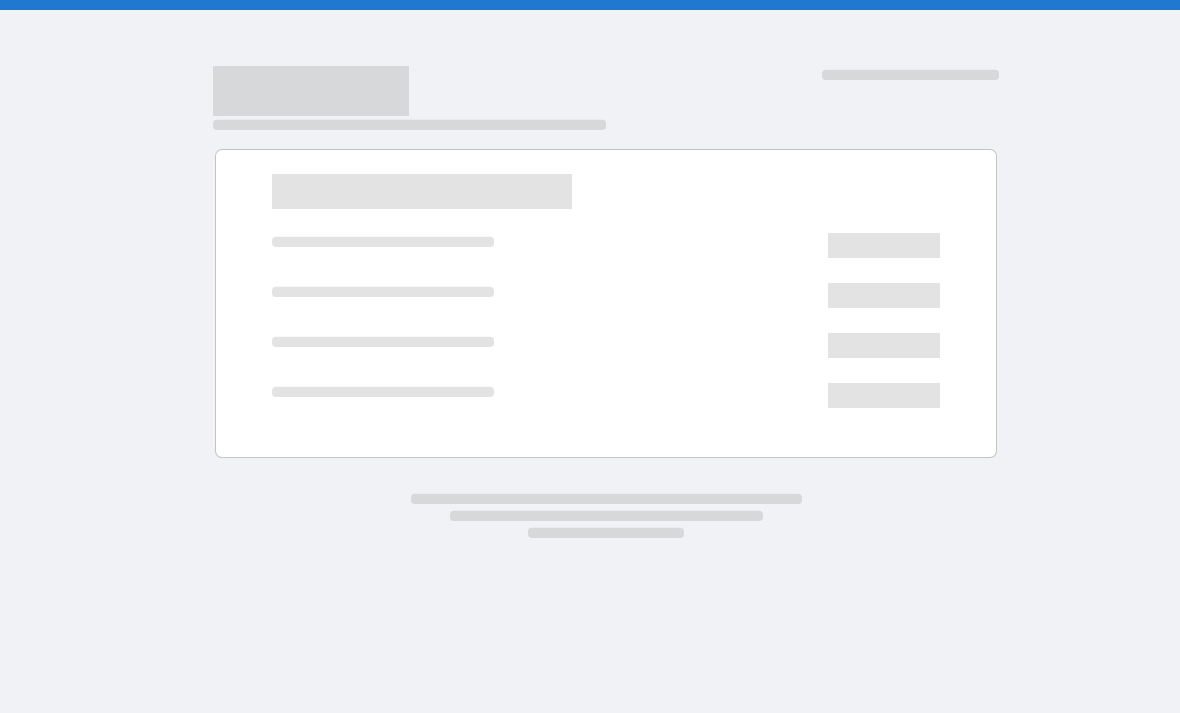scroll, scrollTop: 0, scrollLeft: 0, axis: both 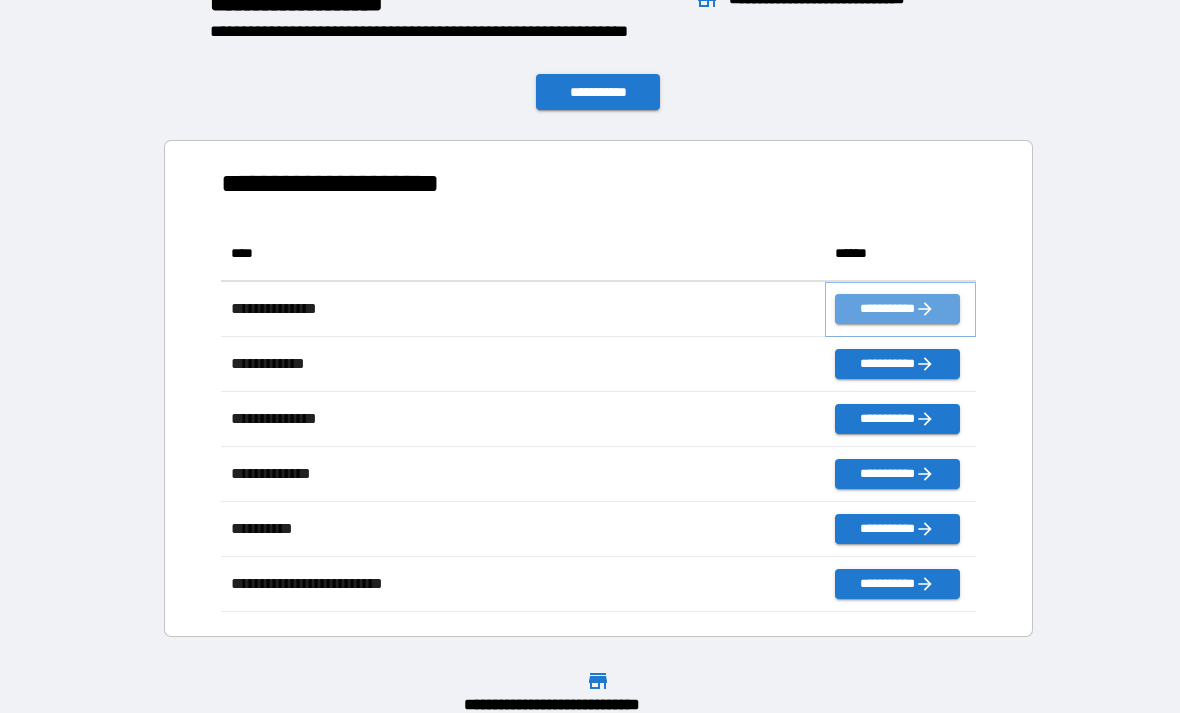 click on "**********" at bounding box center (897, 309) 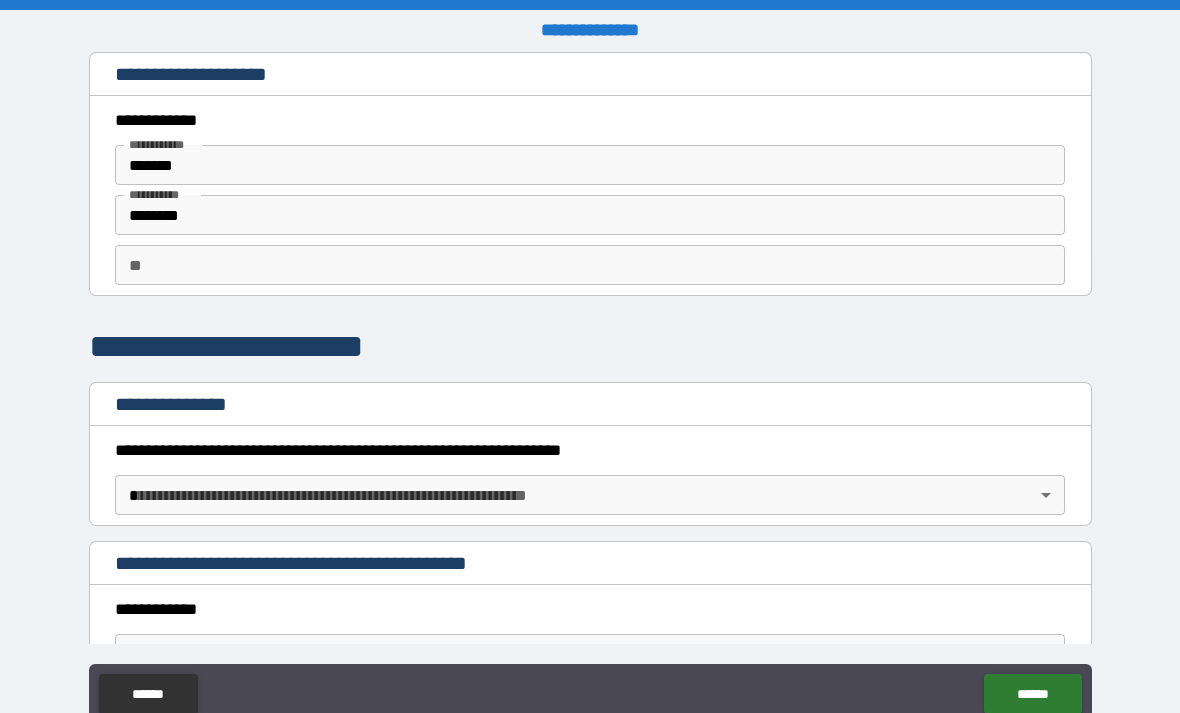 click on "**********" at bounding box center (590, 388) 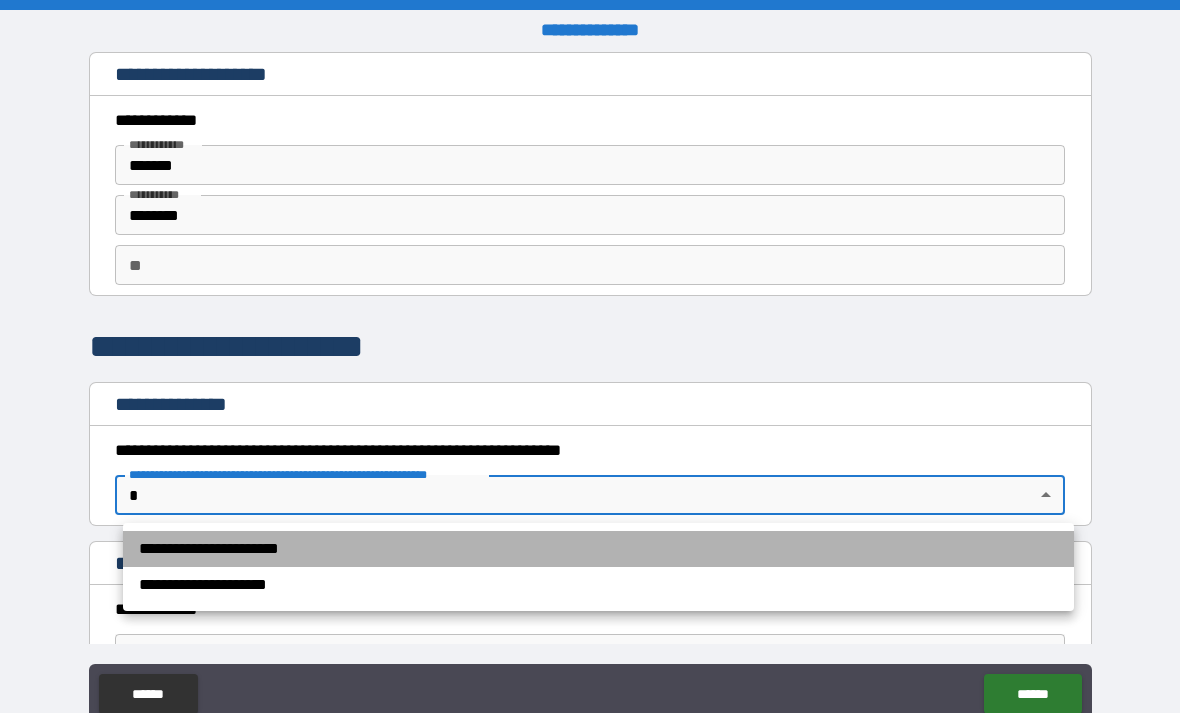 click on "**********" at bounding box center [598, 549] 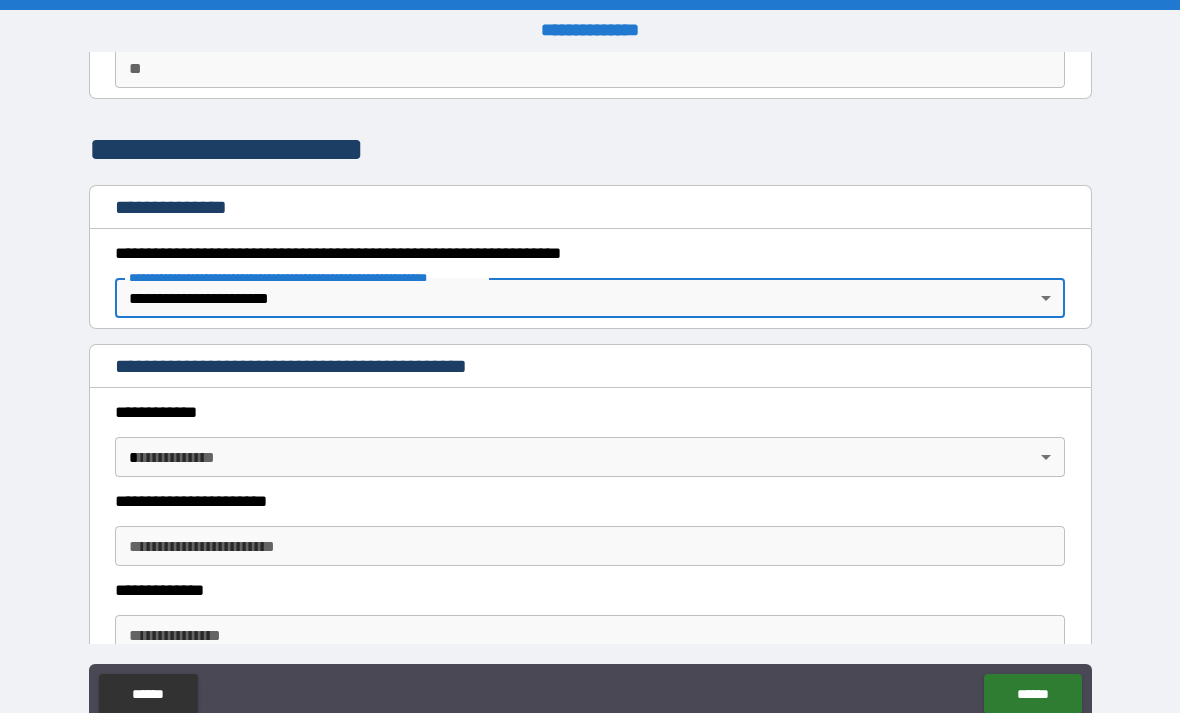 scroll, scrollTop: 202, scrollLeft: 0, axis: vertical 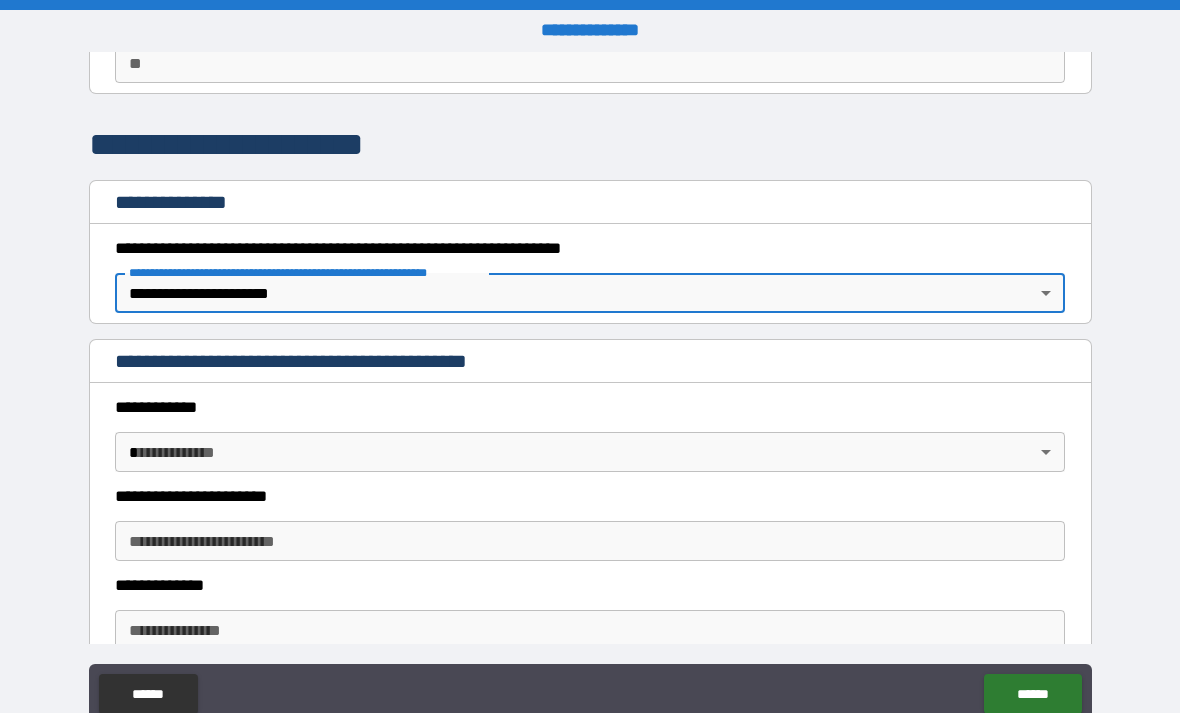 click on "**********" at bounding box center [590, 388] 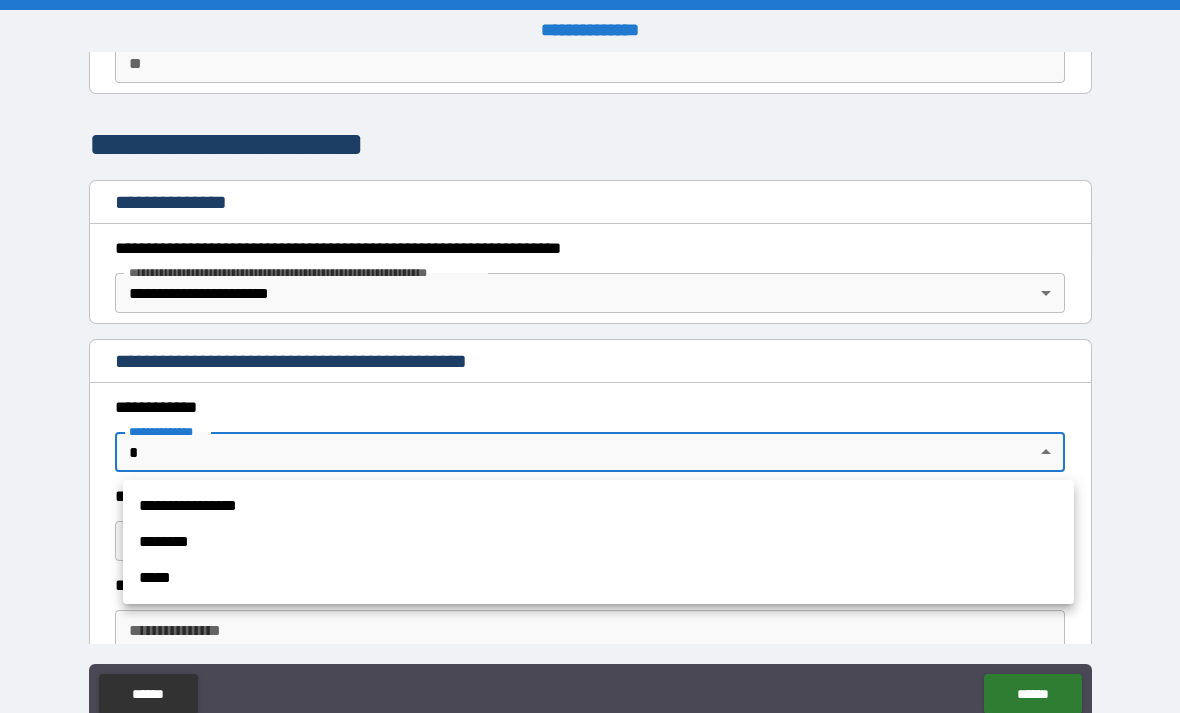 click on "**********" at bounding box center (598, 506) 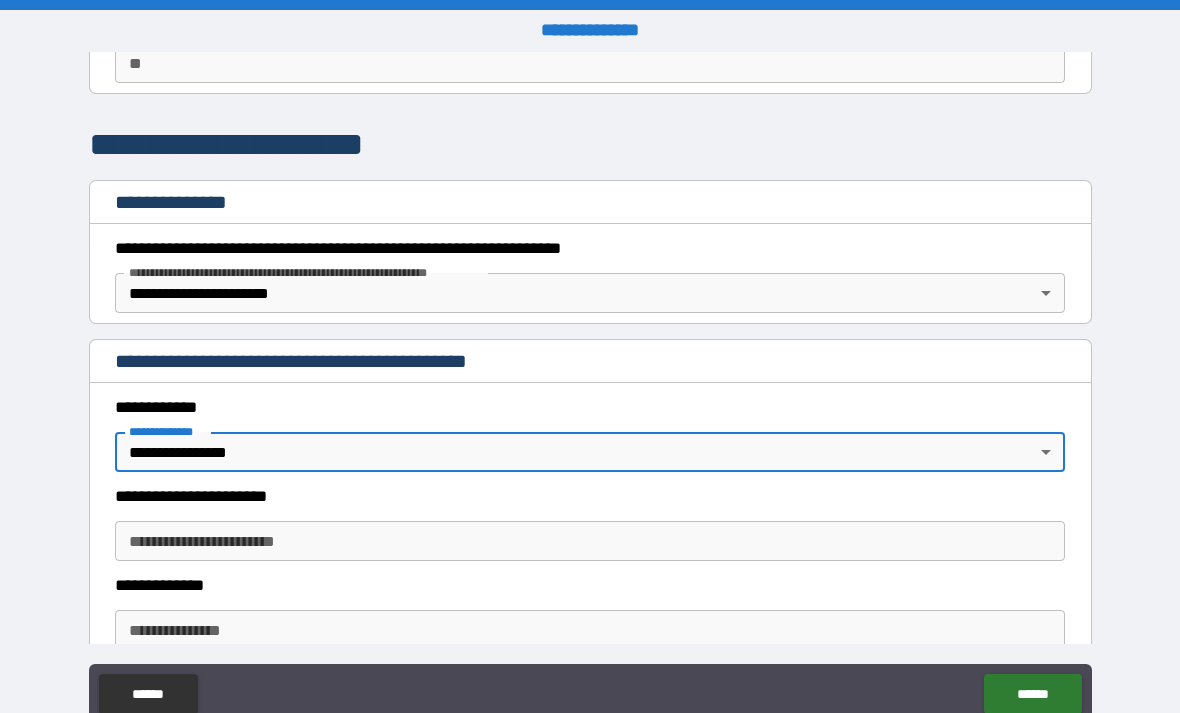 click on "**********" at bounding box center (590, 541) 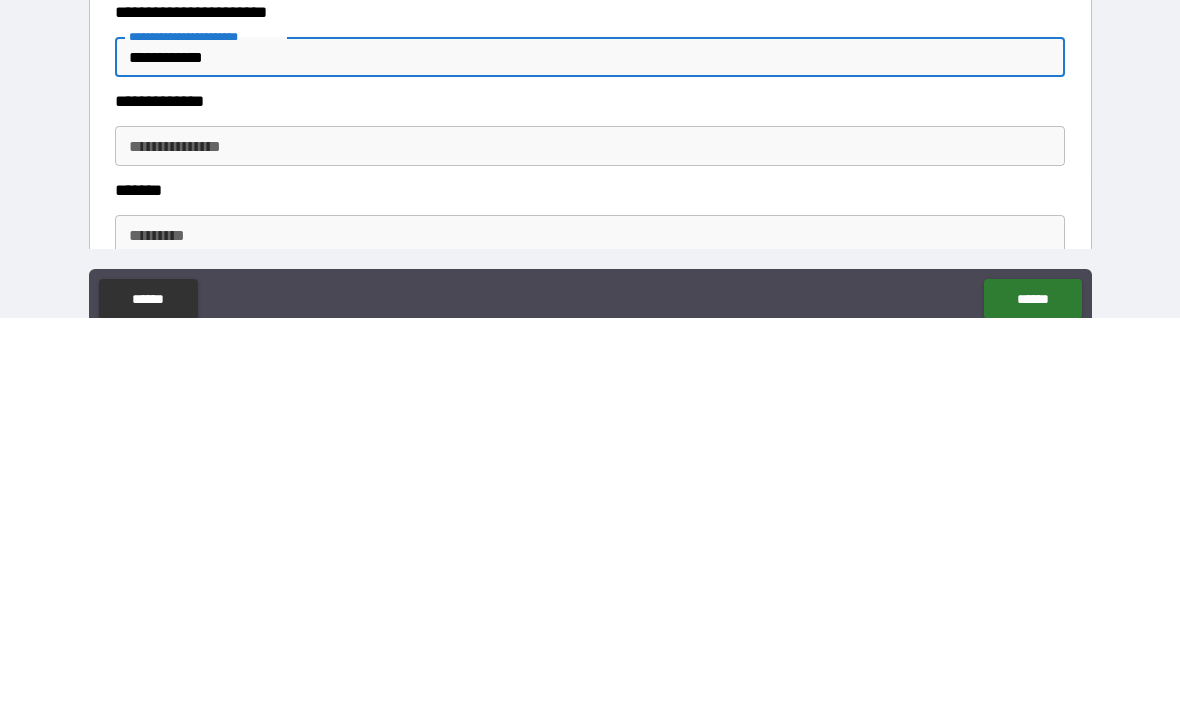scroll, scrollTop: 298, scrollLeft: 0, axis: vertical 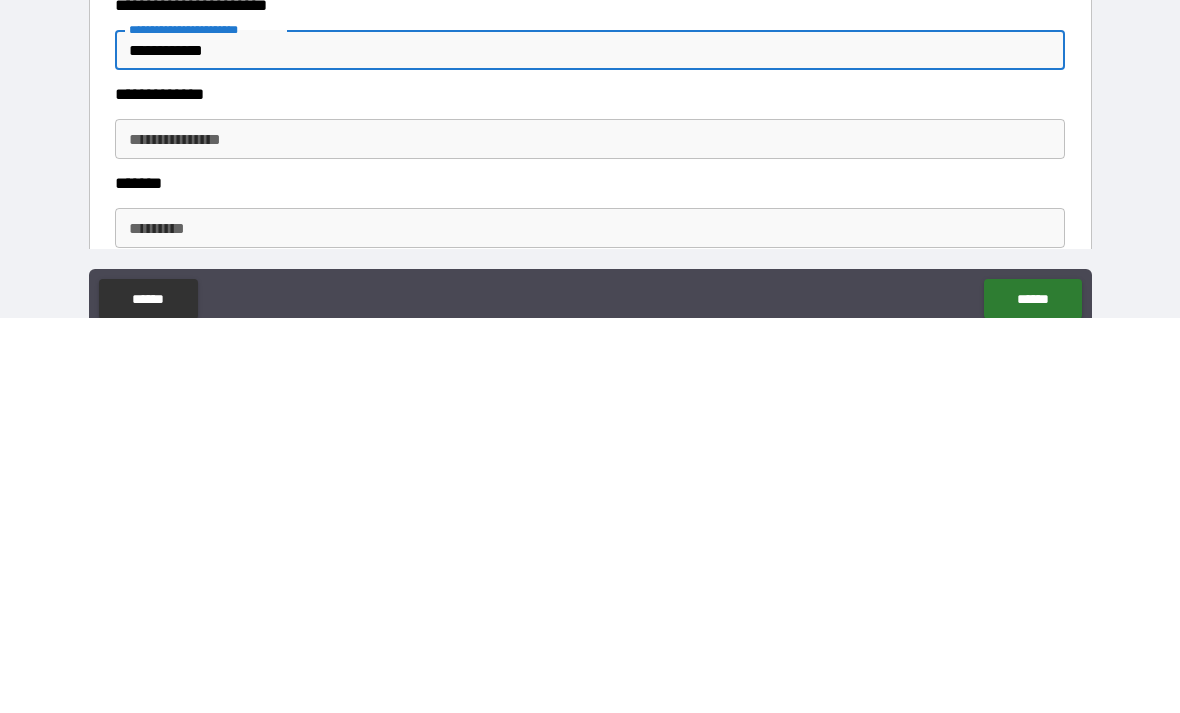 type on "**********" 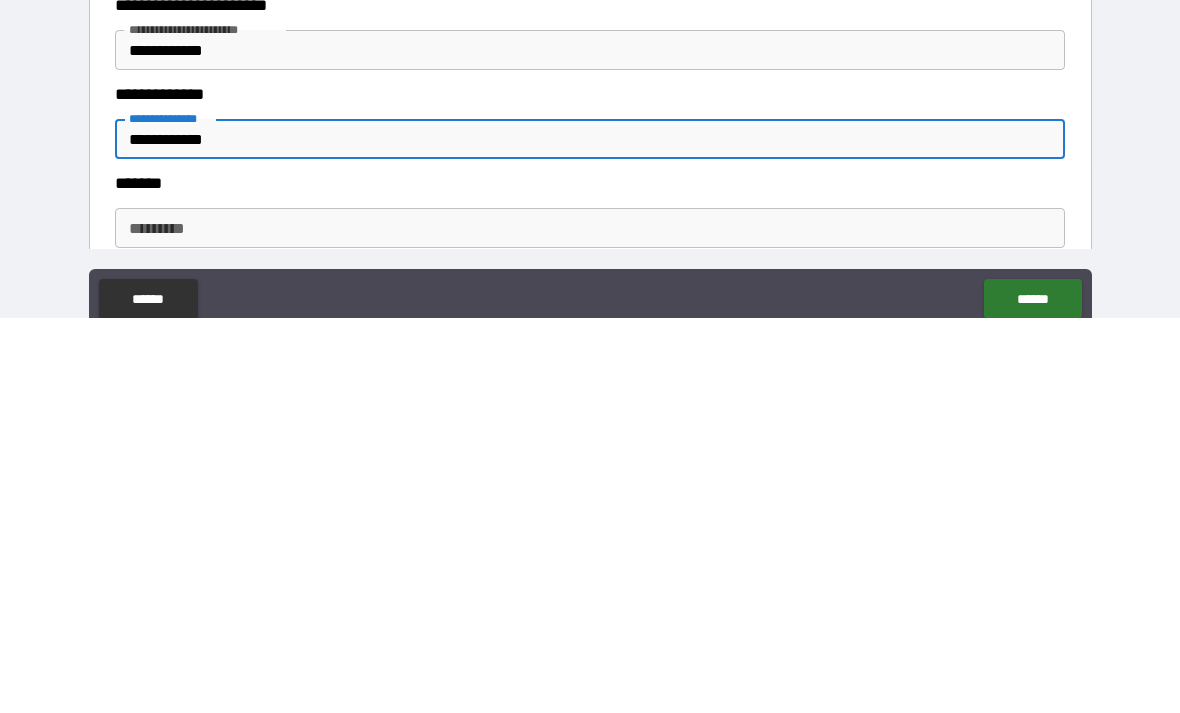 type on "**********" 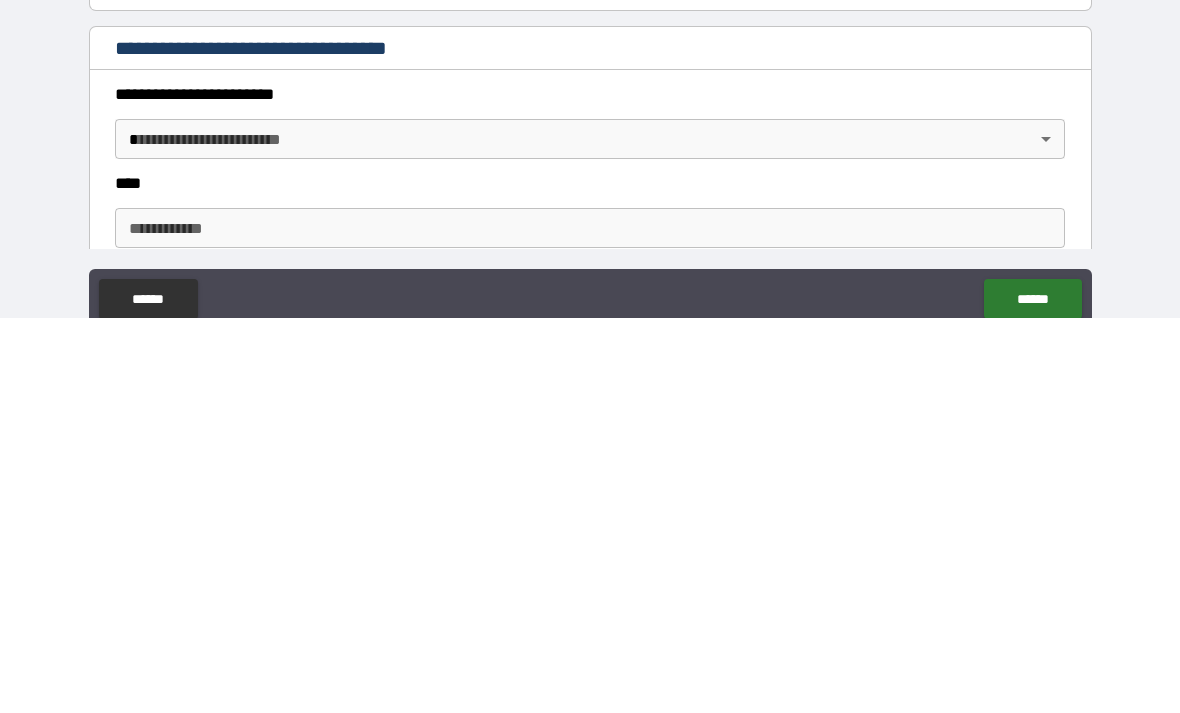 scroll, scrollTop: 551, scrollLeft: 0, axis: vertical 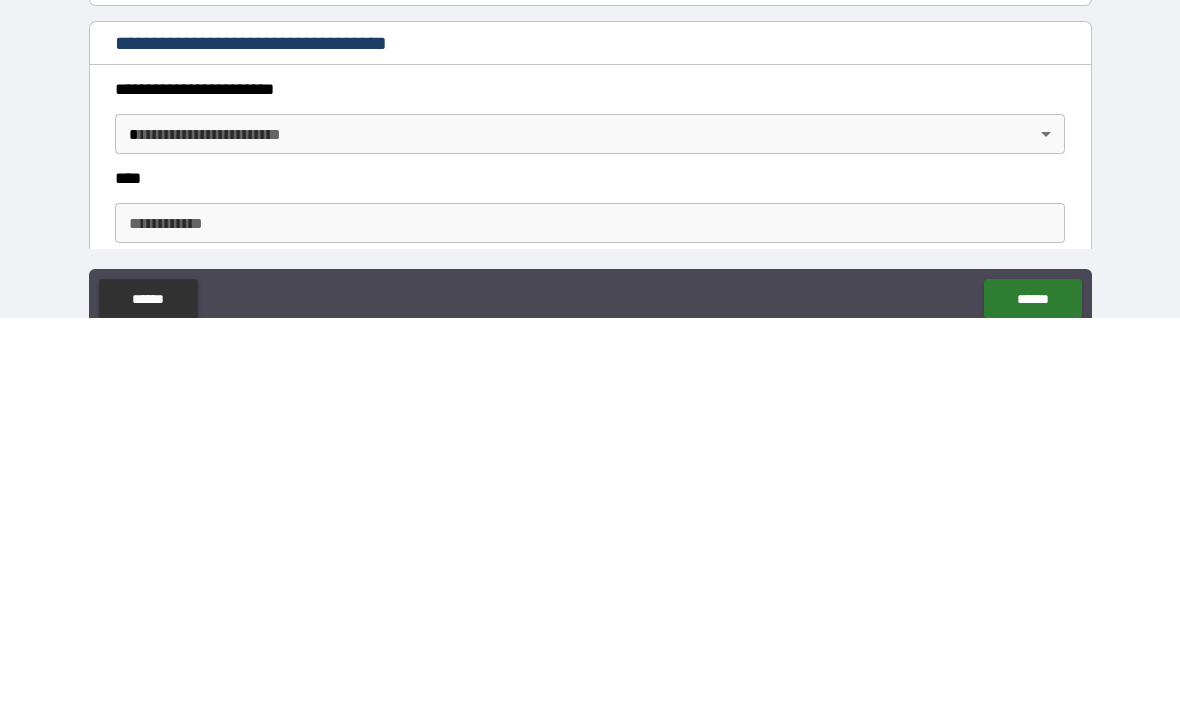 type on "*****" 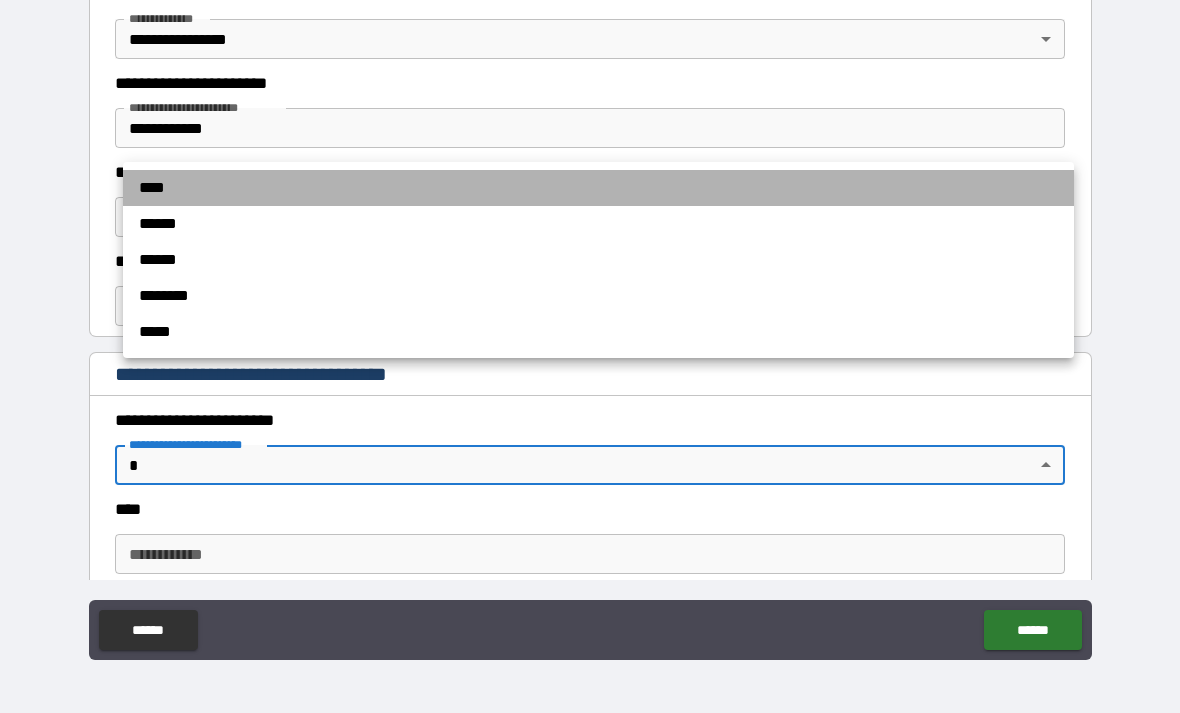 click on "****" at bounding box center [598, 188] 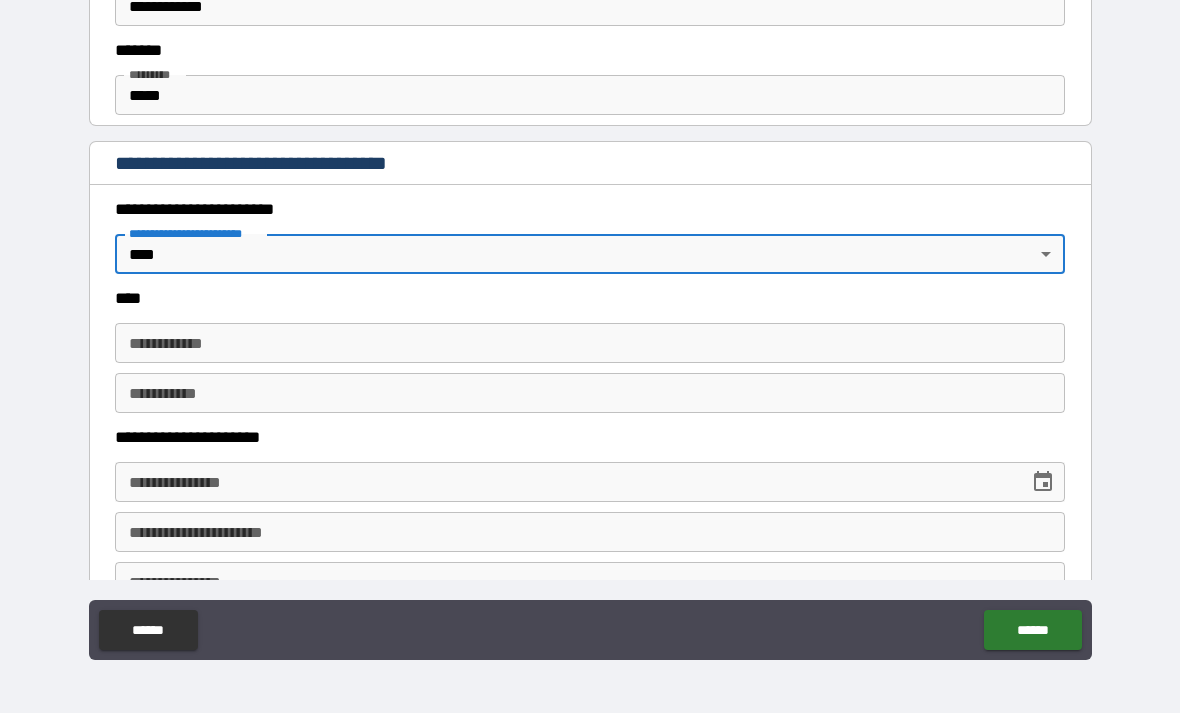 scroll, scrollTop: 770, scrollLeft: 0, axis: vertical 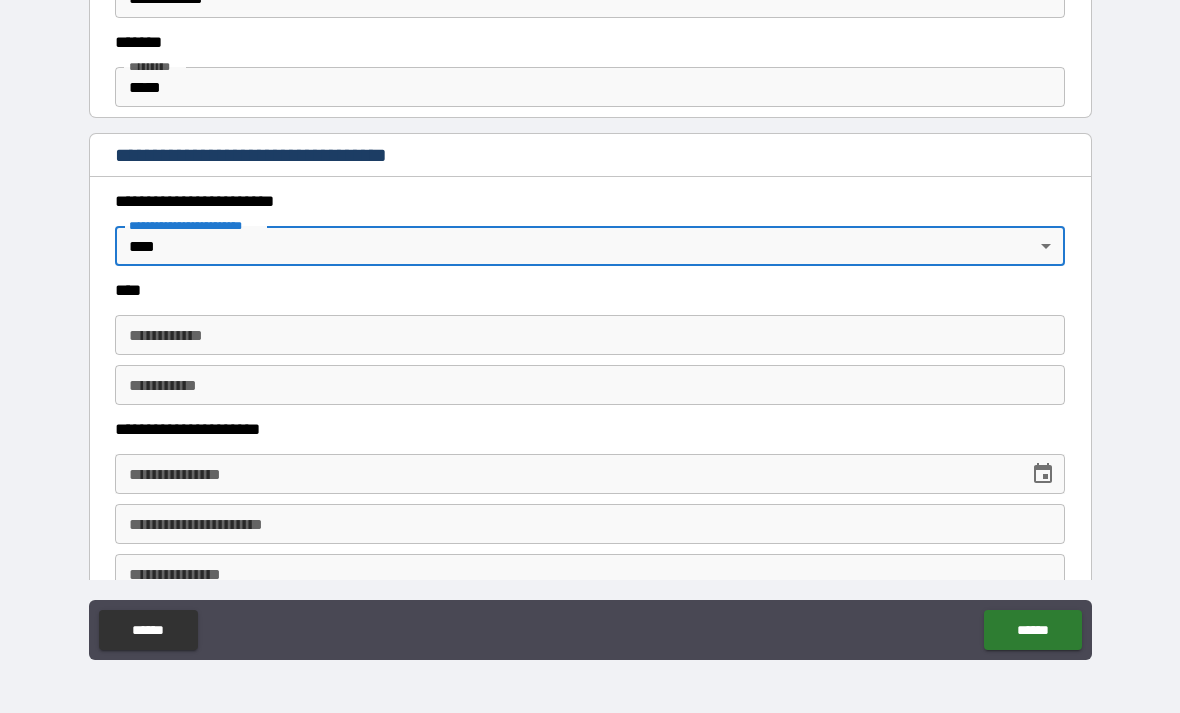 click on "**********" at bounding box center (590, 335) 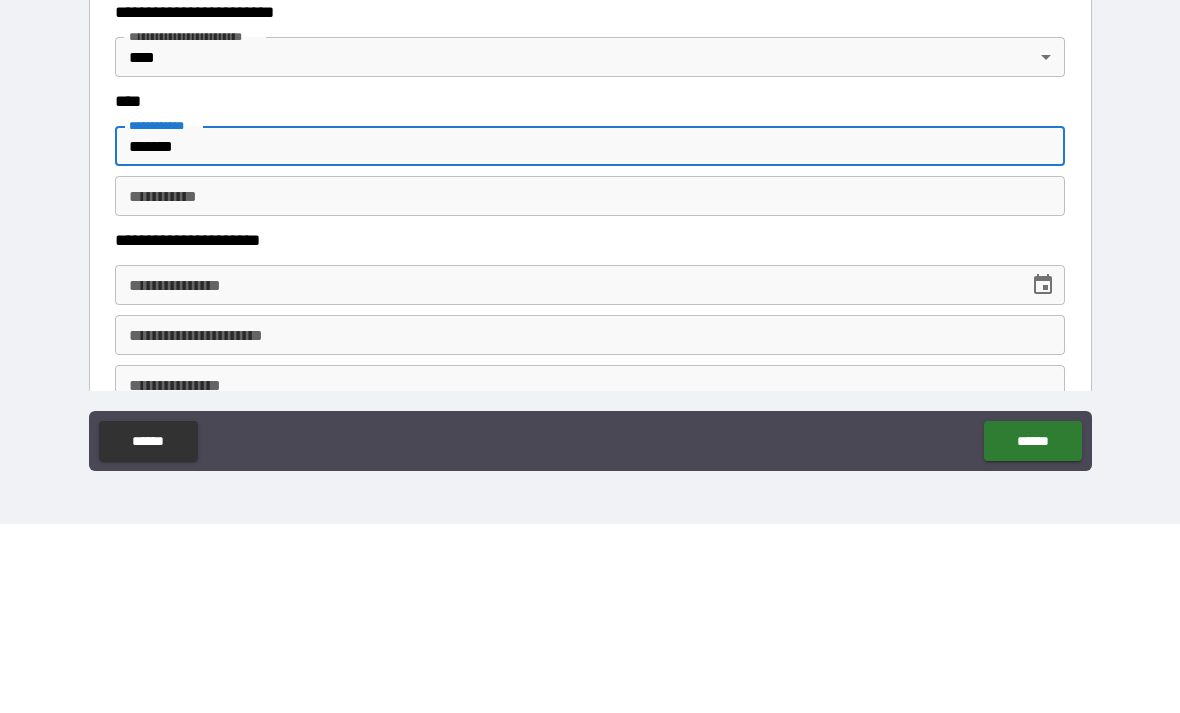 type on "*******" 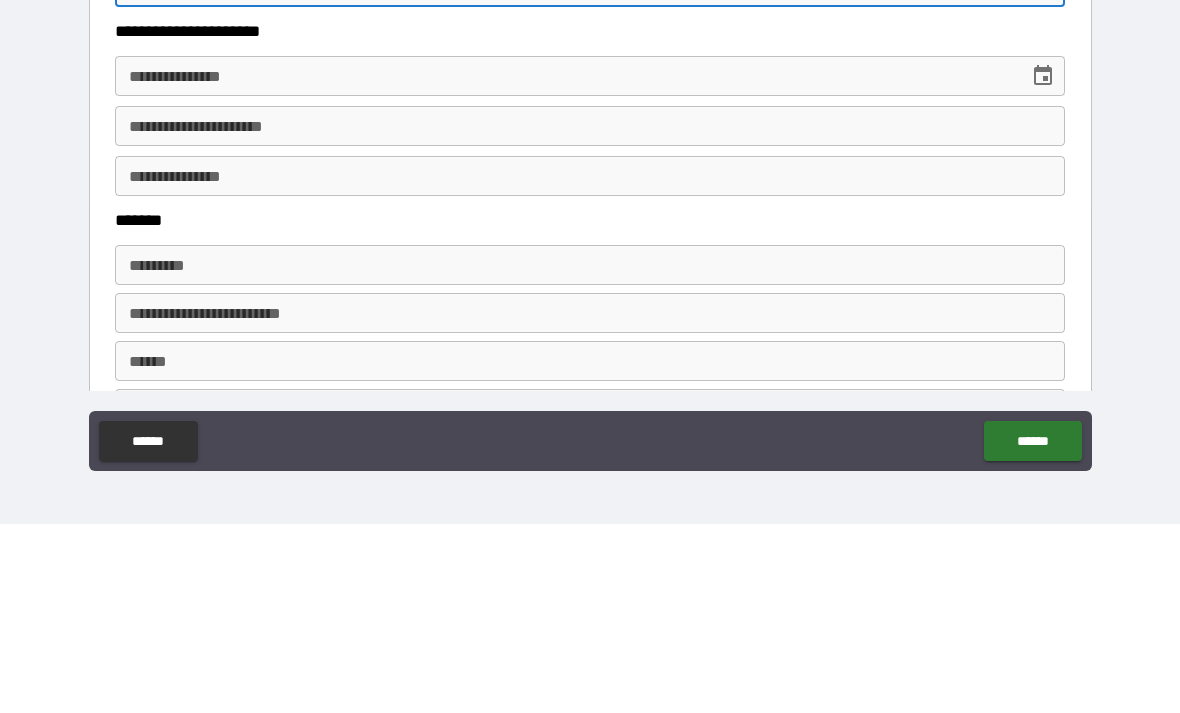 scroll, scrollTop: 966, scrollLeft: 0, axis: vertical 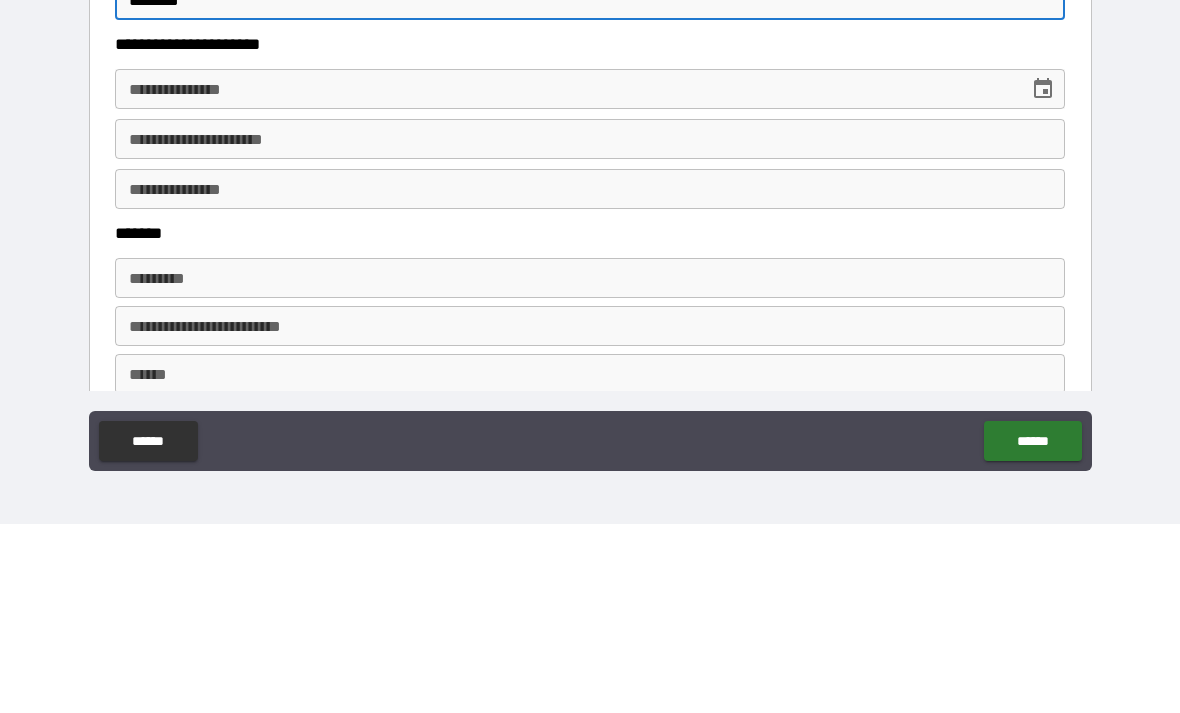 type on "********" 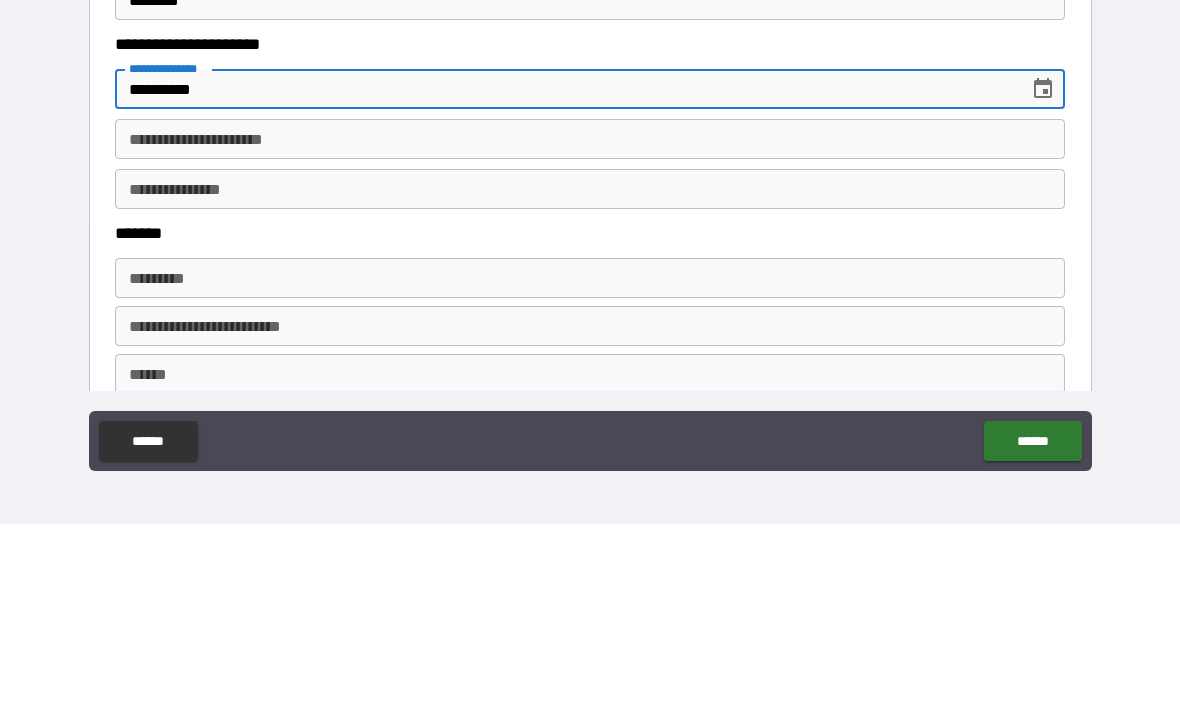 type on "**********" 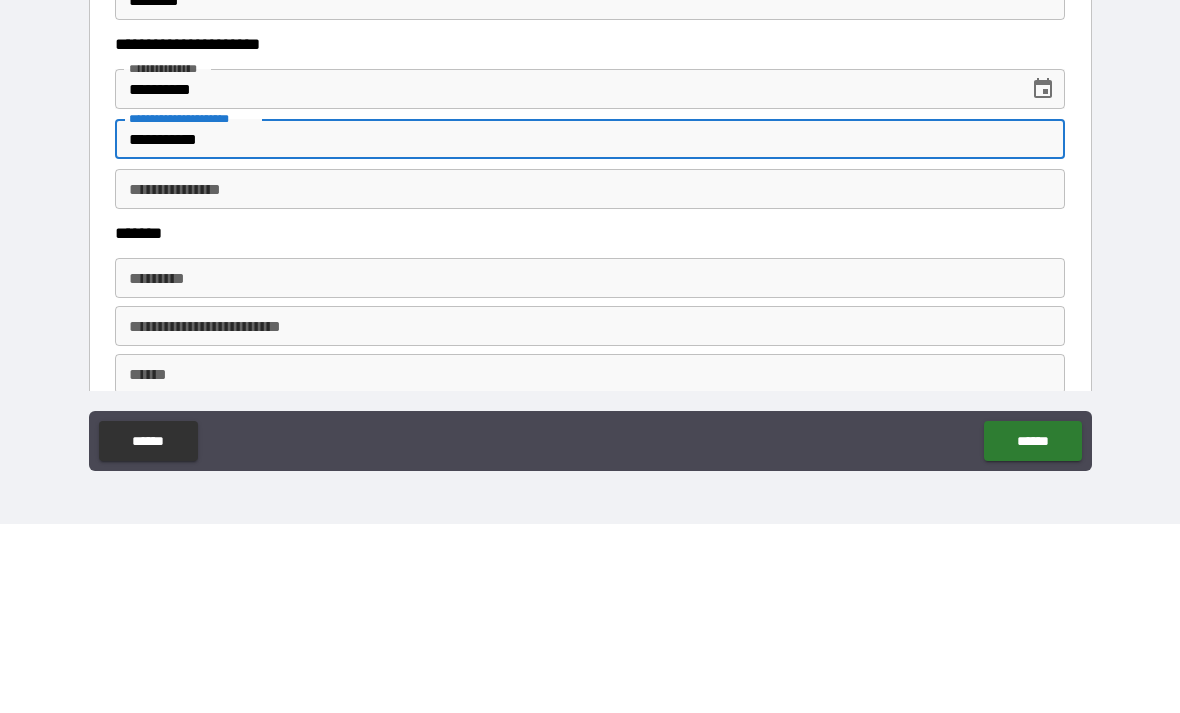 type on "**********" 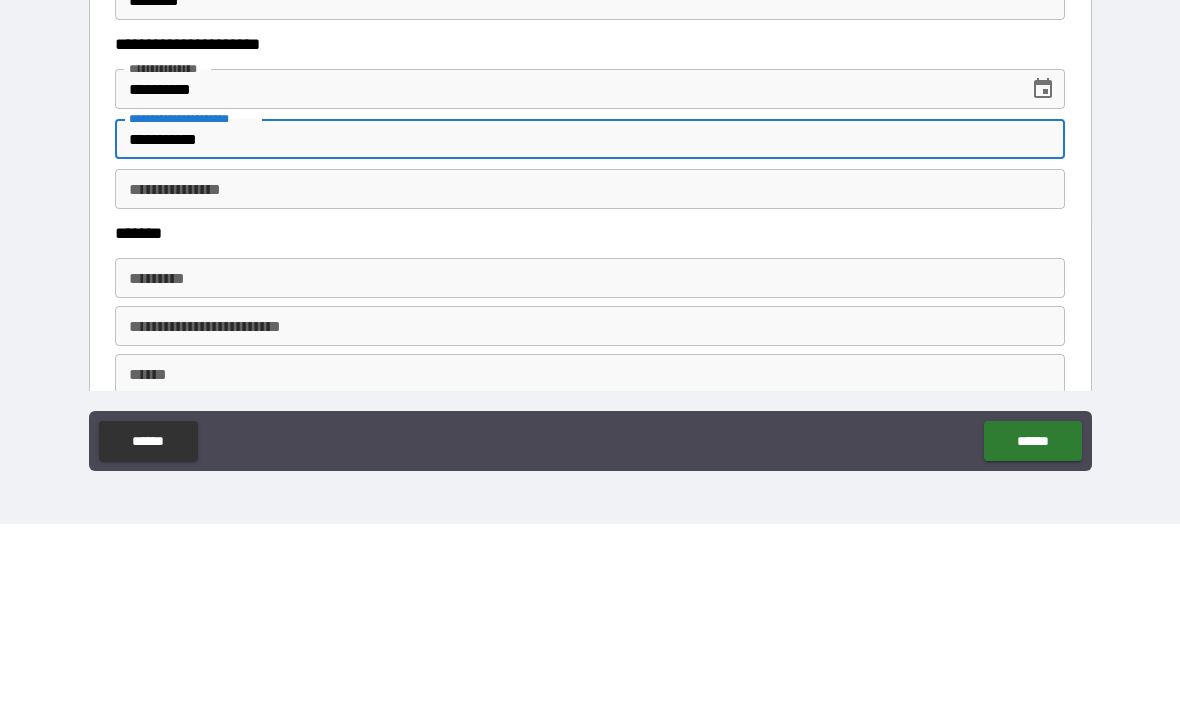 click on "**********" at bounding box center (590, 378) 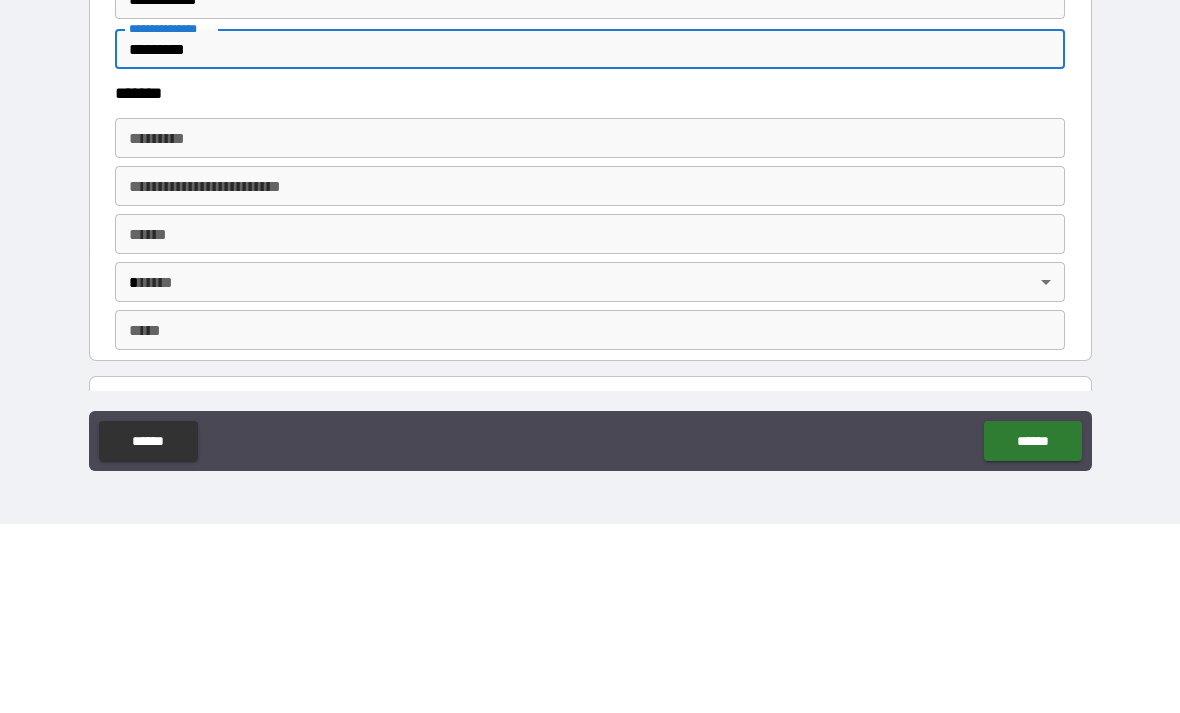 scroll, scrollTop: 1108, scrollLeft: 0, axis: vertical 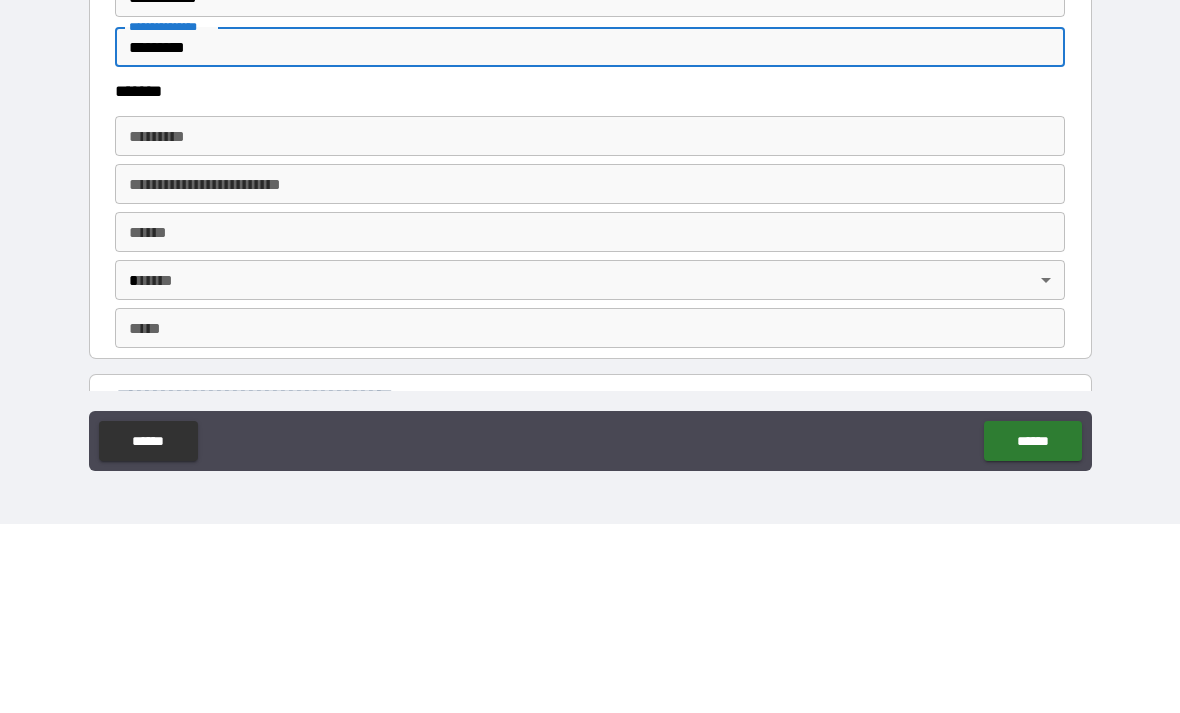 type on "*********" 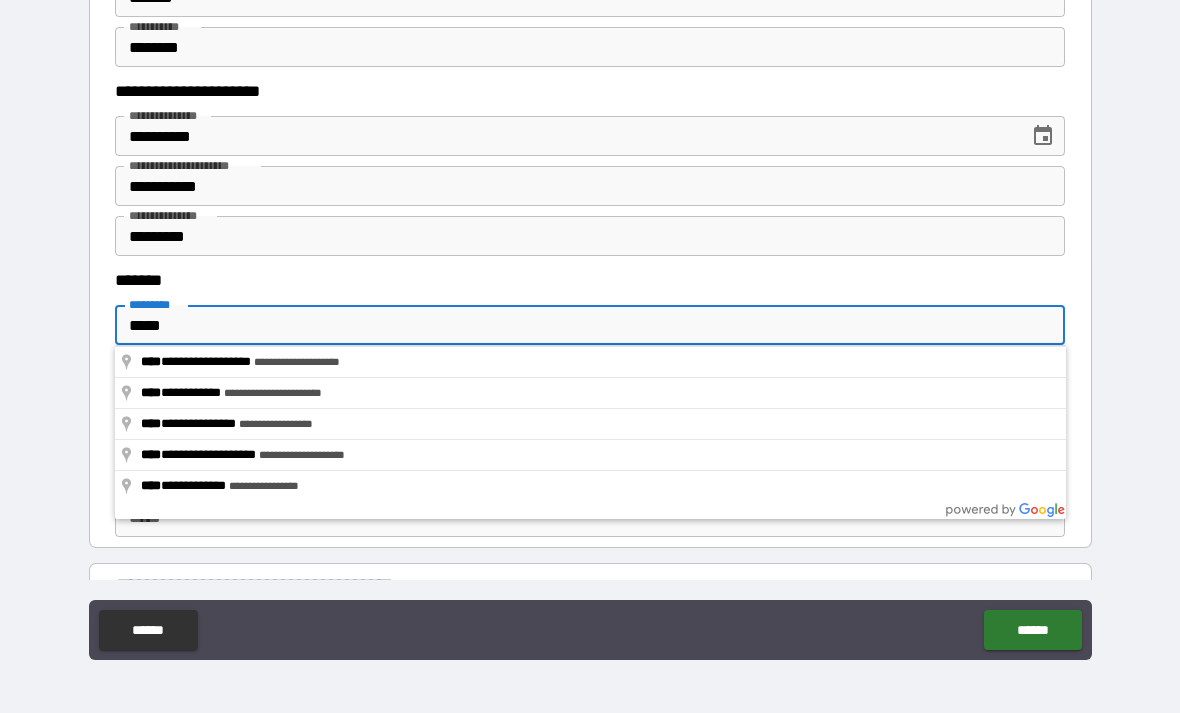 type on "**********" 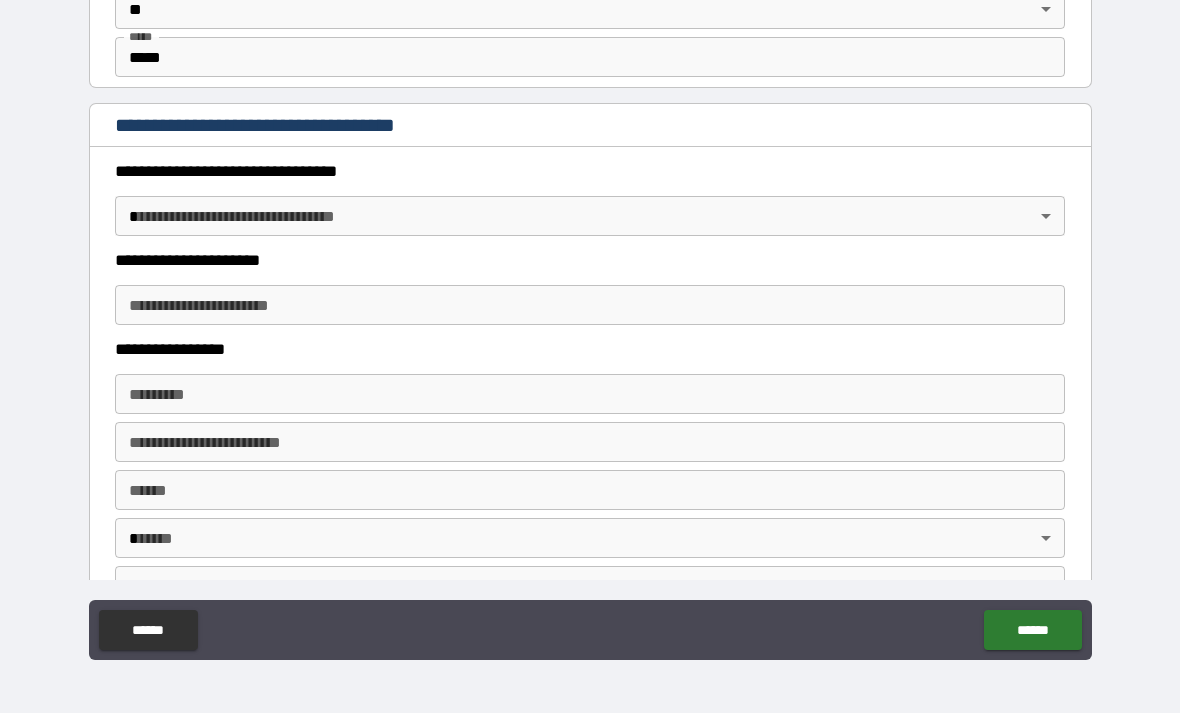 scroll, scrollTop: 1571, scrollLeft: 0, axis: vertical 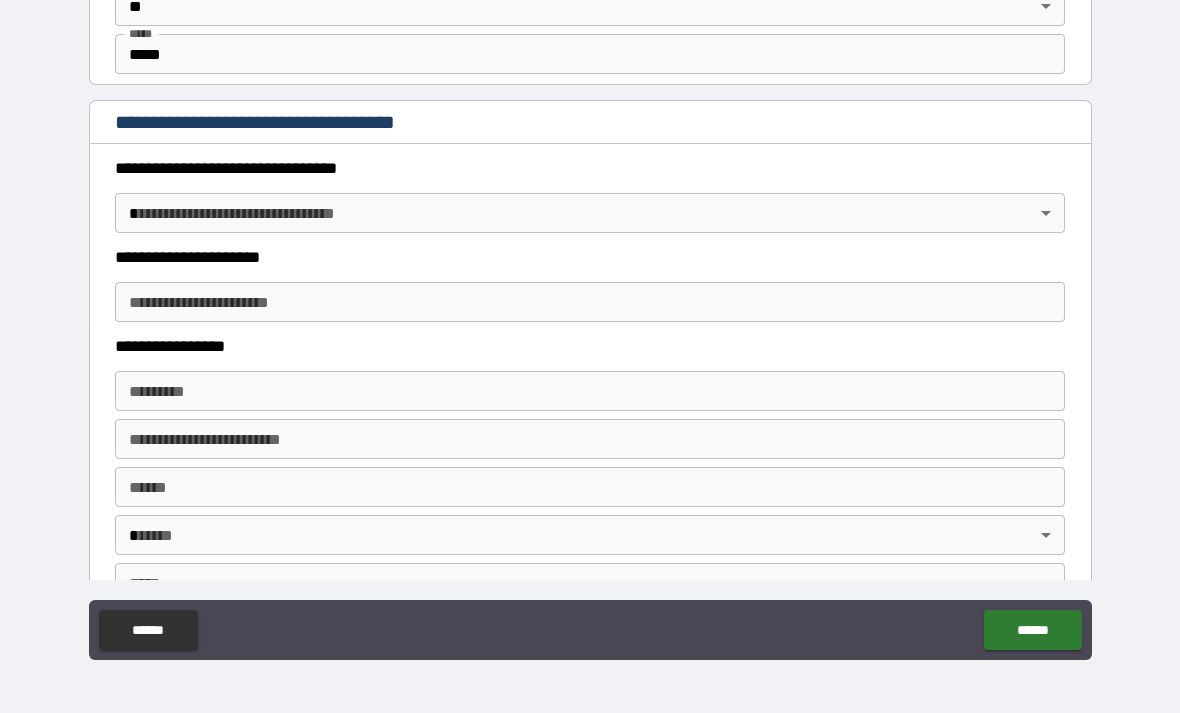 click on "**********" at bounding box center [590, 324] 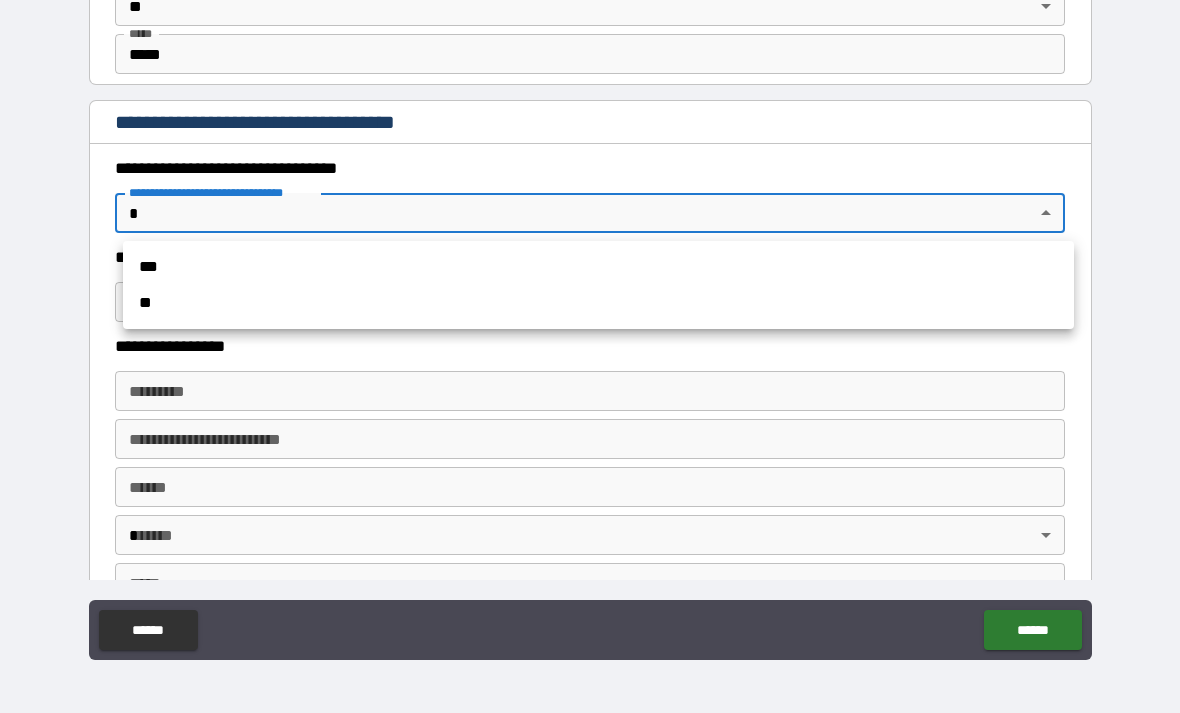 click on "***" at bounding box center [598, 267] 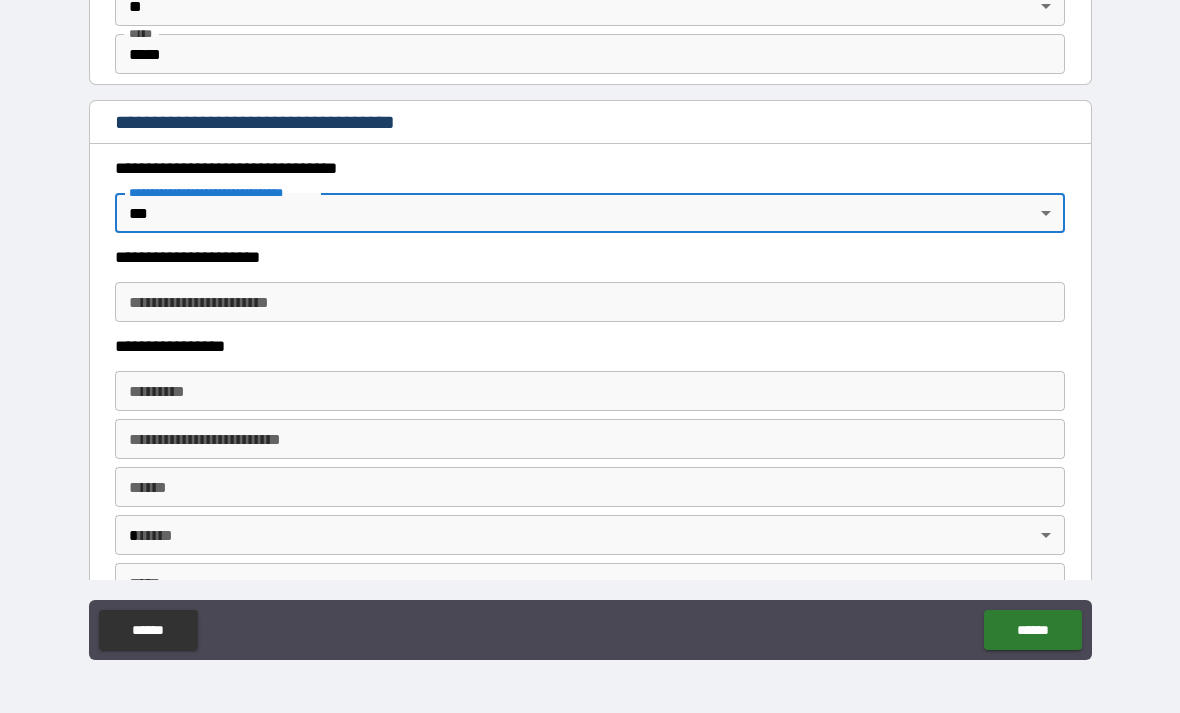 click on "**********" at bounding box center [590, 302] 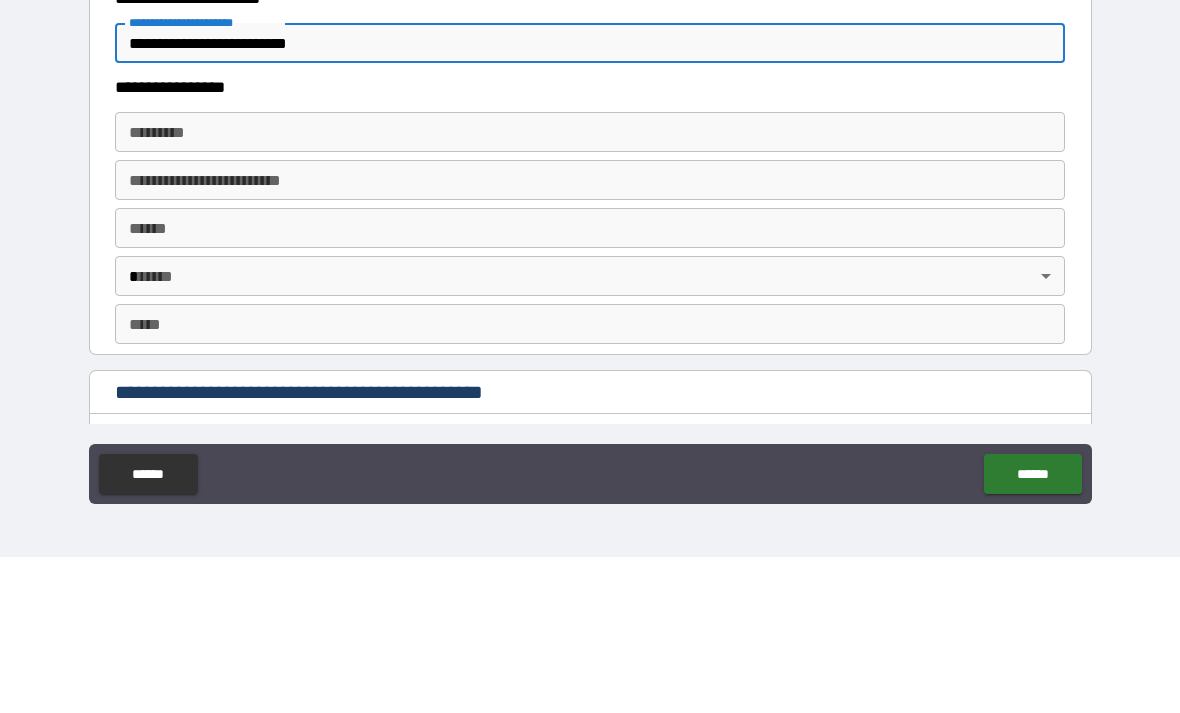 scroll, scrollTop: 1672, scrollLeft: 0, axis: vertical 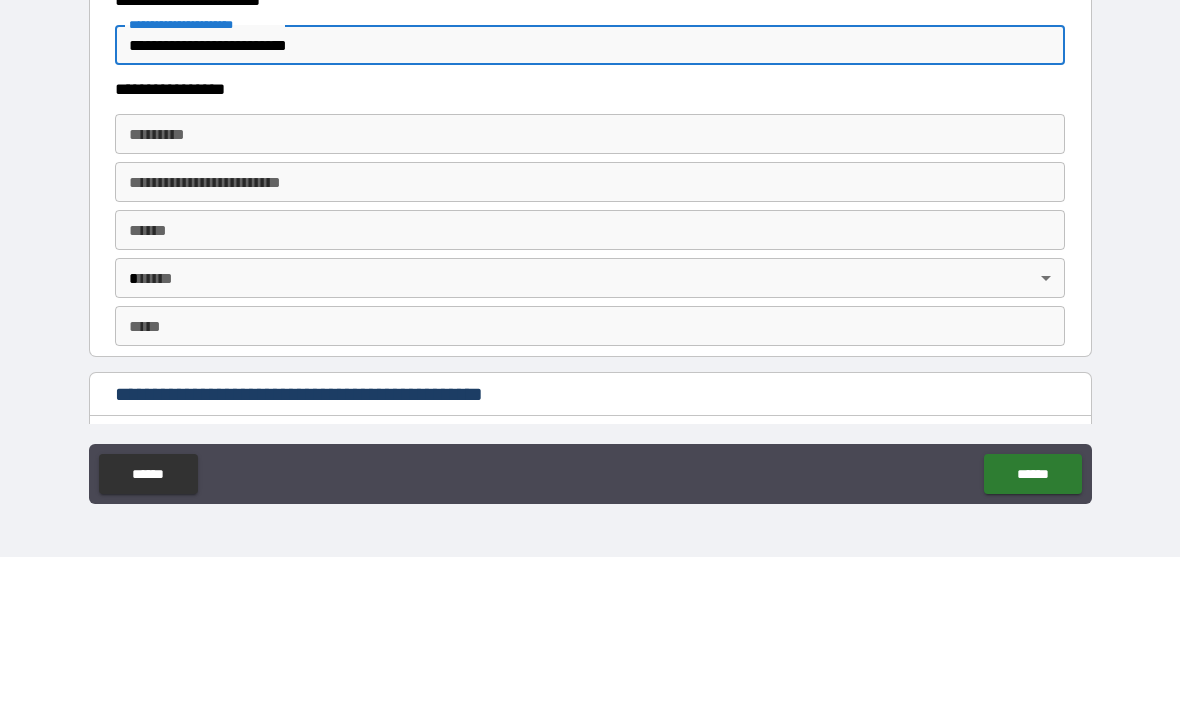 click on "*******   * *******   *" at bounding box center [590, 290] 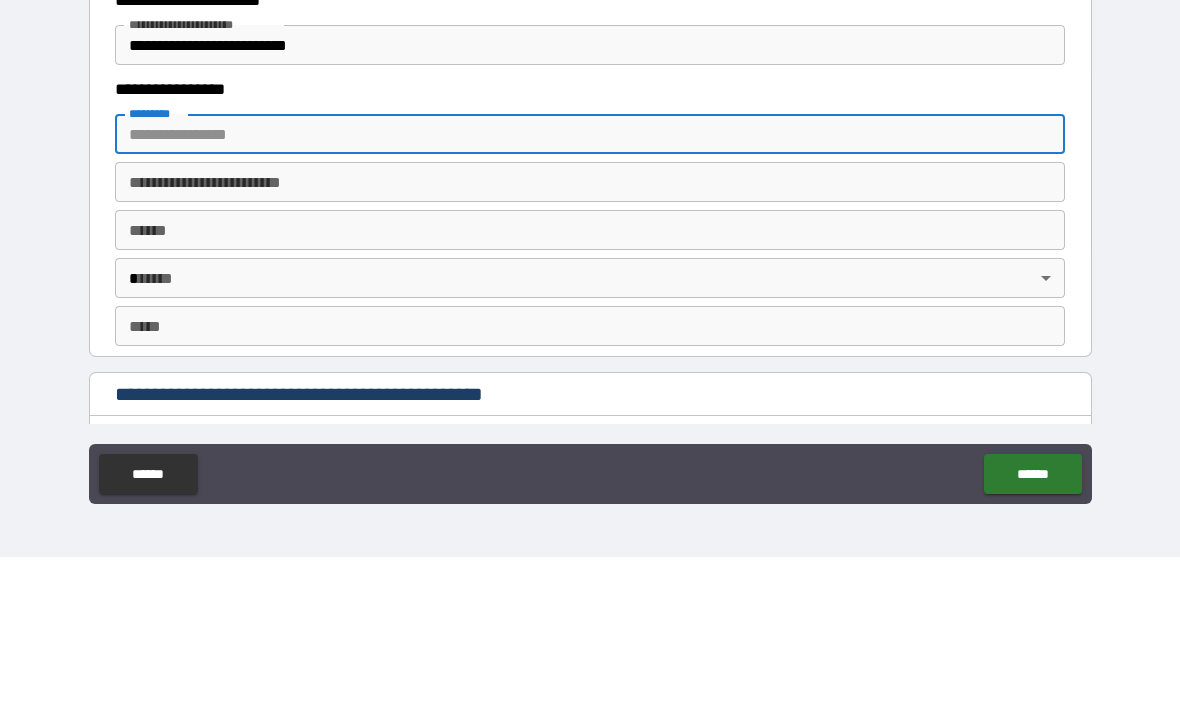 click on "**********" at bounding box center [590, 201] 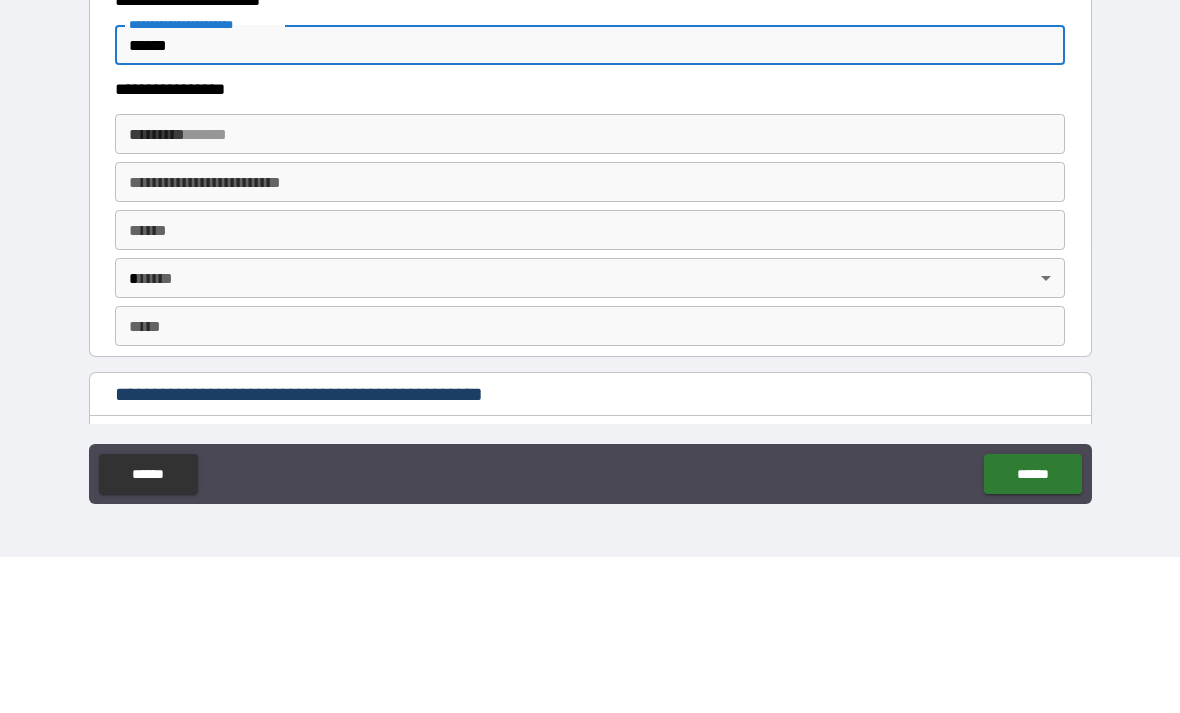 type on "*****" 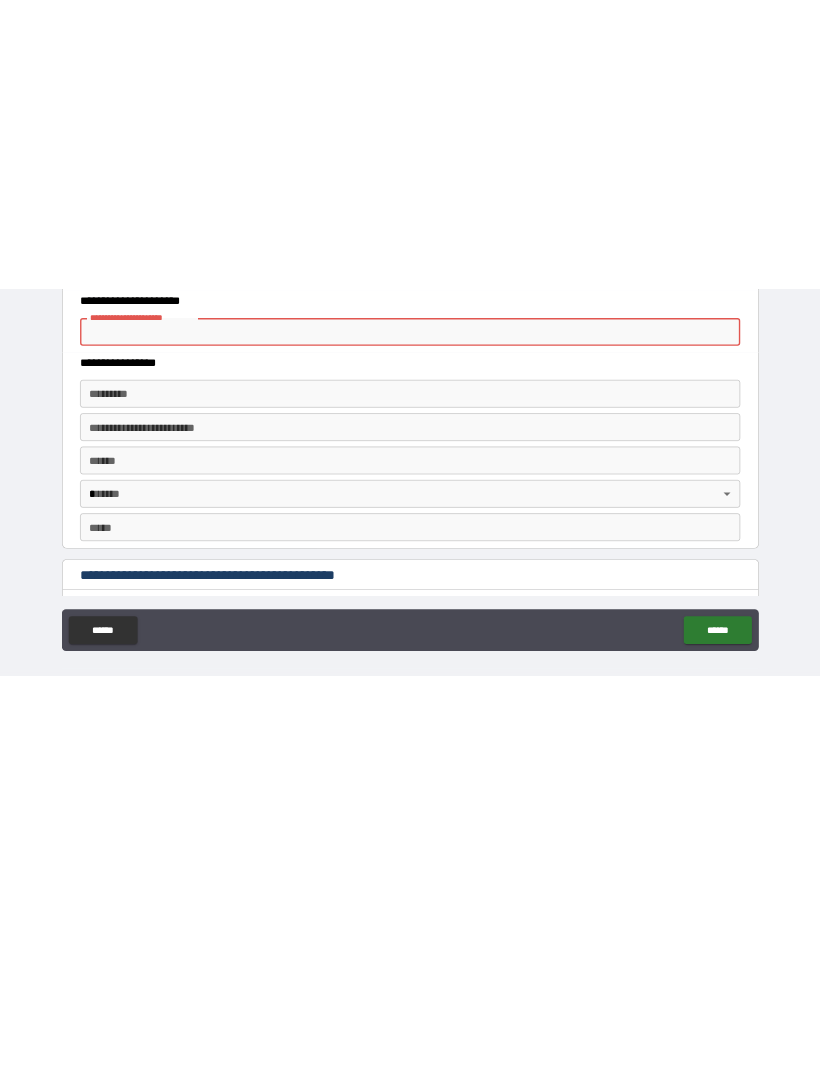 scroll, scrollTop: 0, scrollLeft: 0, axis: both 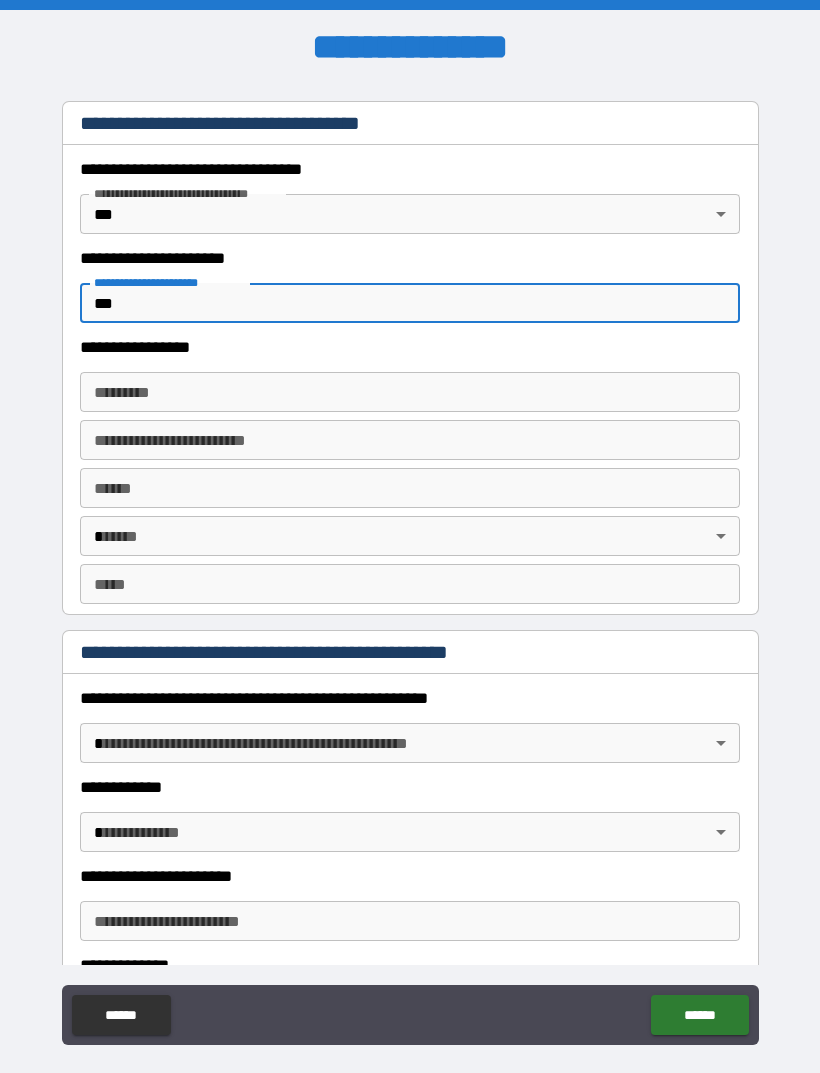 type on "***" 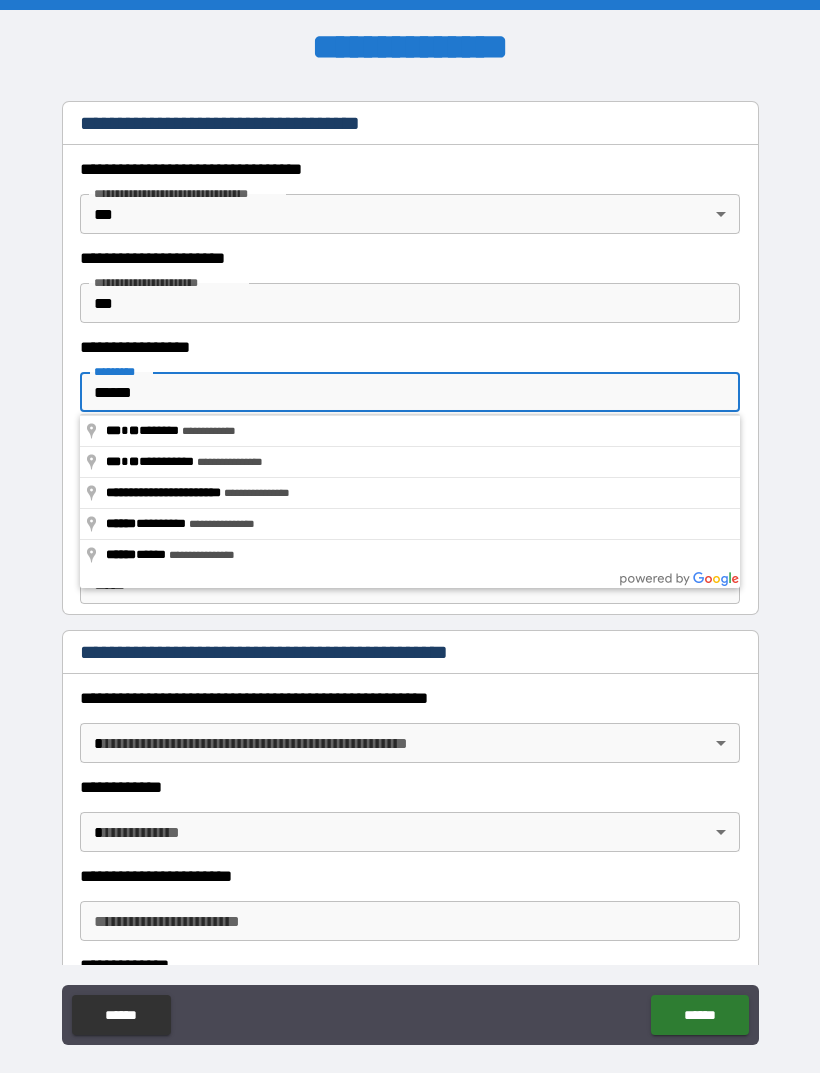 type on "**********" 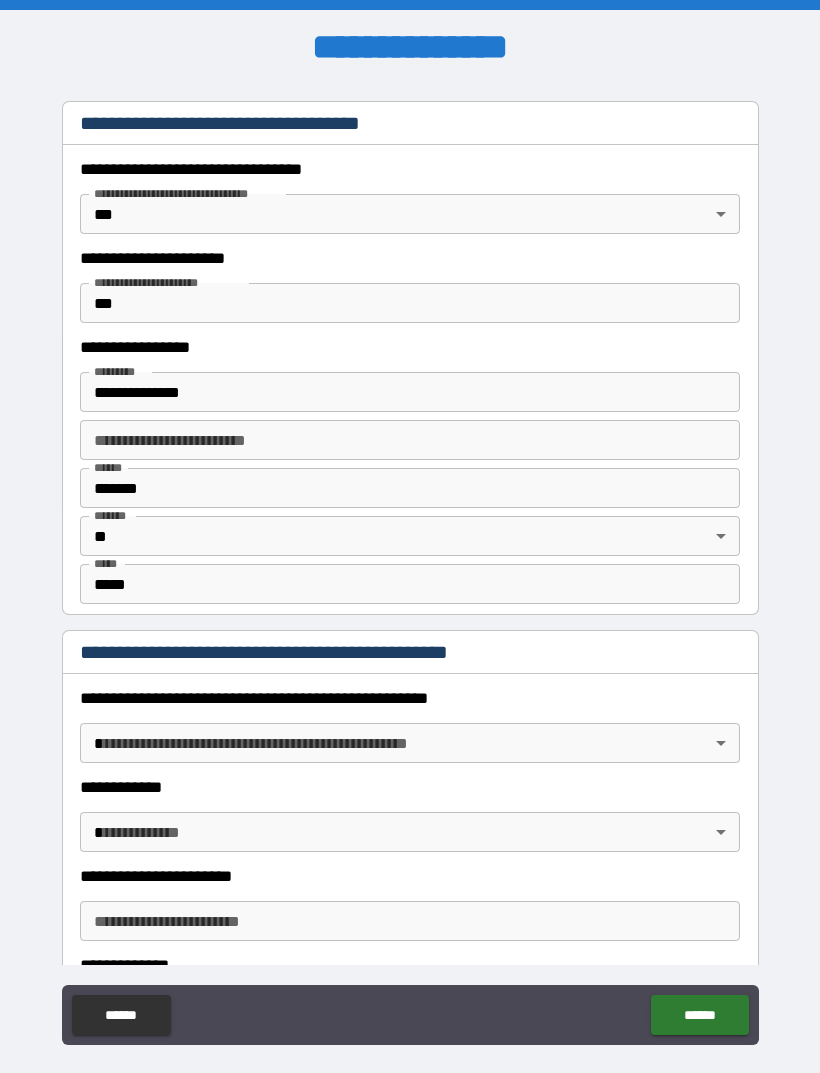 click on "**********" at bounding box center (410, 568) 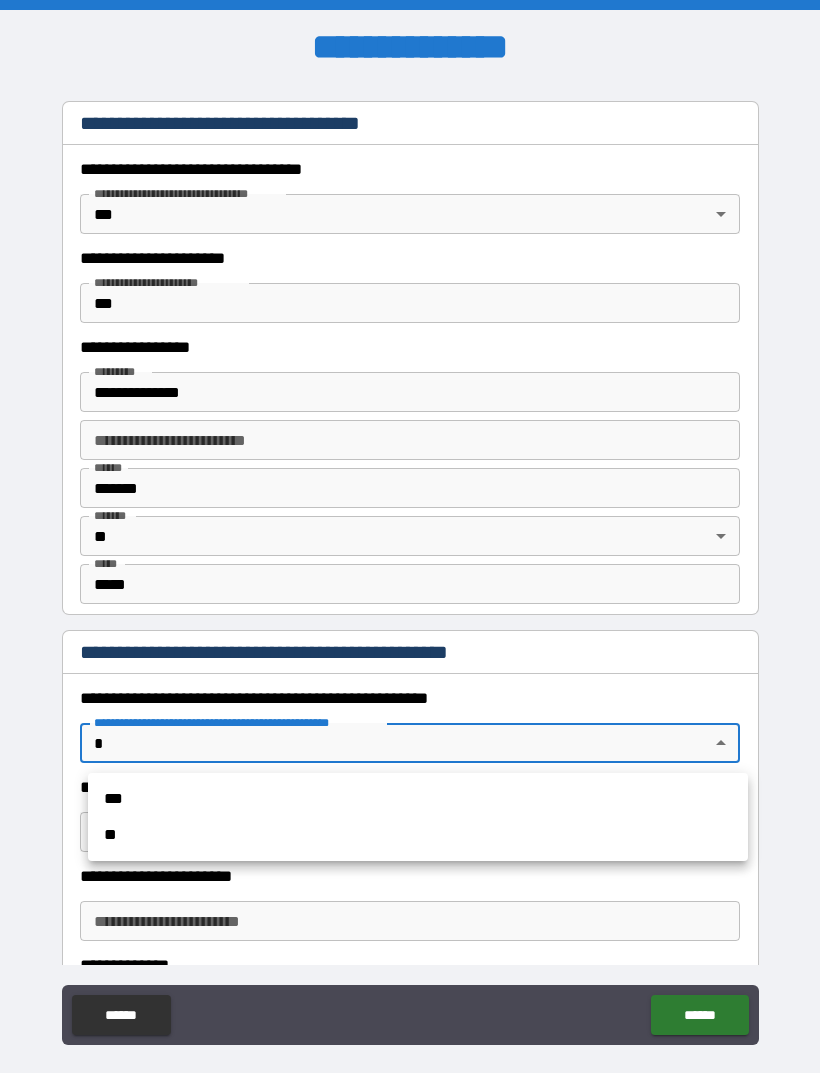 click on "**" at bounding box center (418, 835) 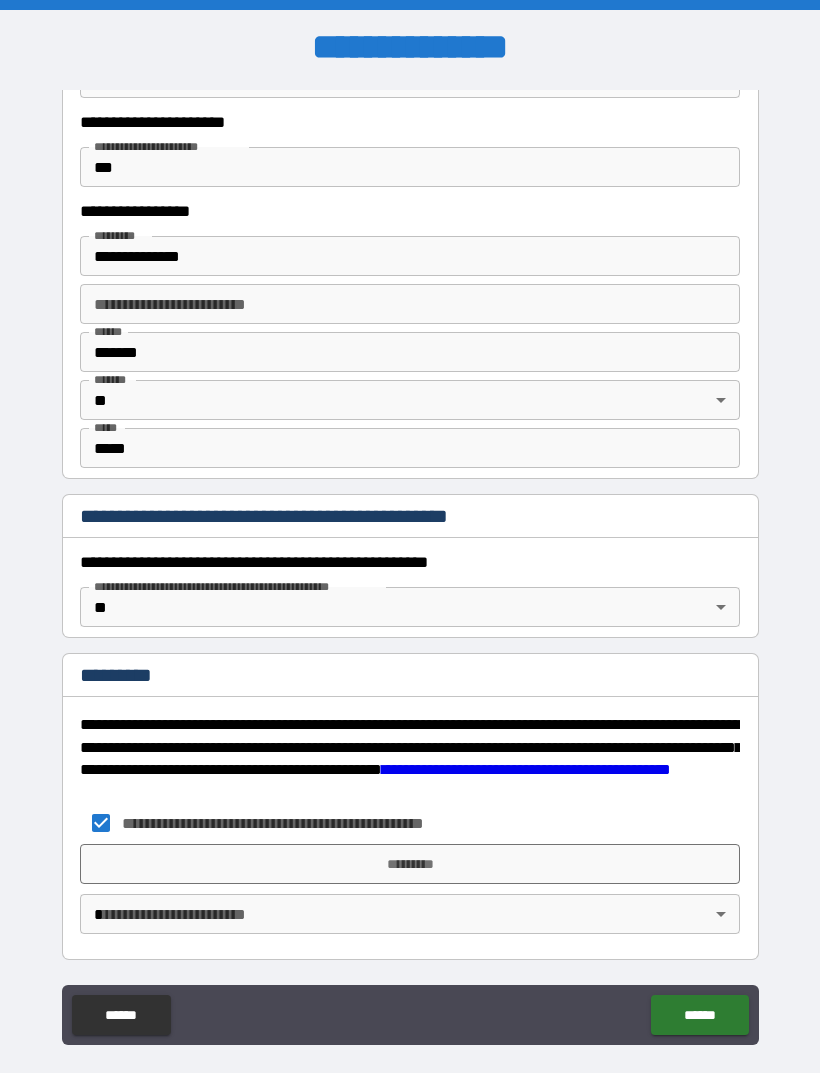 scroll, scrollTop: 1808, scrollLeft: 0, axis: vertical 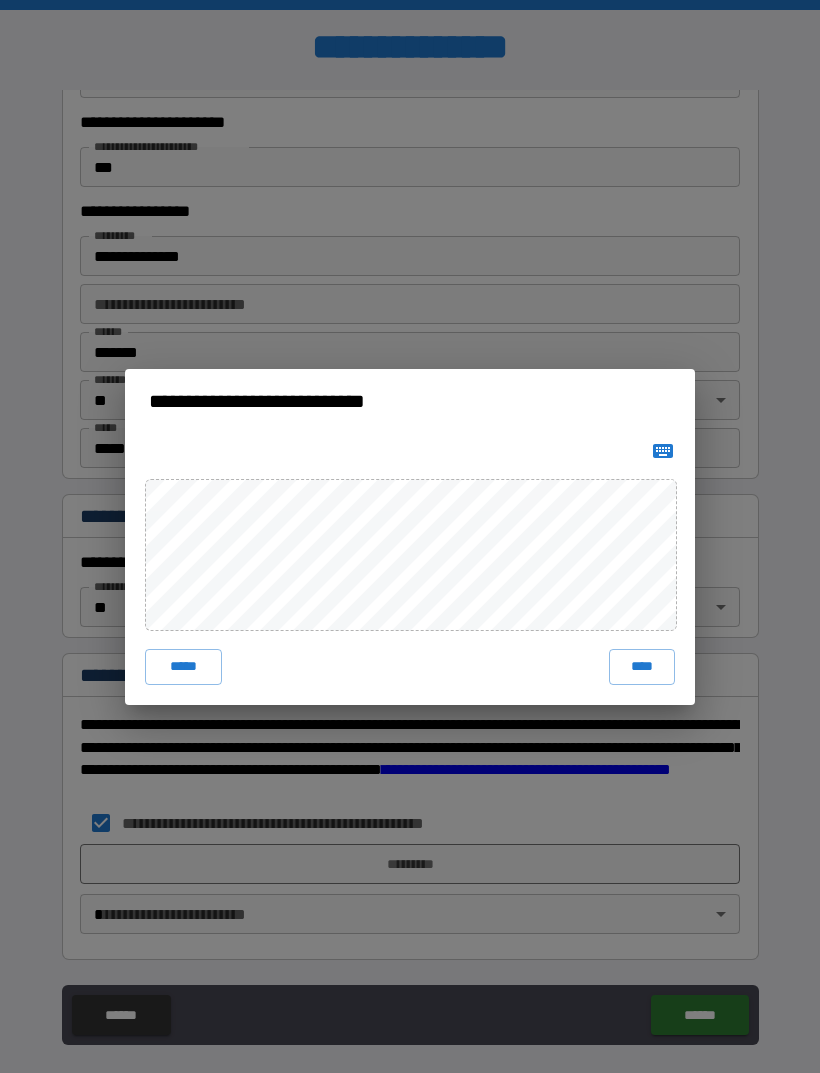 click on "****" at bounding box center (642, 667) 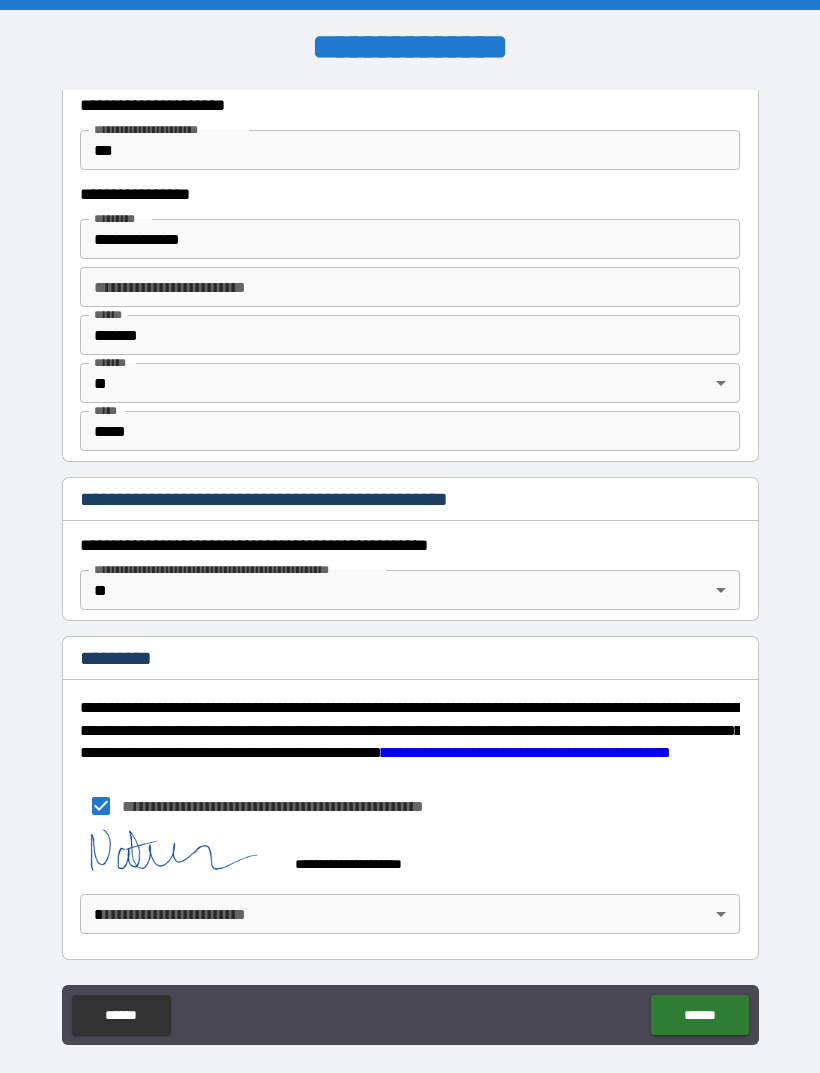 scroll, scrollTop: 1825, scrollLeft: 0, axis: vertical 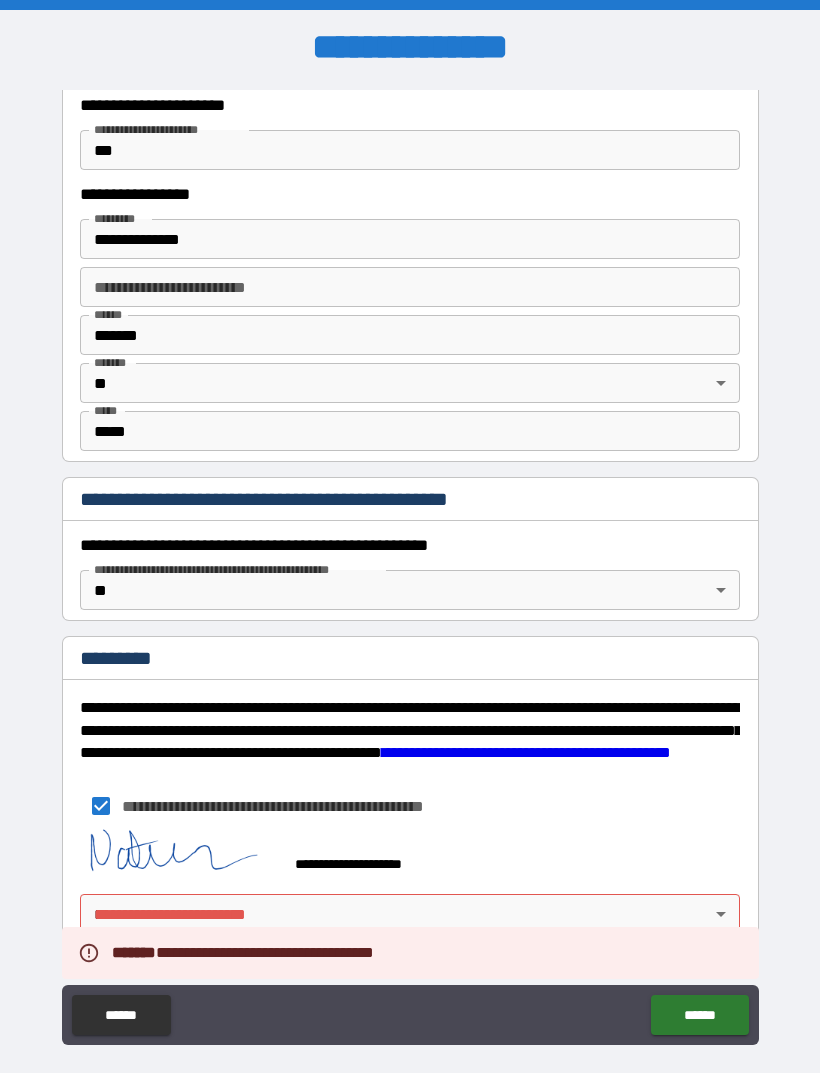 click on "**********" at bounding box center (410, 568) 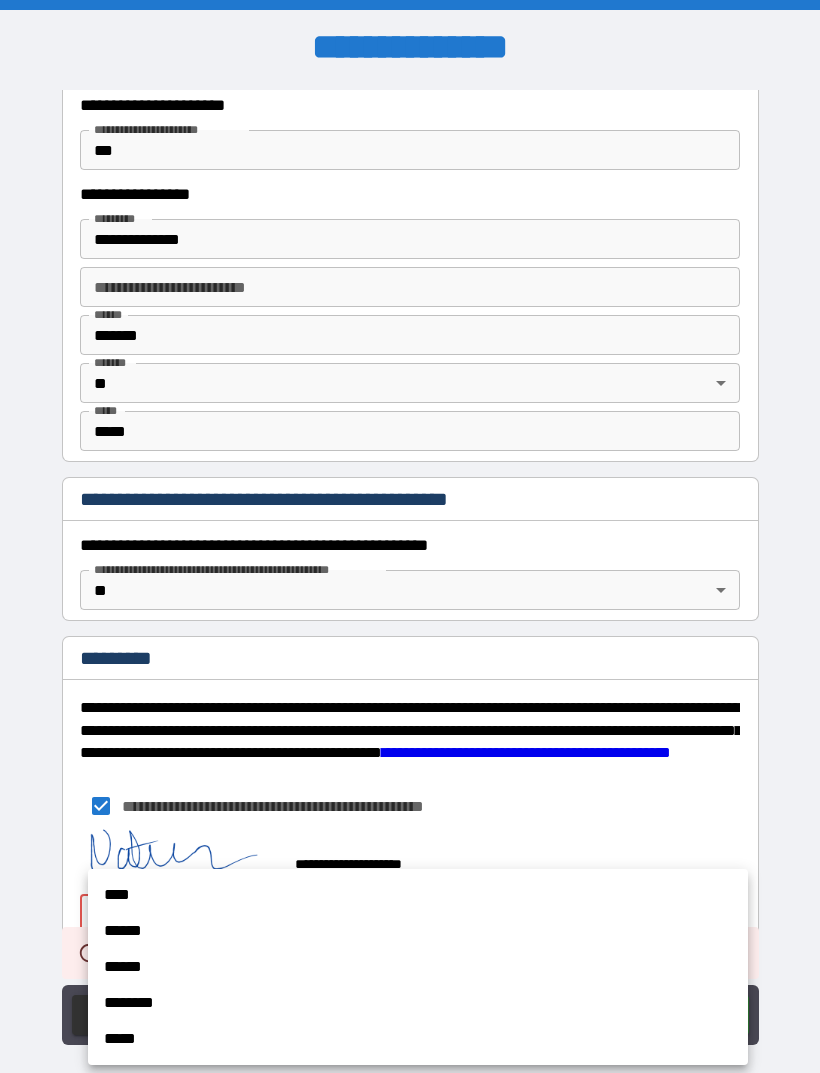 click on "****" at bounding box center [418, 895] 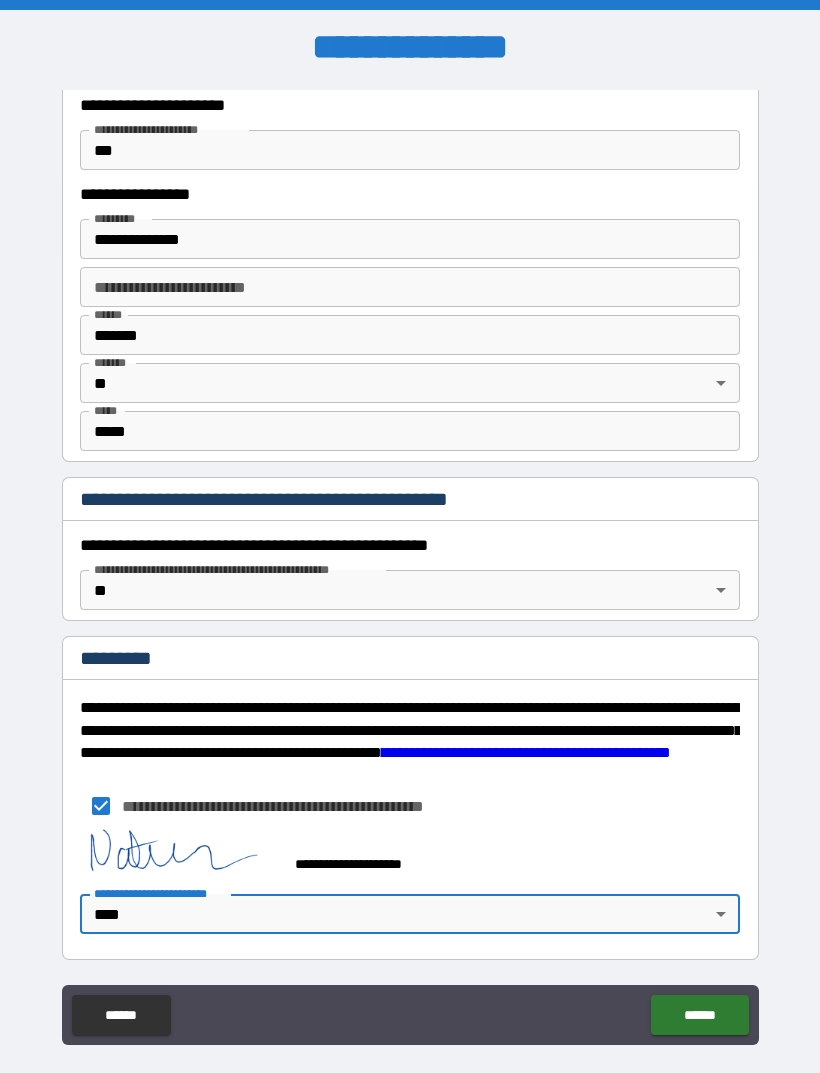 click on "******" at bounding box center (699, 1015) 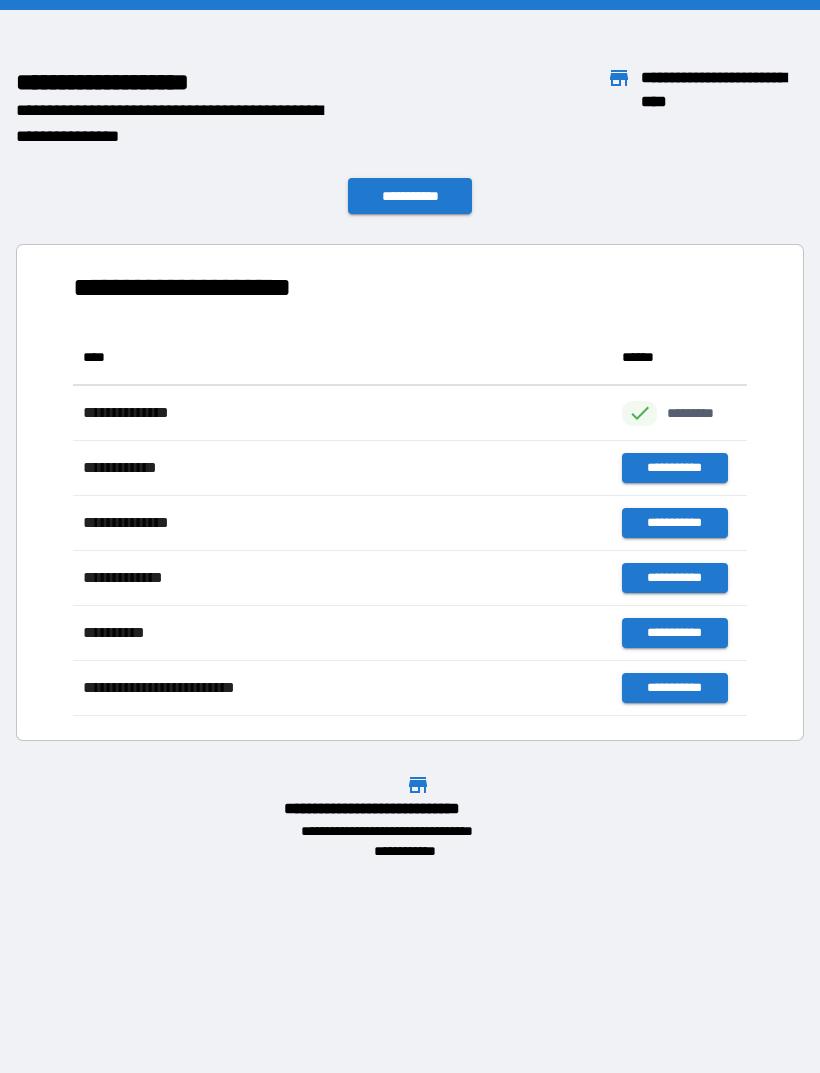 scroll, scrollTop: 1, scrollLeft: 1, axis: both 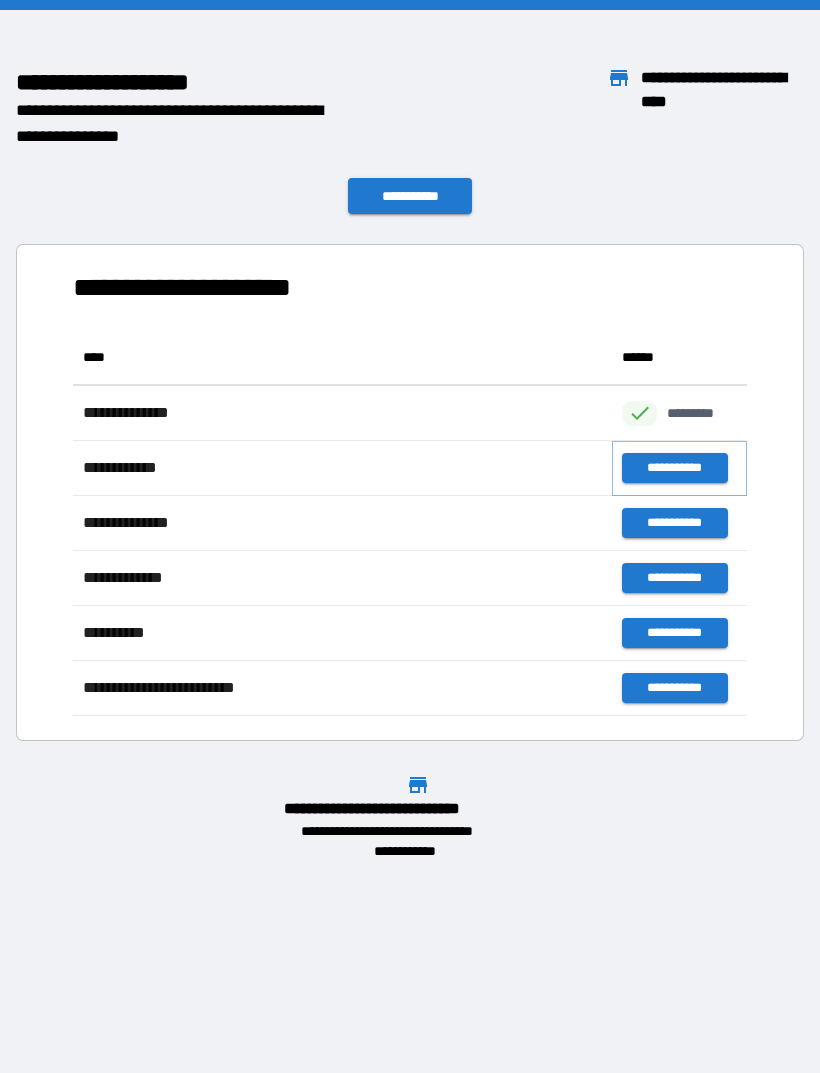 click on "**********" at bounding box center [674, 468] 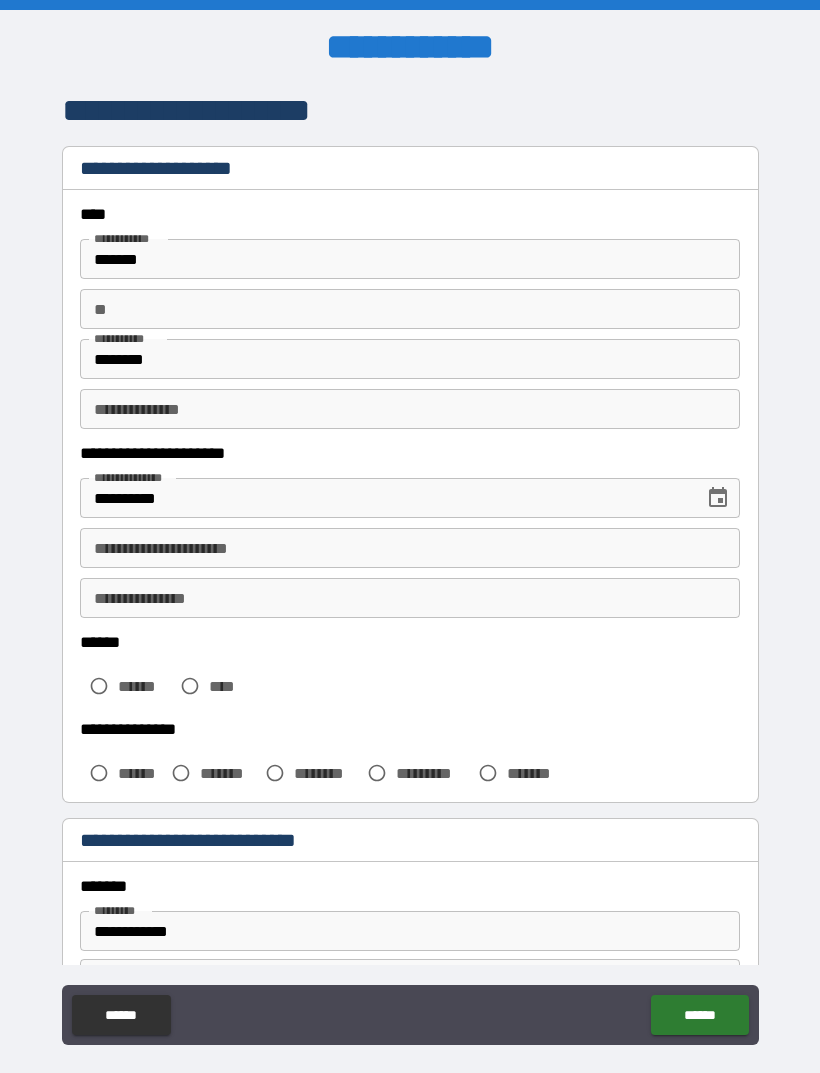 click on "**********" at bounding box center (410, 548) 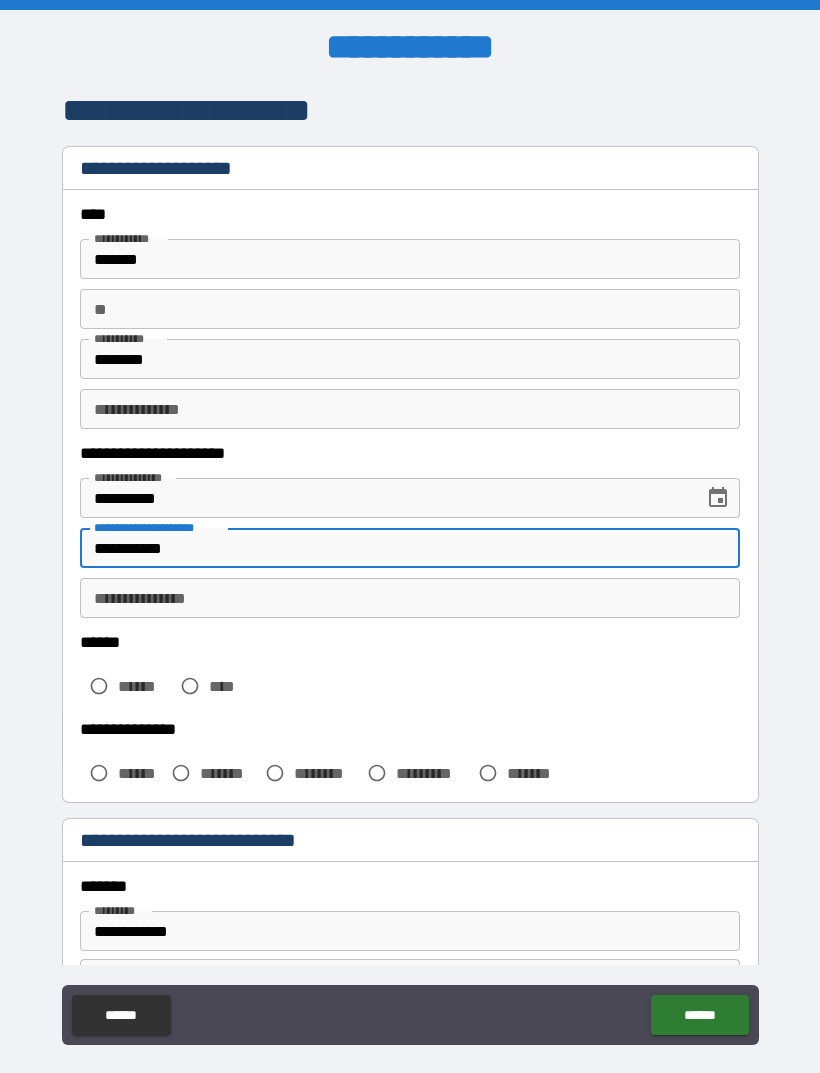 type on "**********" 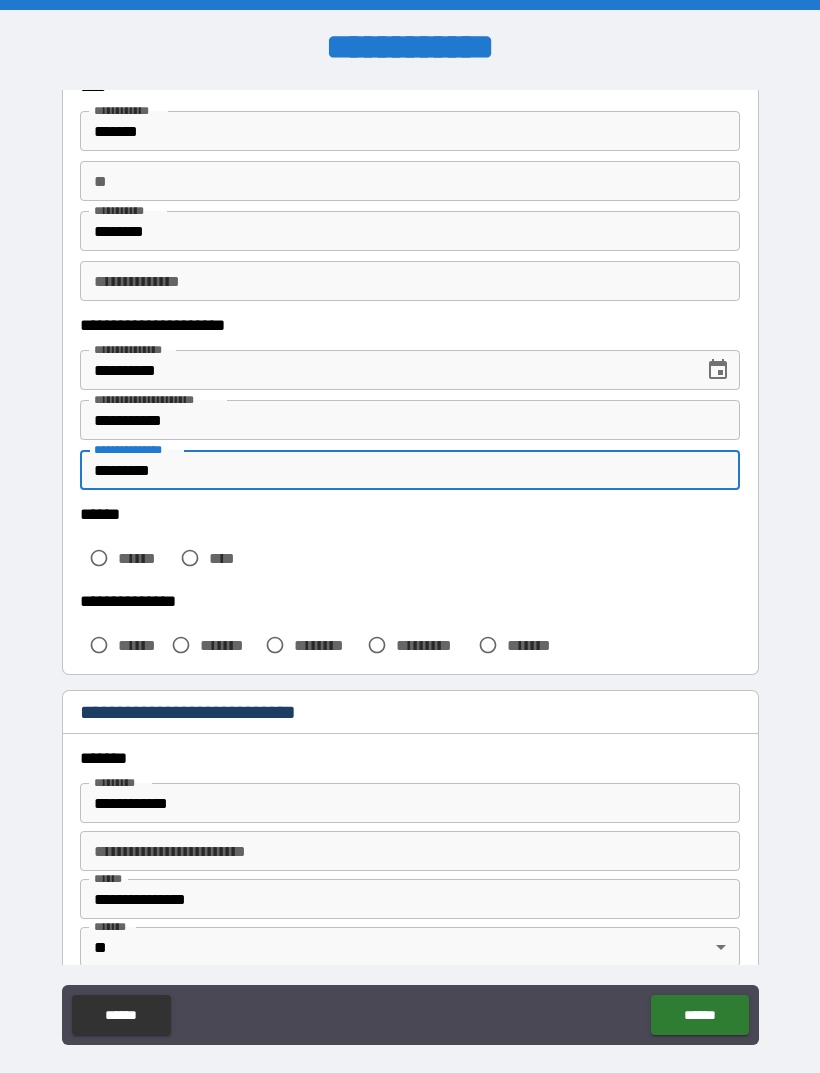 scroll, scrollTop: 155, scrollLeft: 0, axis: vertical 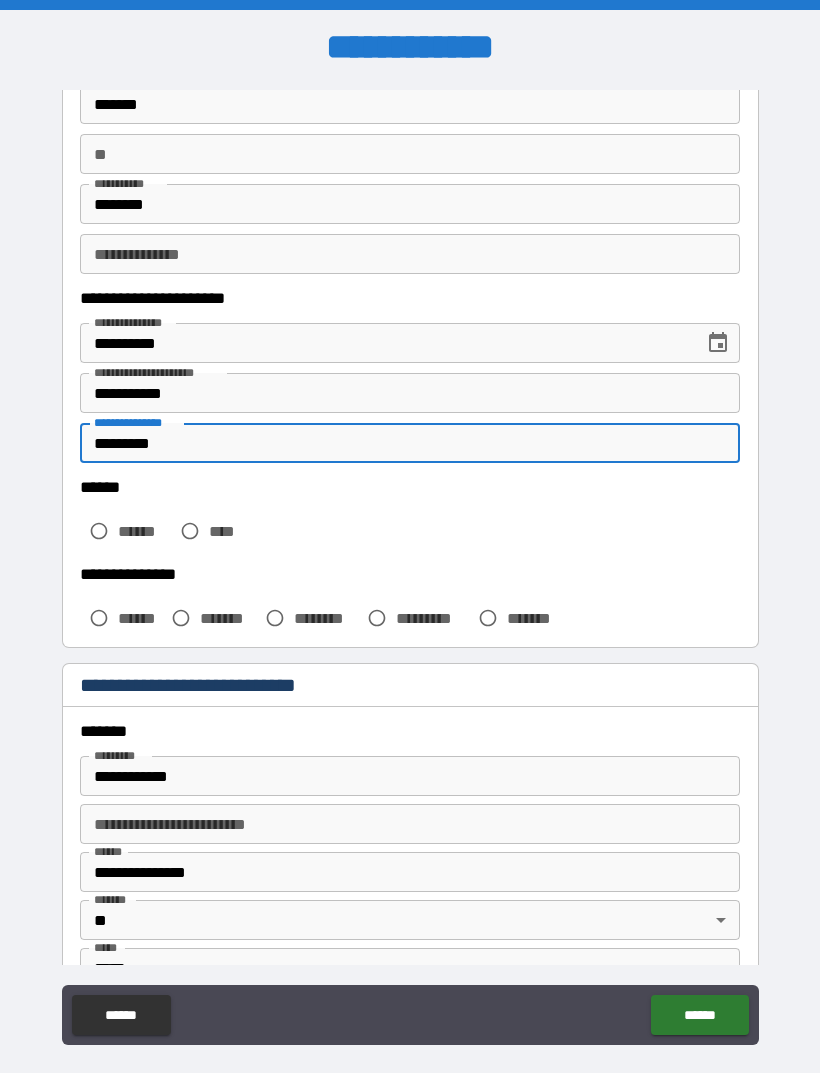 type on "*********" 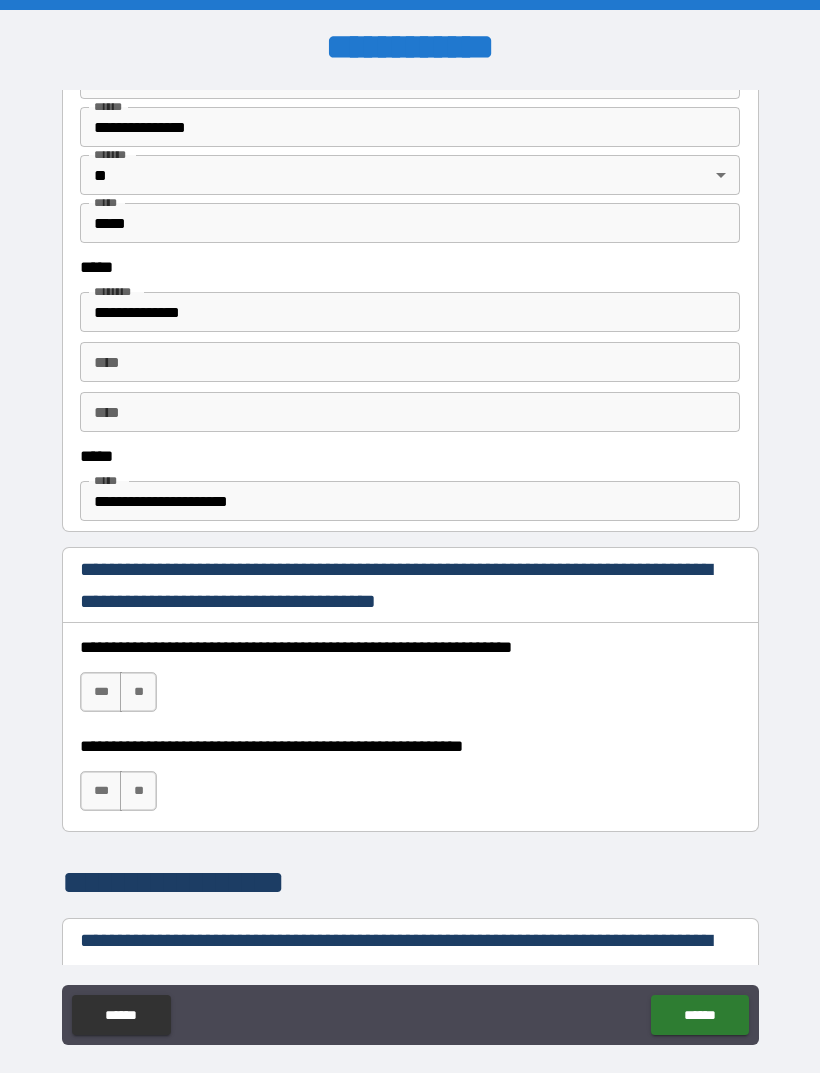 scroll, scrollTop: 904, scrollLeft: 0, axis: vertical 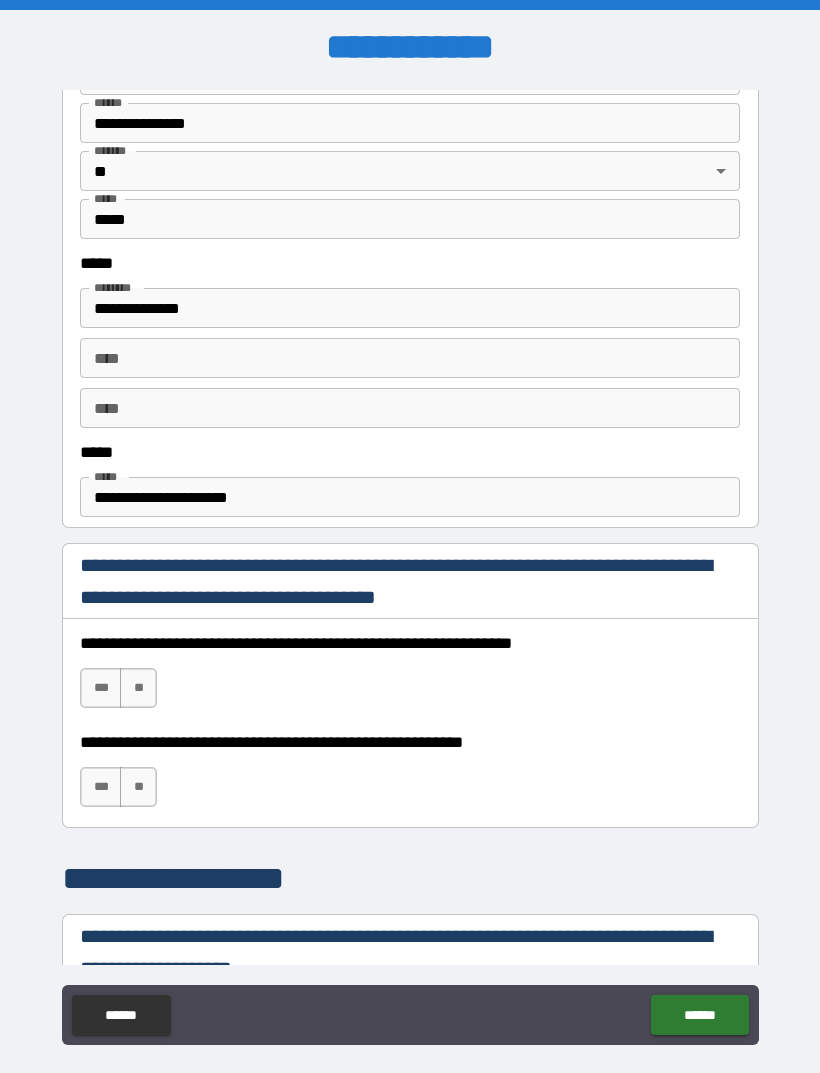 click on "***" at bounding box center [101, 688] 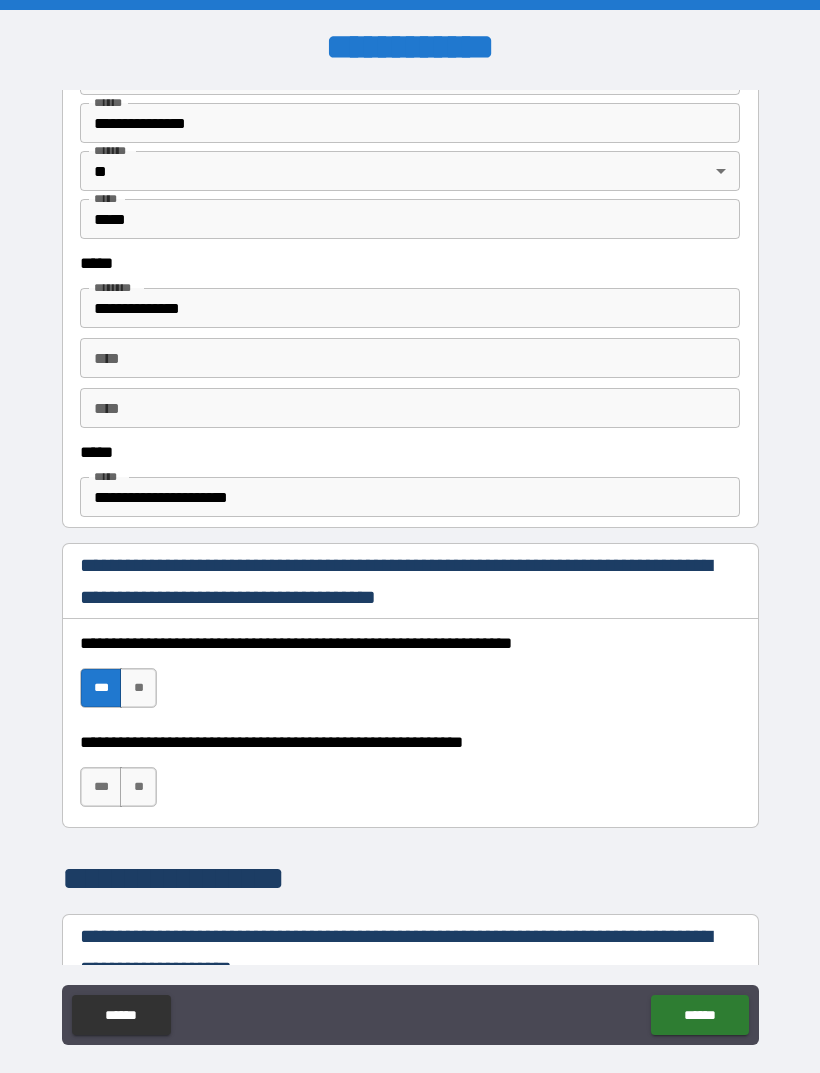 click on "***" at bounding box center [101, 787] 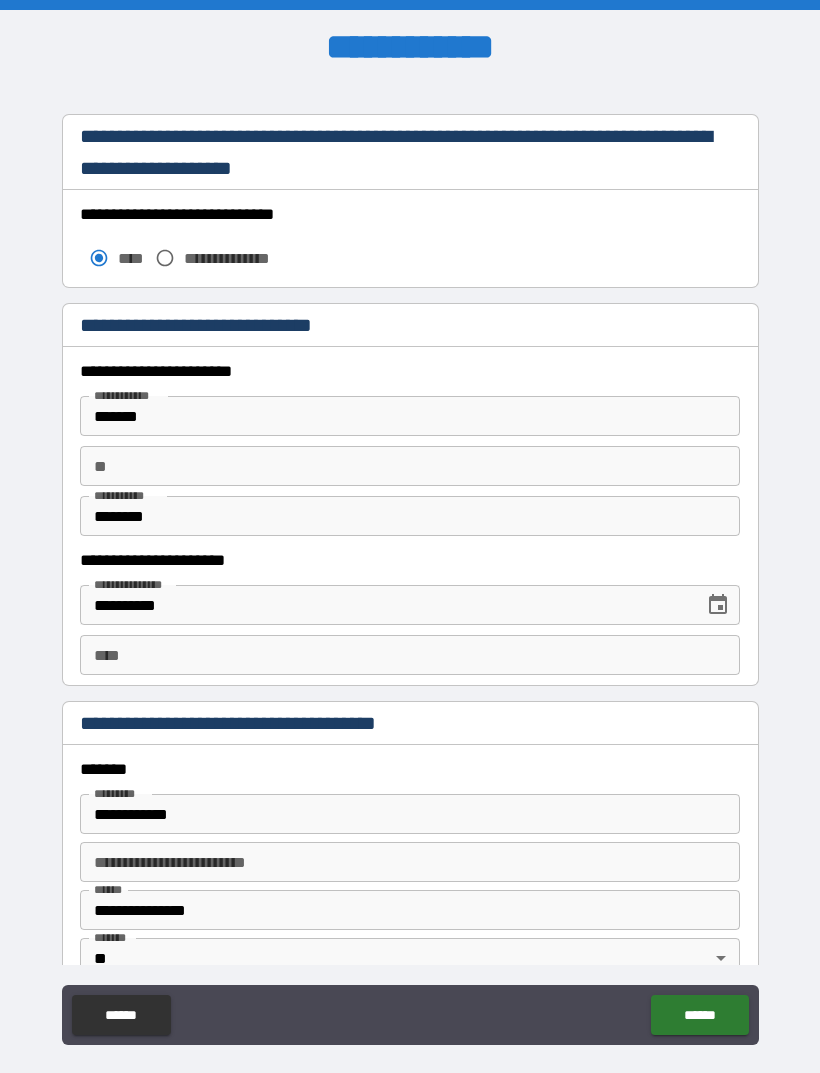 scroll, scrollTop: 1737, scrollLeft: 0, axis: vertical 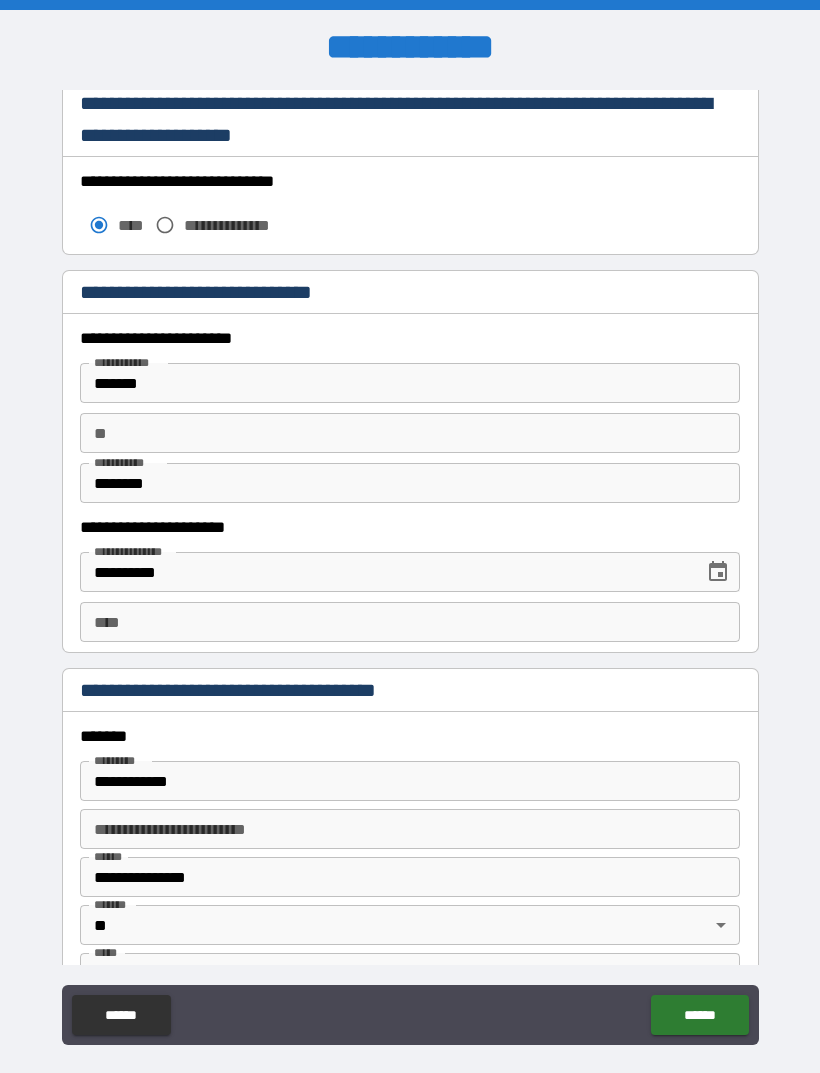 click on "****" at bounding box center [410, 622] 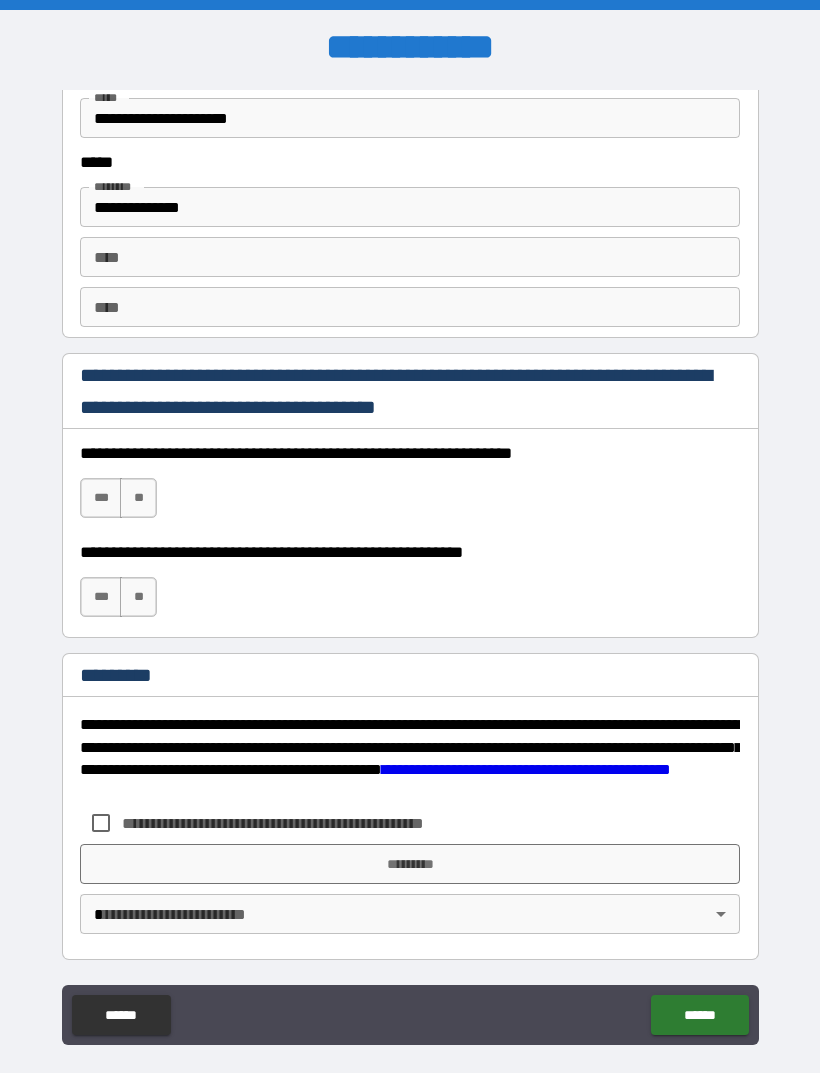 scroll, scrollTop: 2681, scrollLeft: 0, axis: vertical 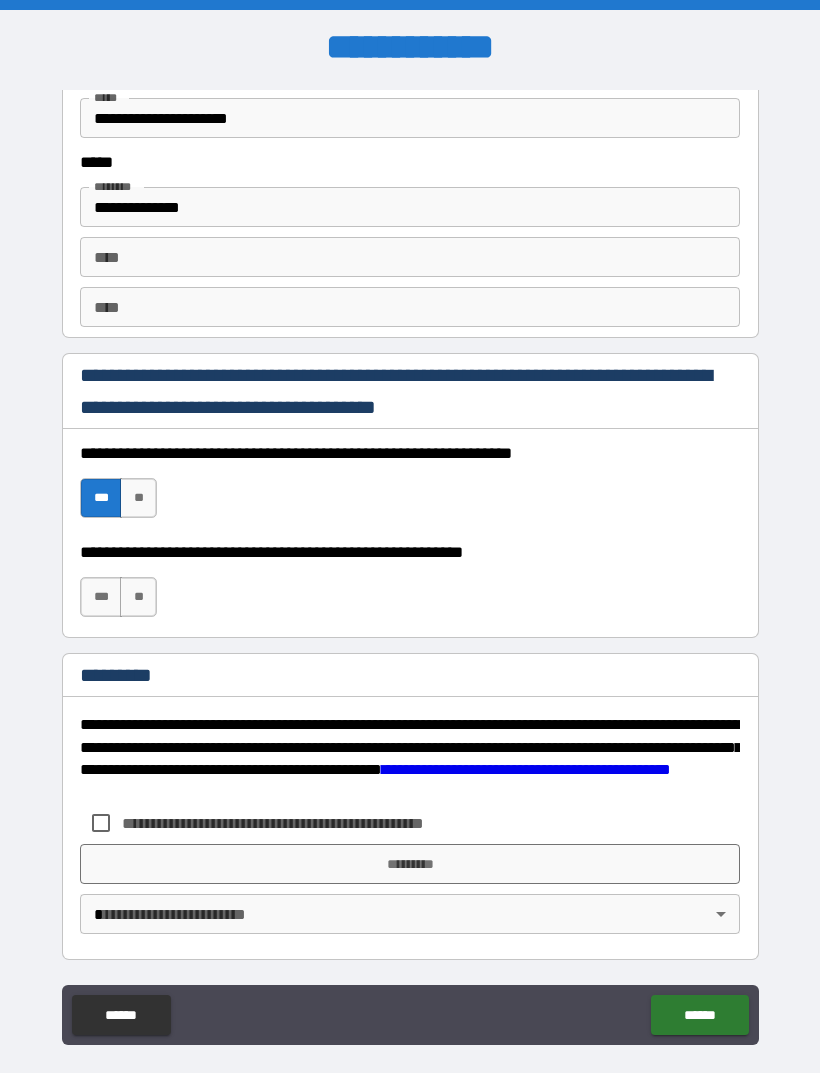 click on "***" at bounding box center [101, 597] 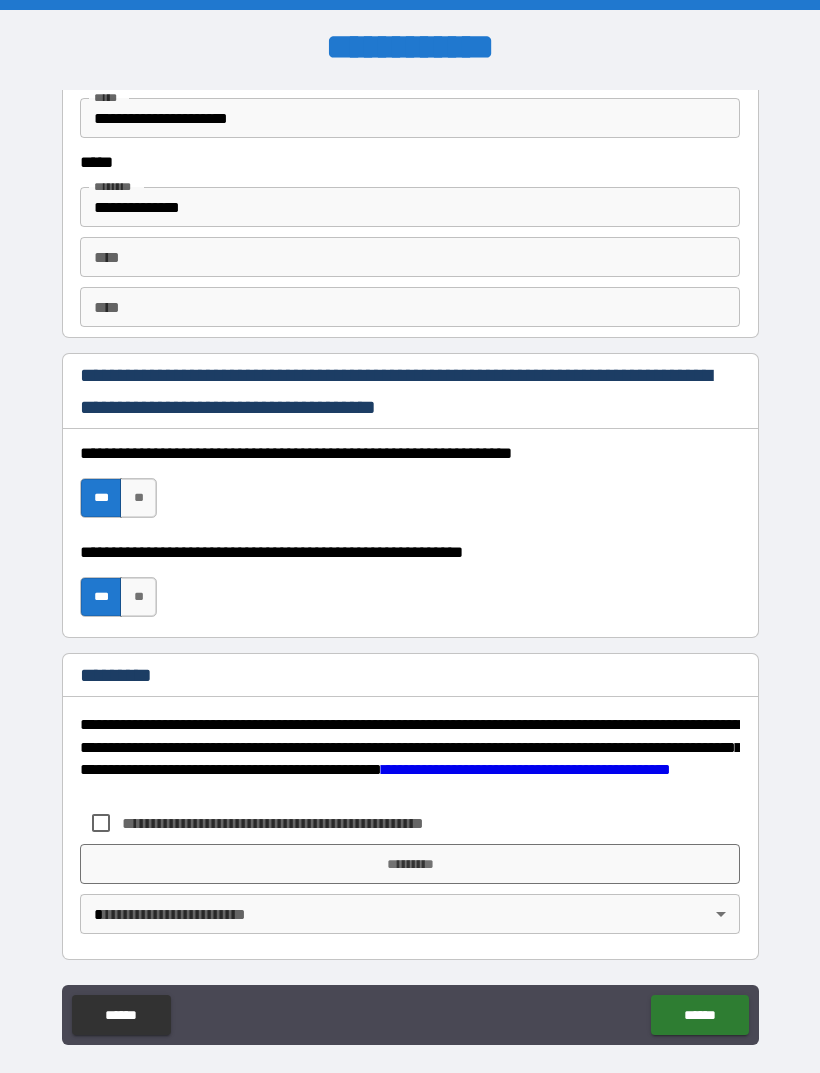 scroll, scrollTop: 2681, scrollLeft: 0, axis: vertical 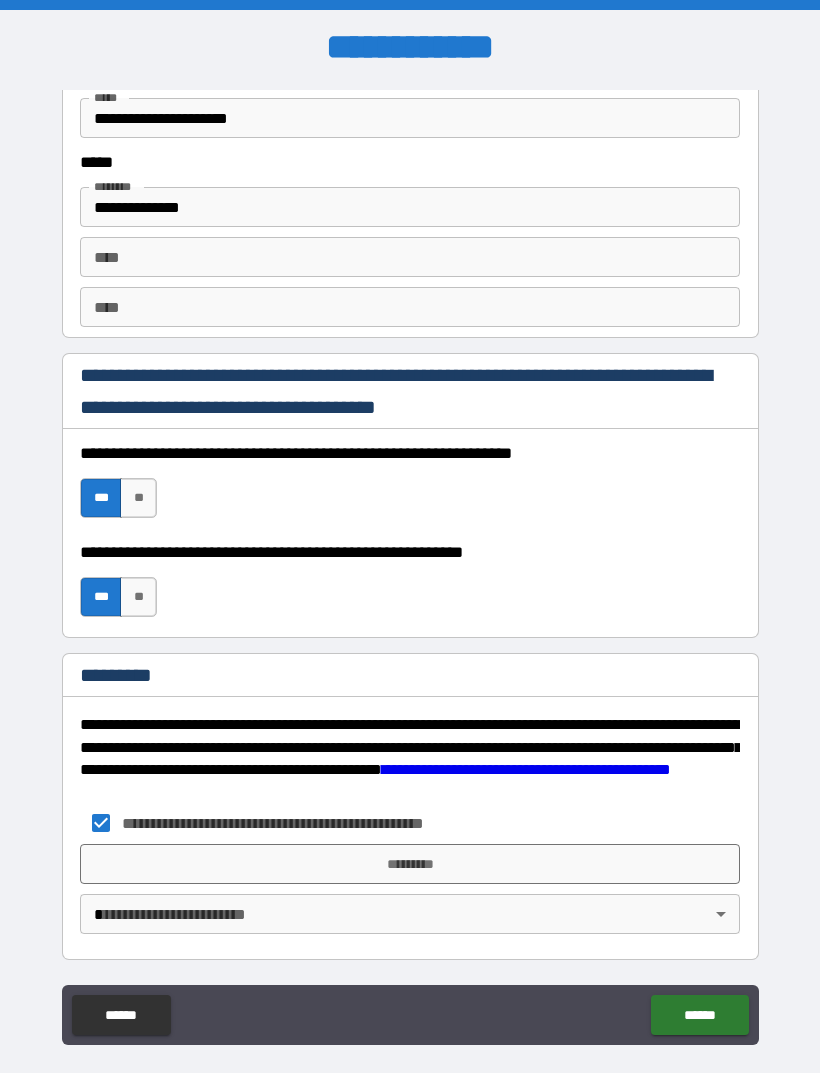 click on "*********" at bounding box center (410, 864) 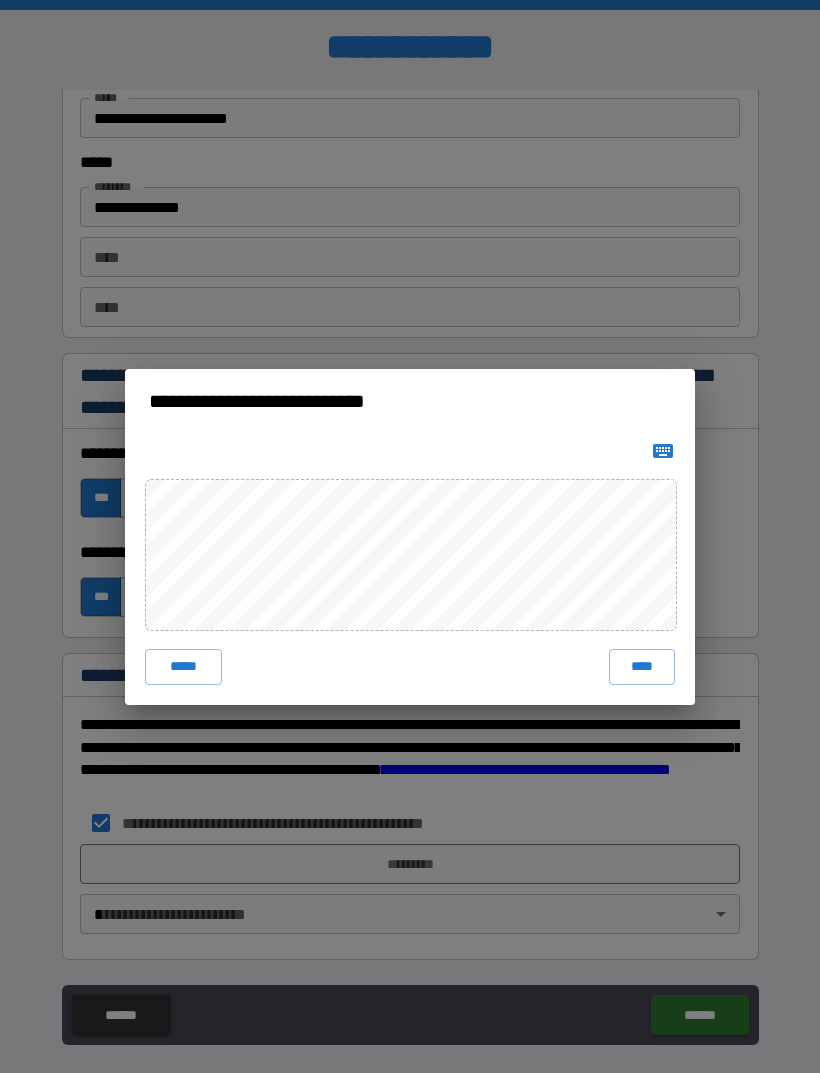 click on "****" at bounding box center [642, 667] 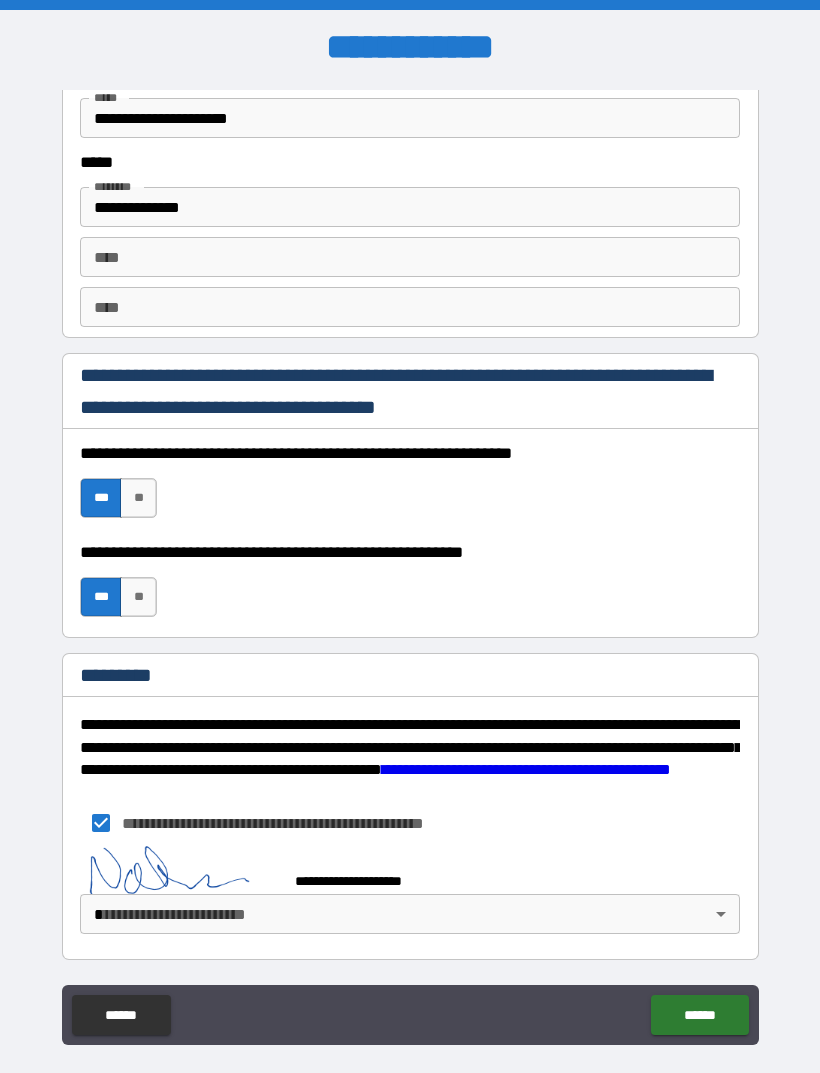 scroll, scrollTop: 2671, scrollLeft: 0, axis: vertical 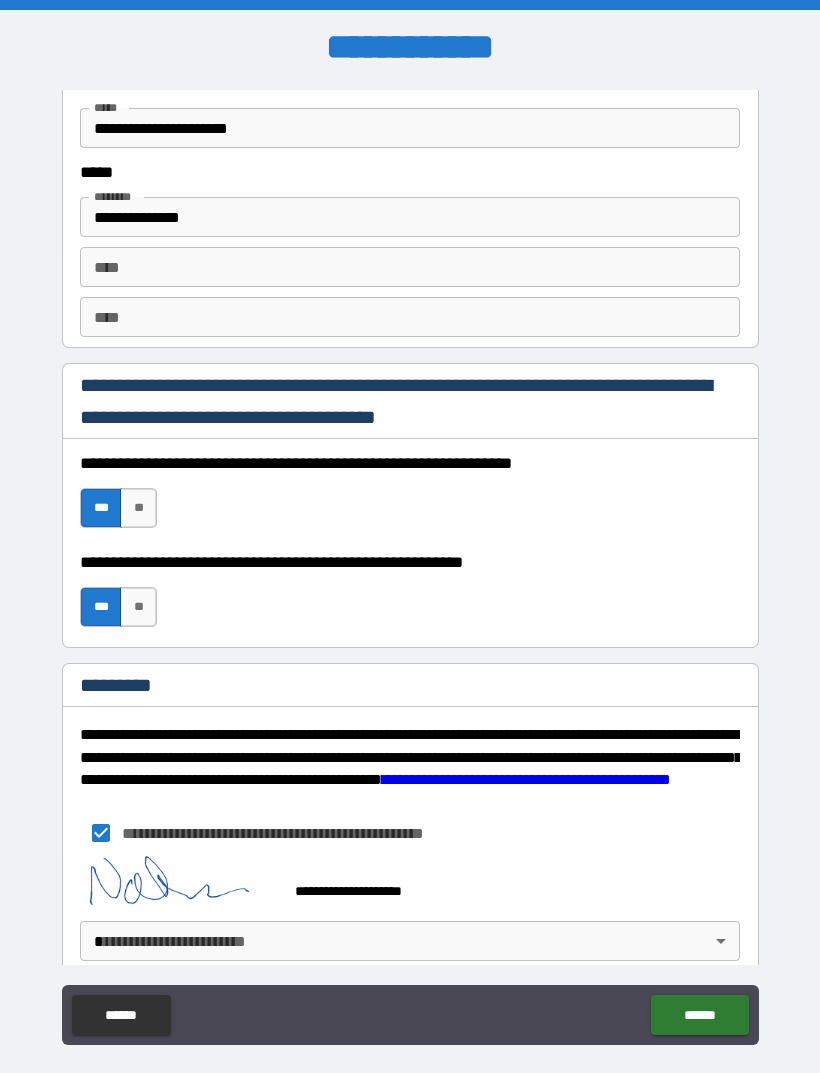 click on "**********" at bounding box center (410, 568) 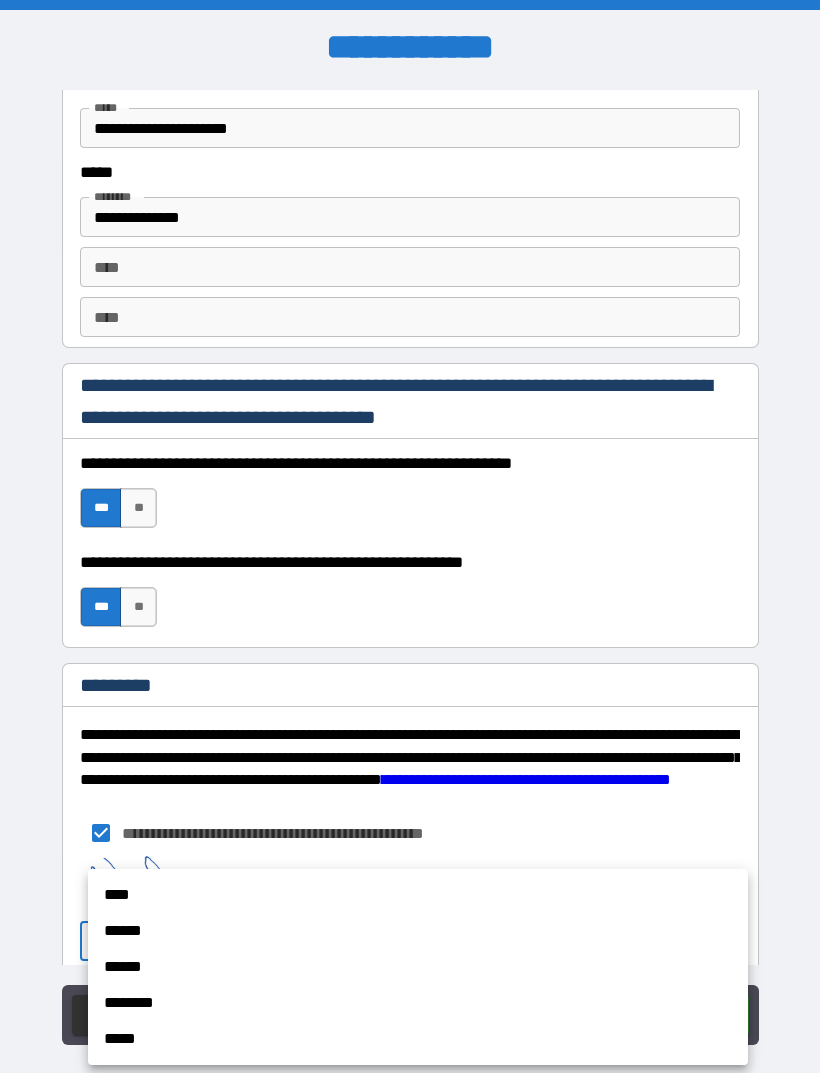 click on "****" at bounding box center (418, 895) 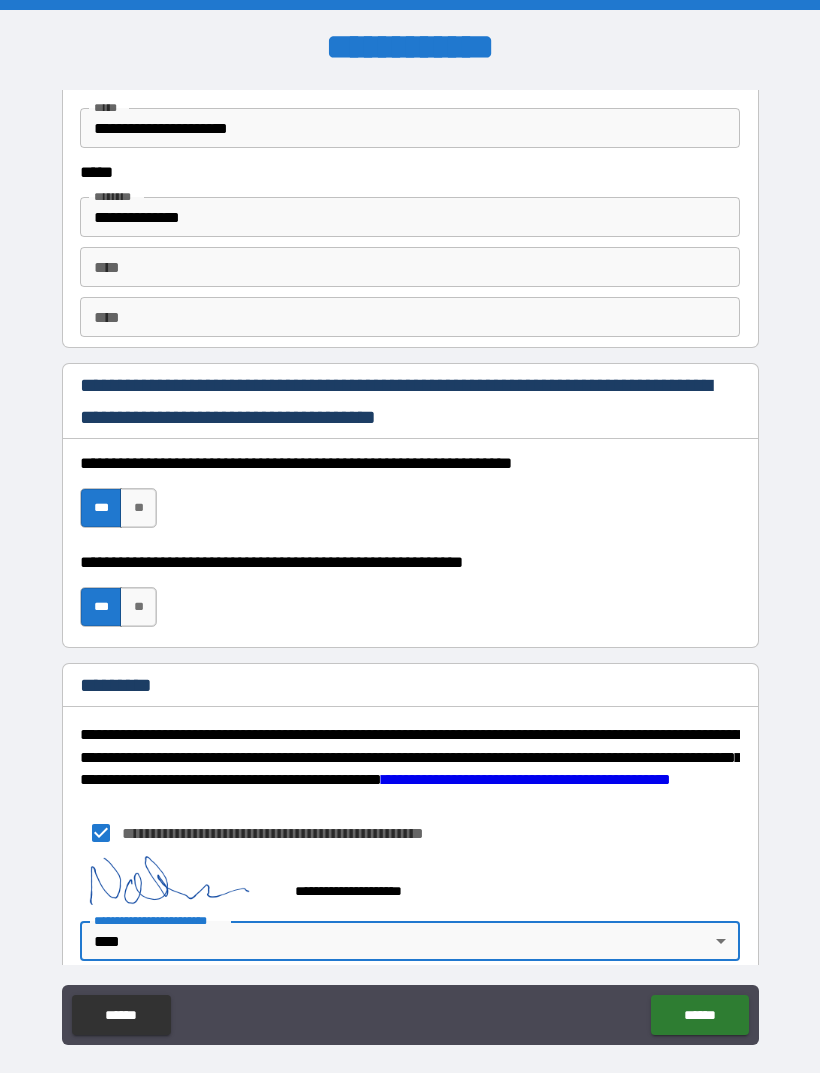 click on "******" at bounding box center (699, 1015) 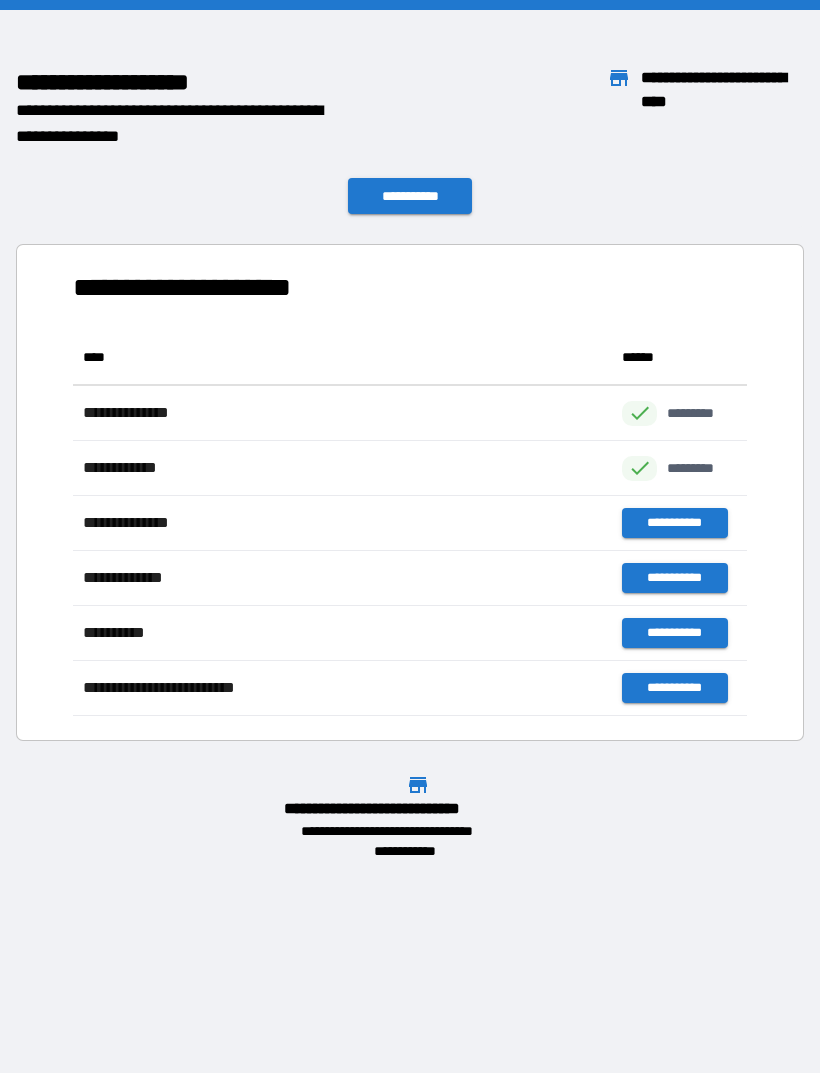 scroll, scrollTop: 1, scrollLeft: 1, axis: both 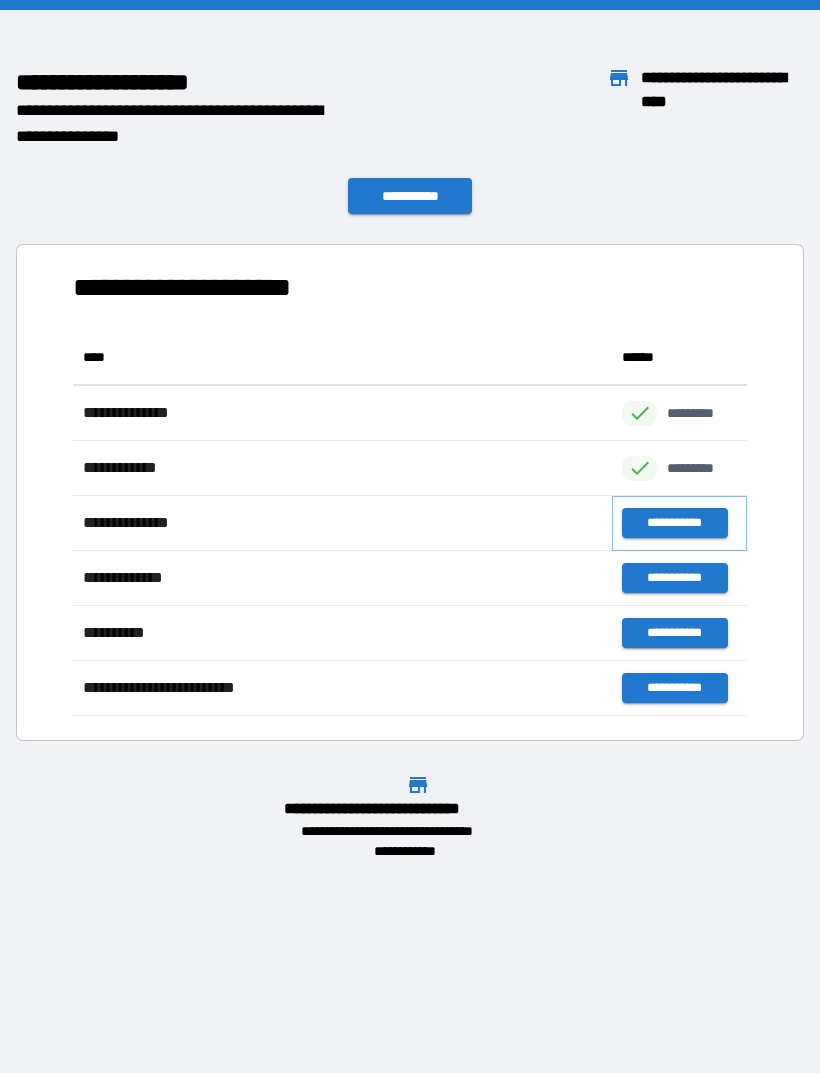 click on "**********" at bounding box center [674, 523] 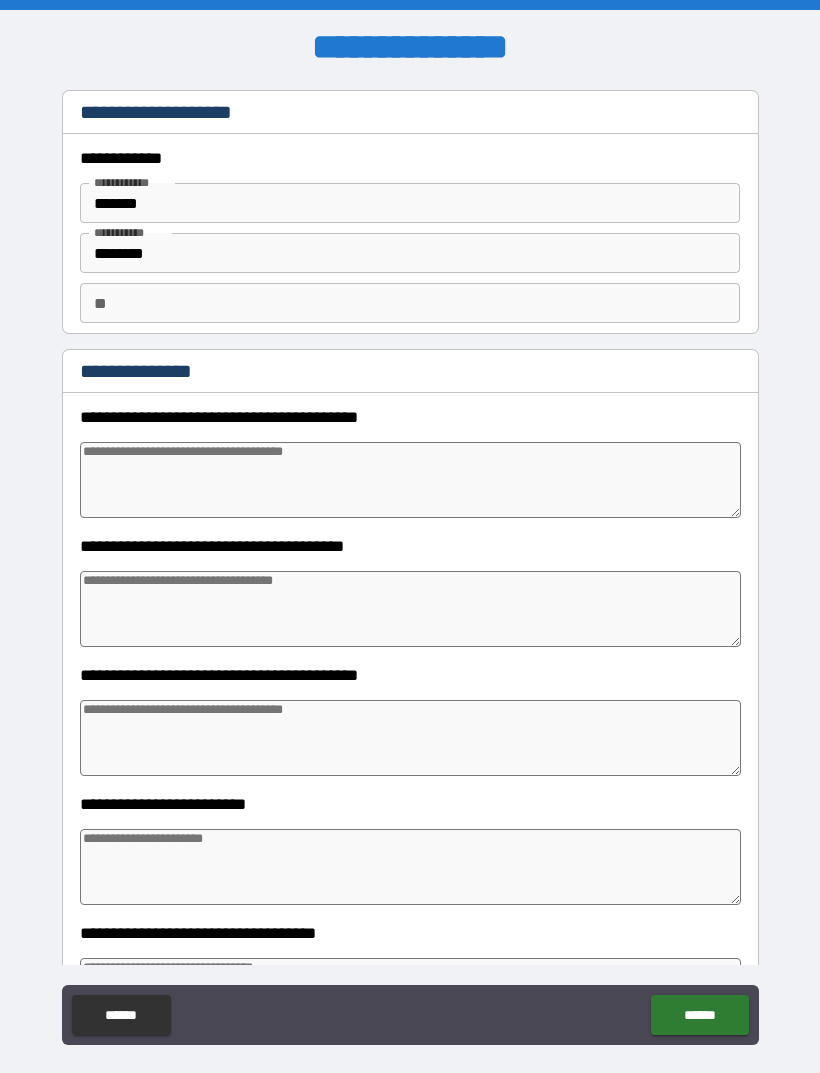 type on "*" 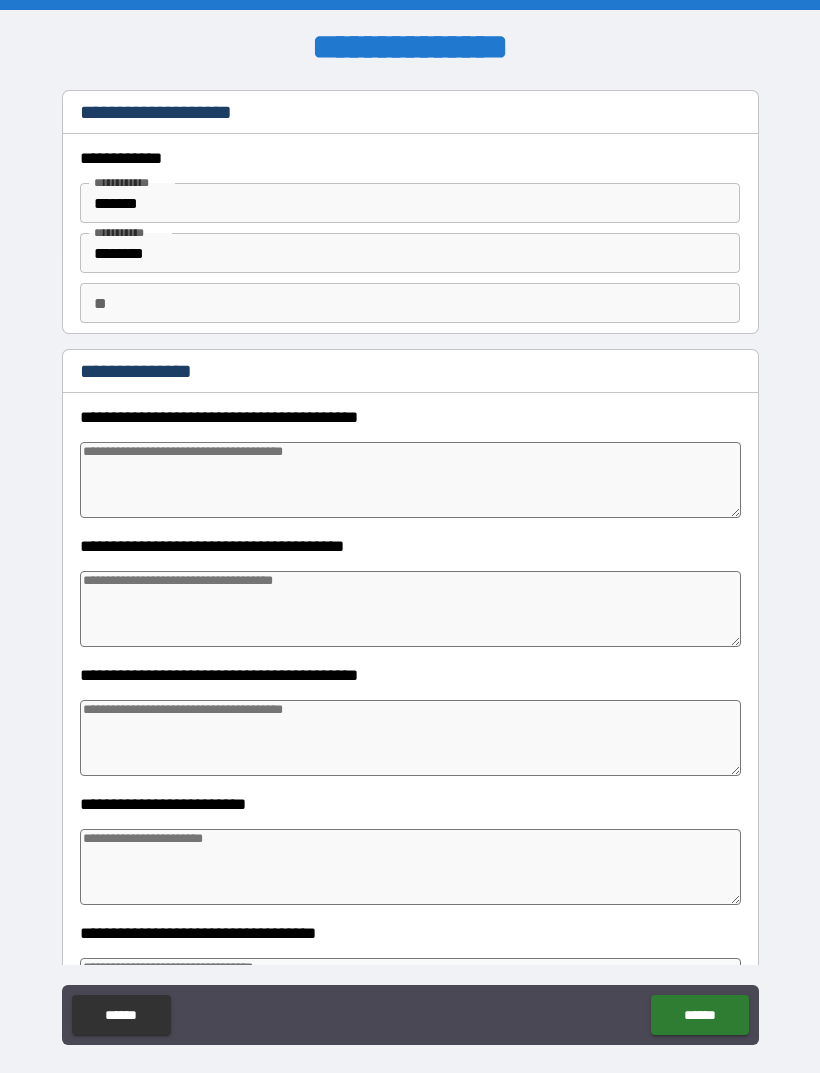 type on "*" 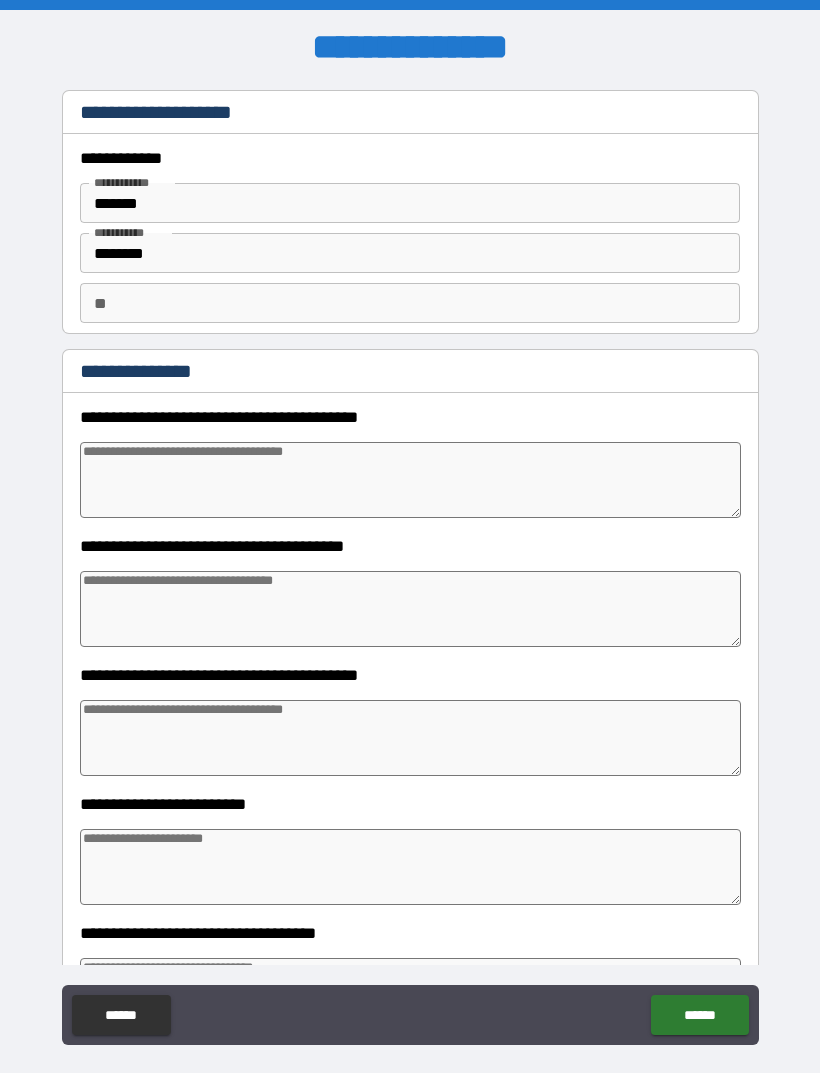type on "*" 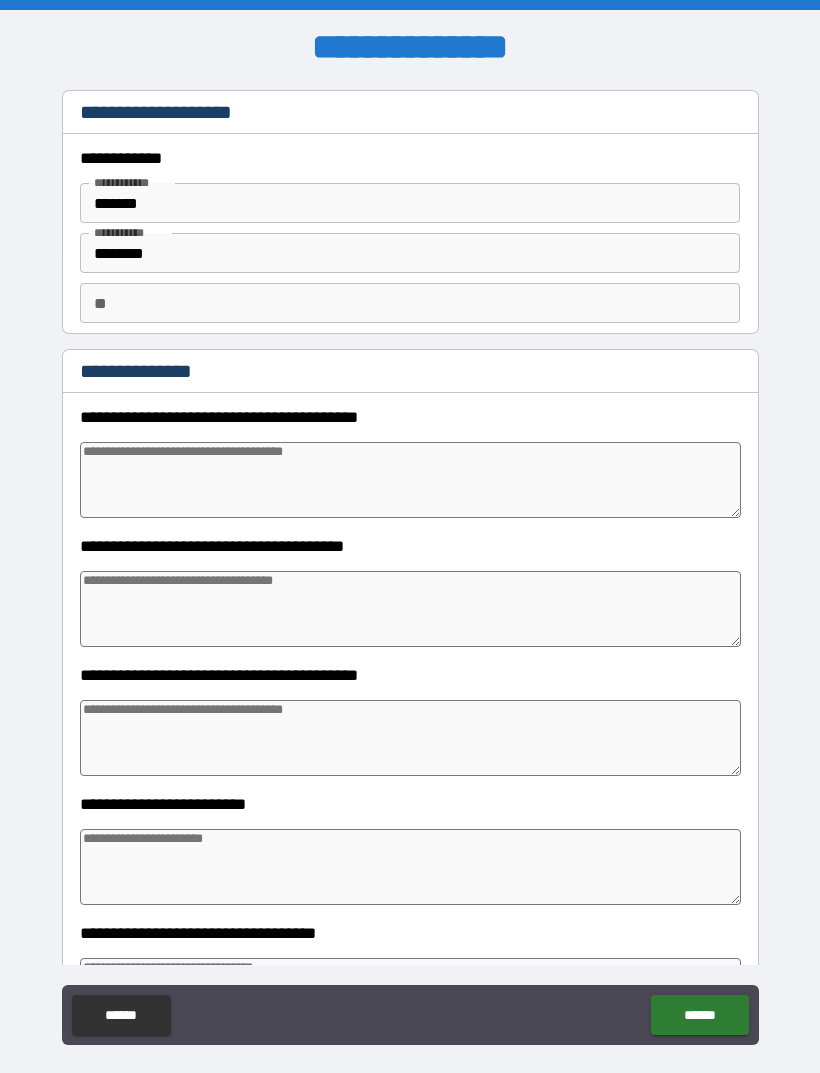 type on "*" 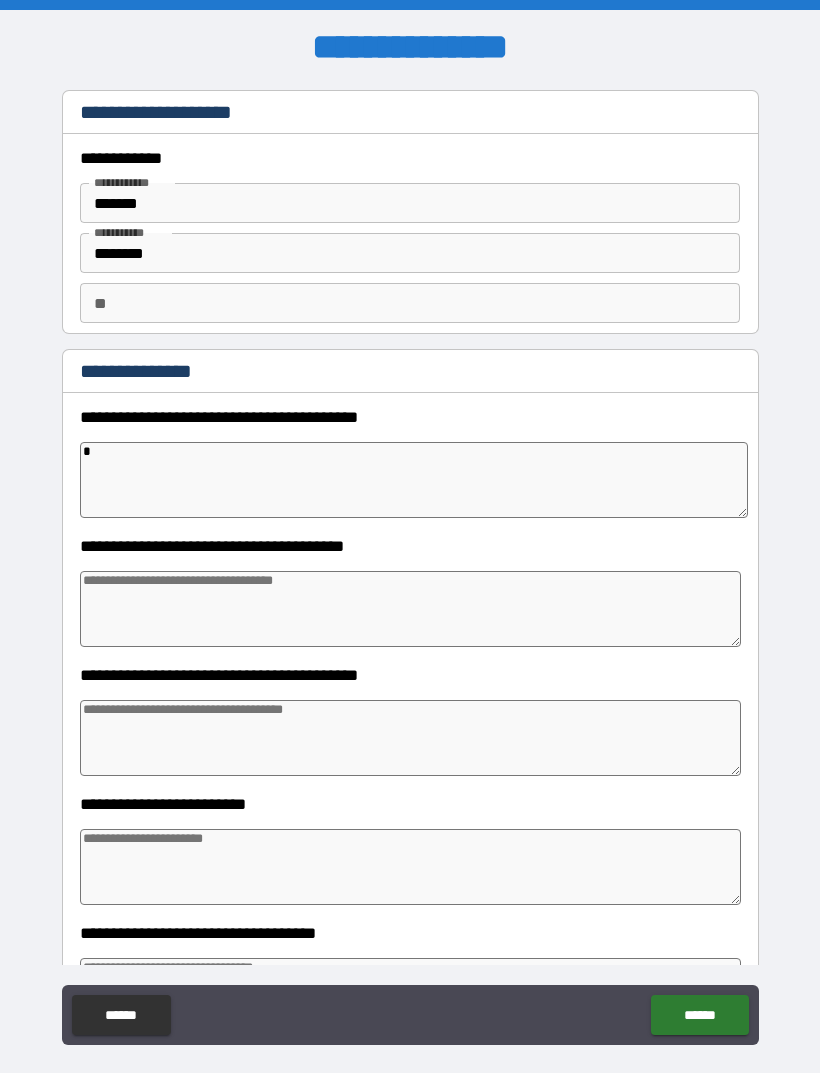 type on "*" 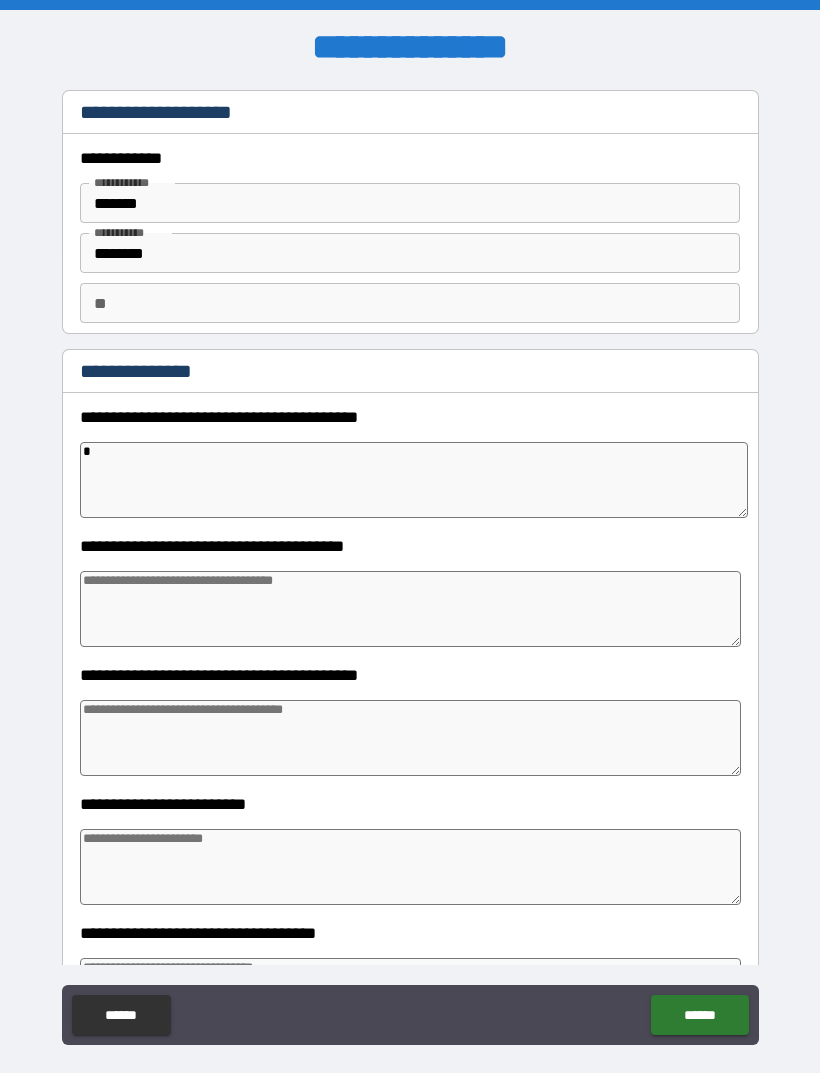 type on "*" 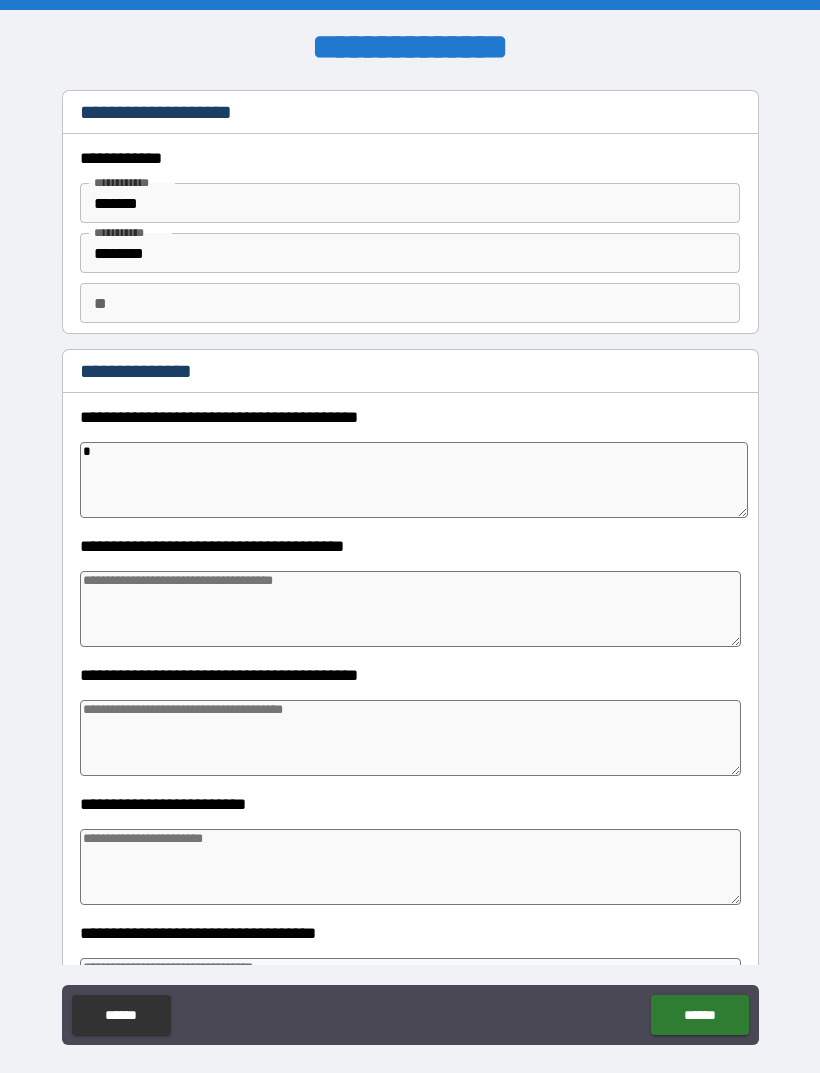 type on "**" 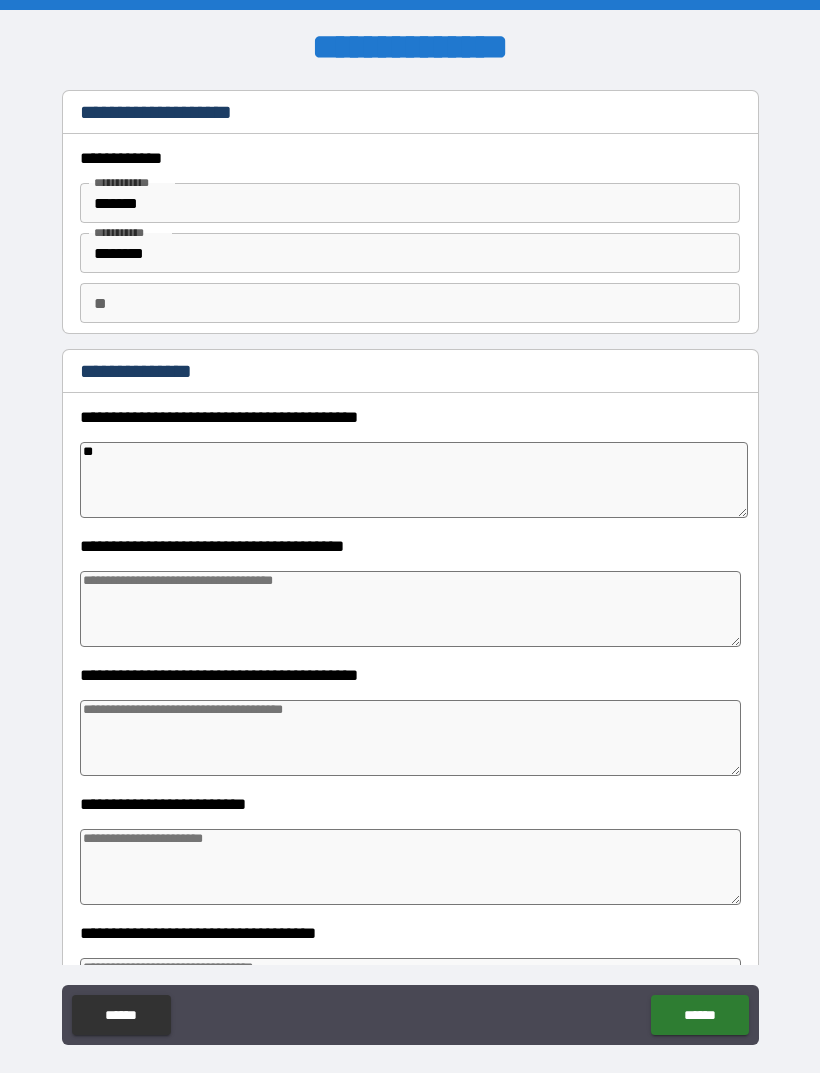 type on "*" 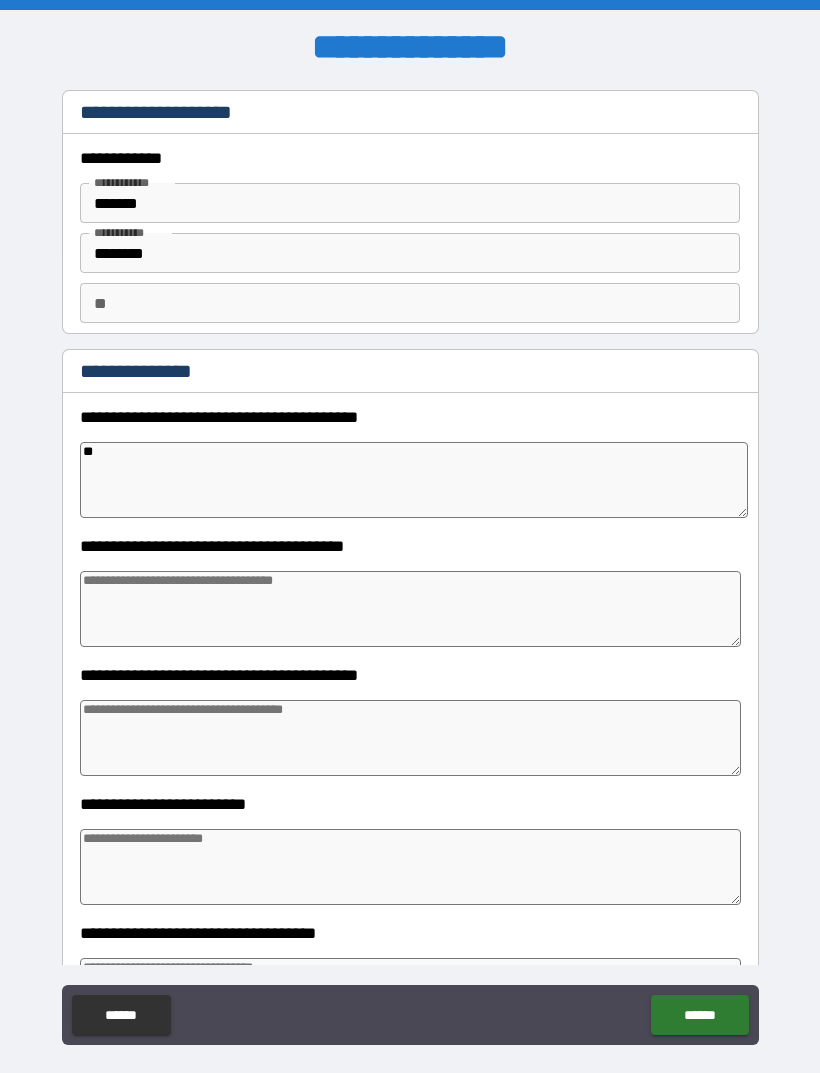 type on "*" 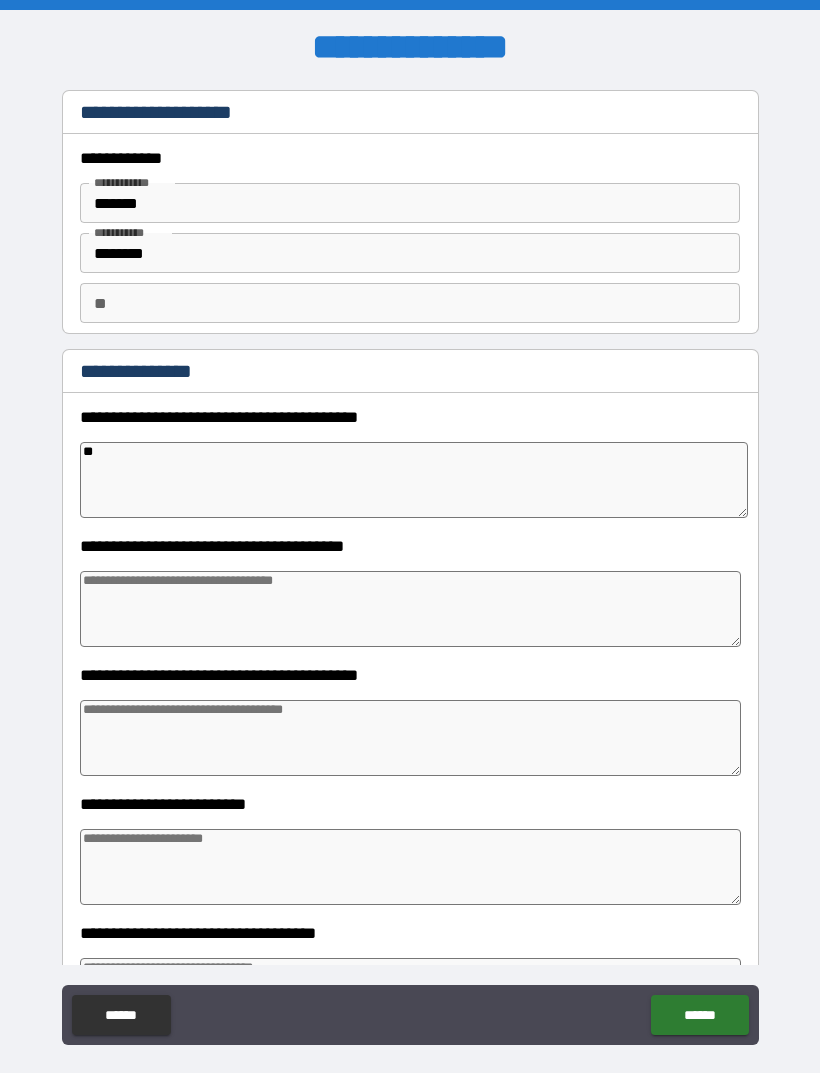 type on "*" 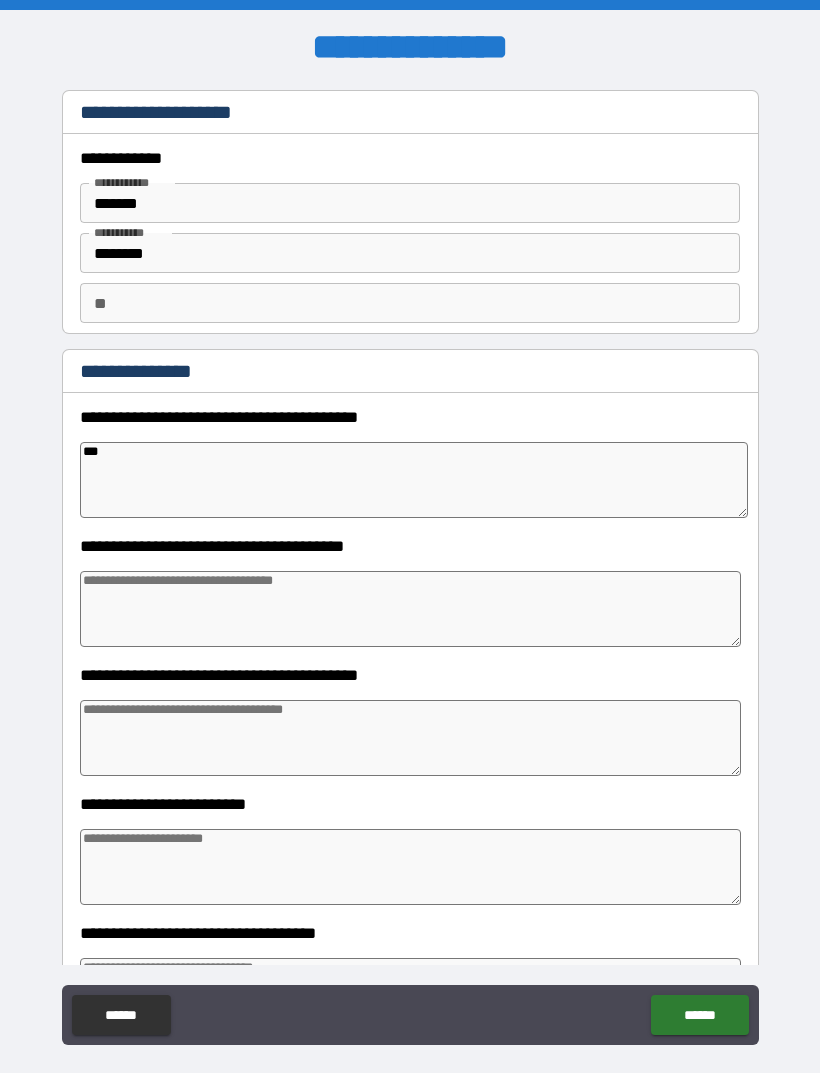 type on "*" 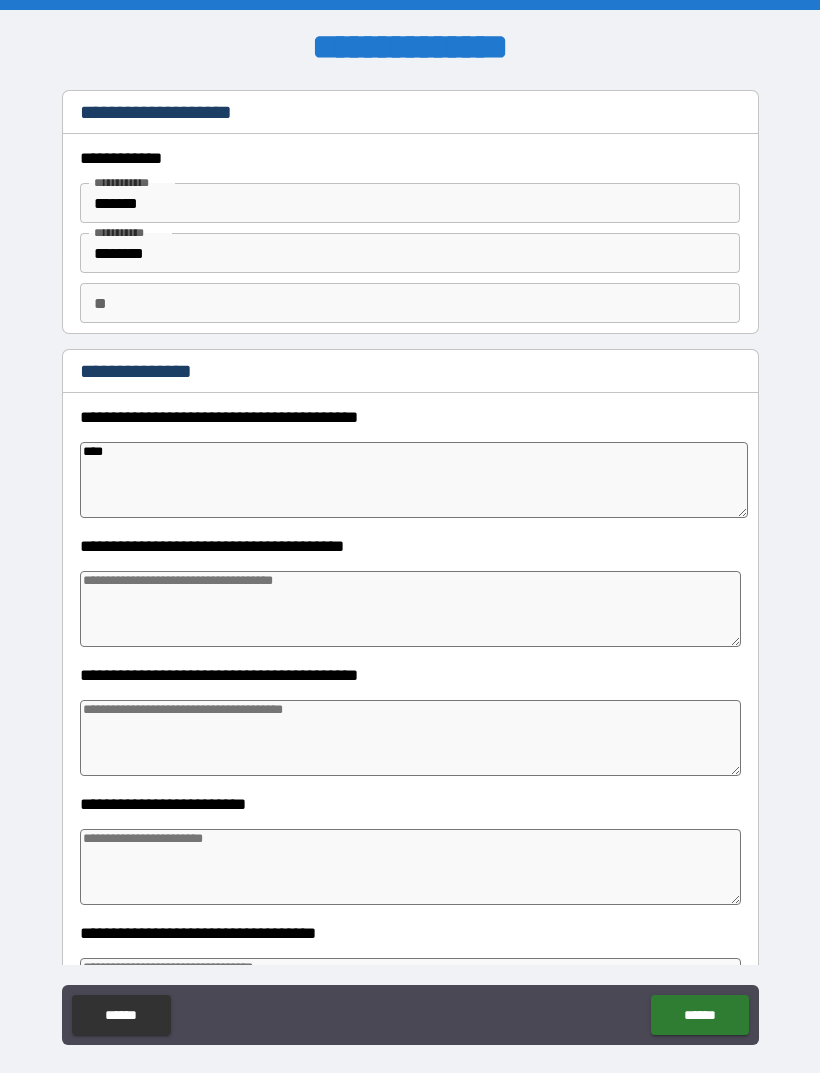 type on "*" 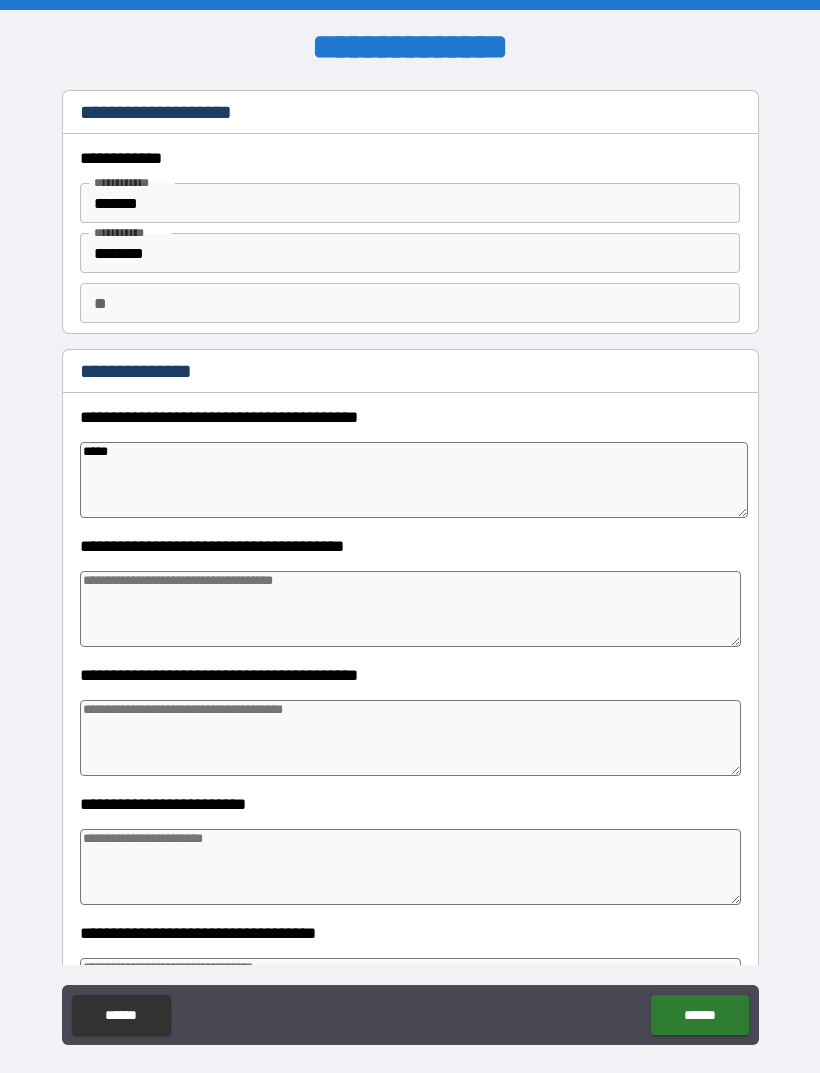 type on "*" 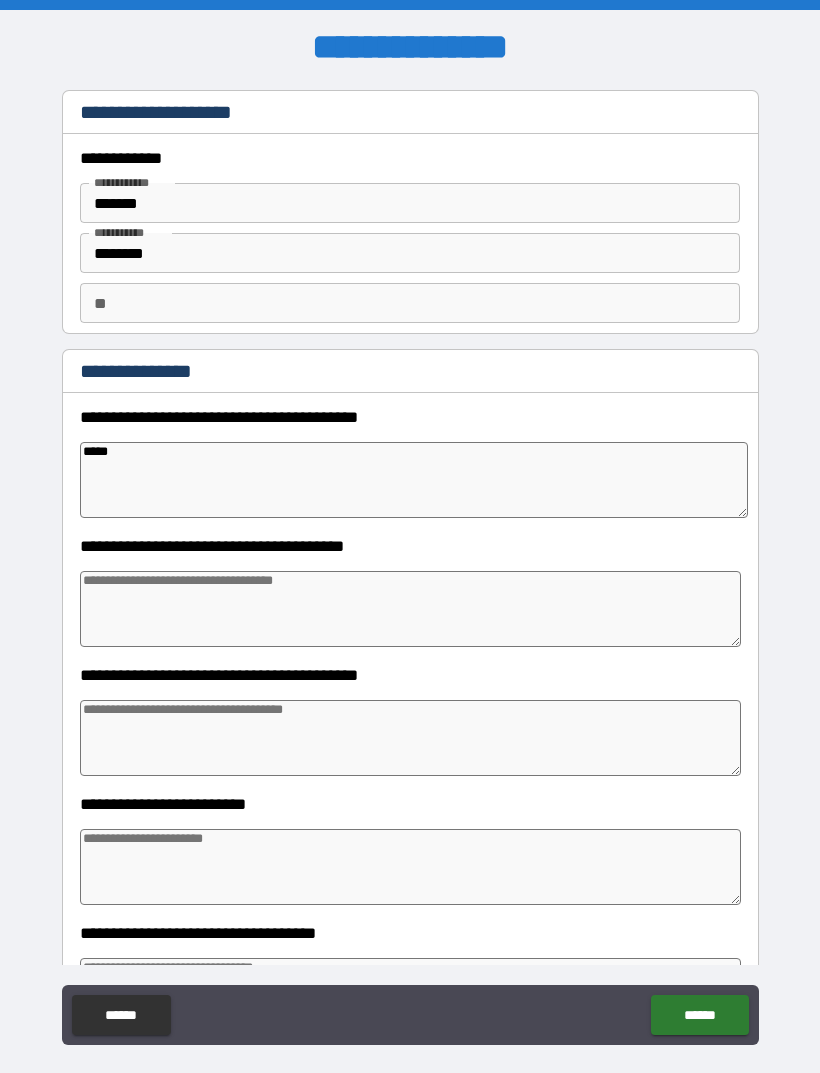 type on "*" 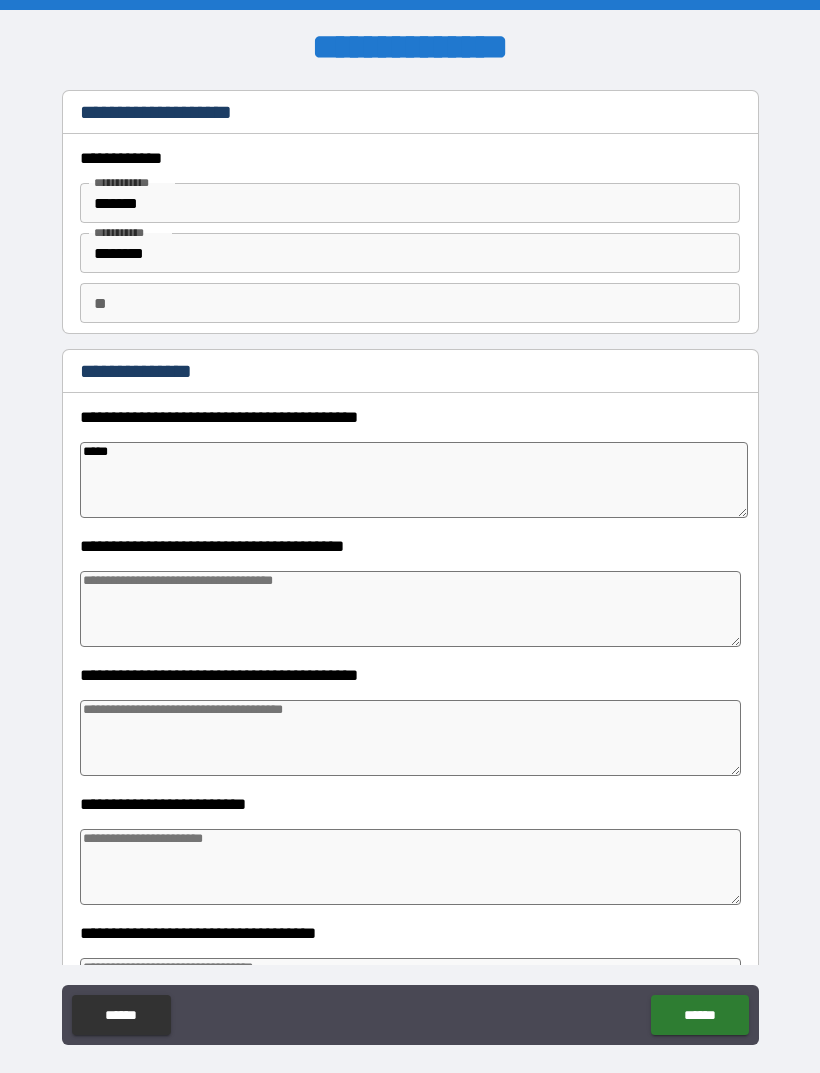 type on "*" 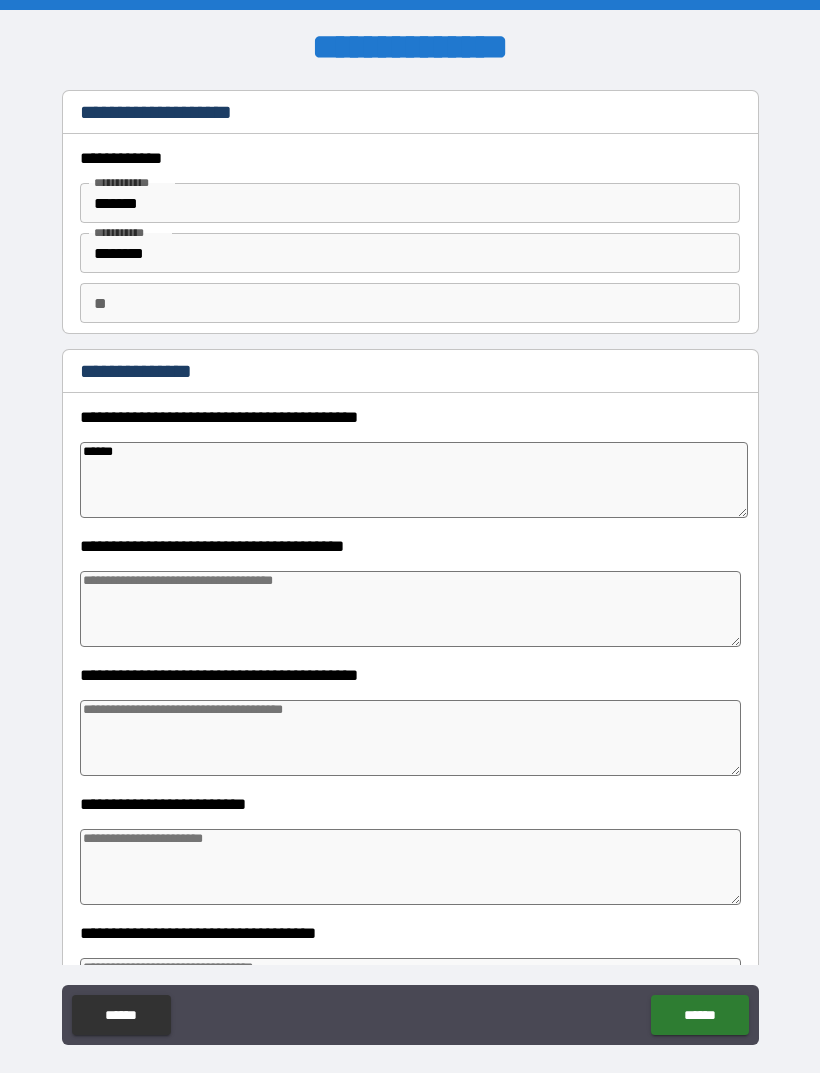 type on "*" 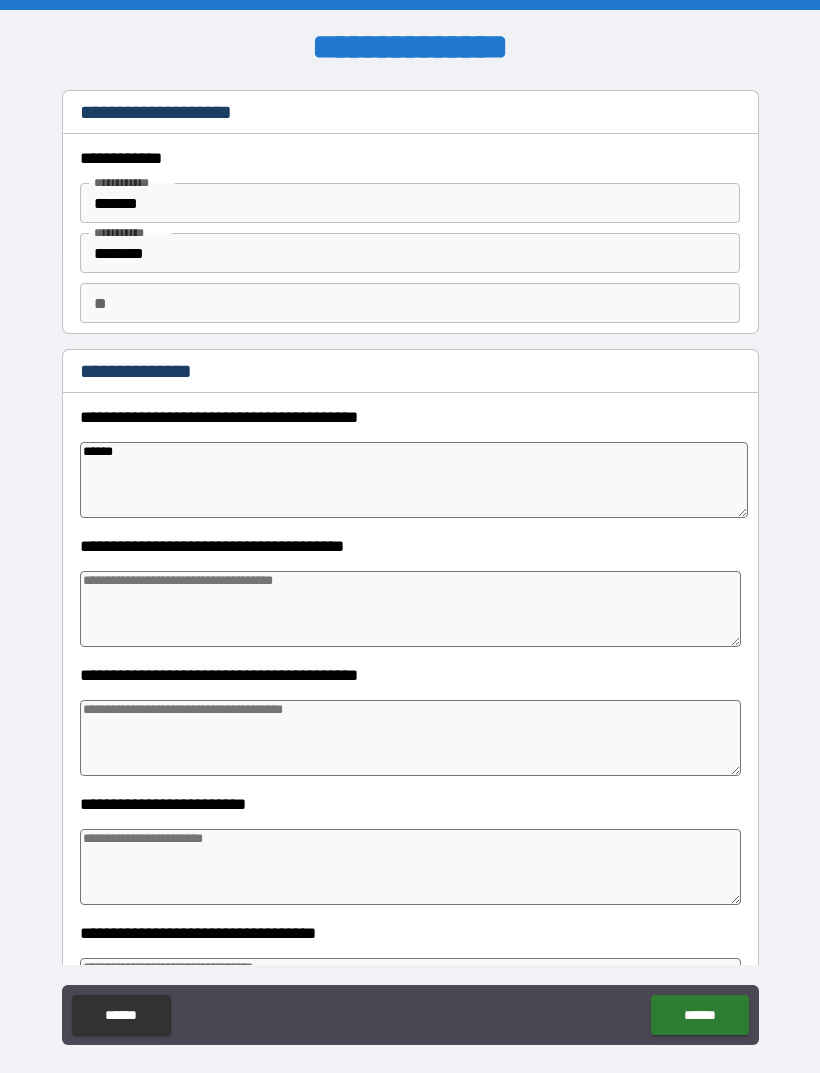 type on "*" 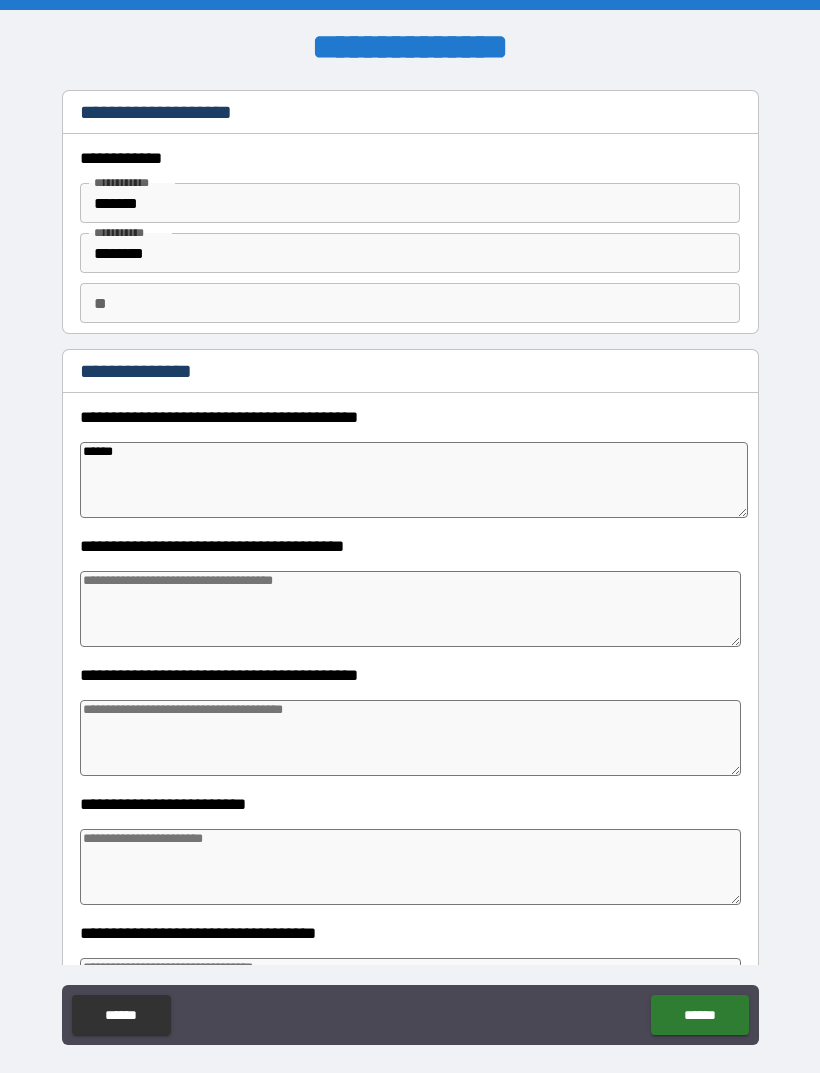 type on "*" 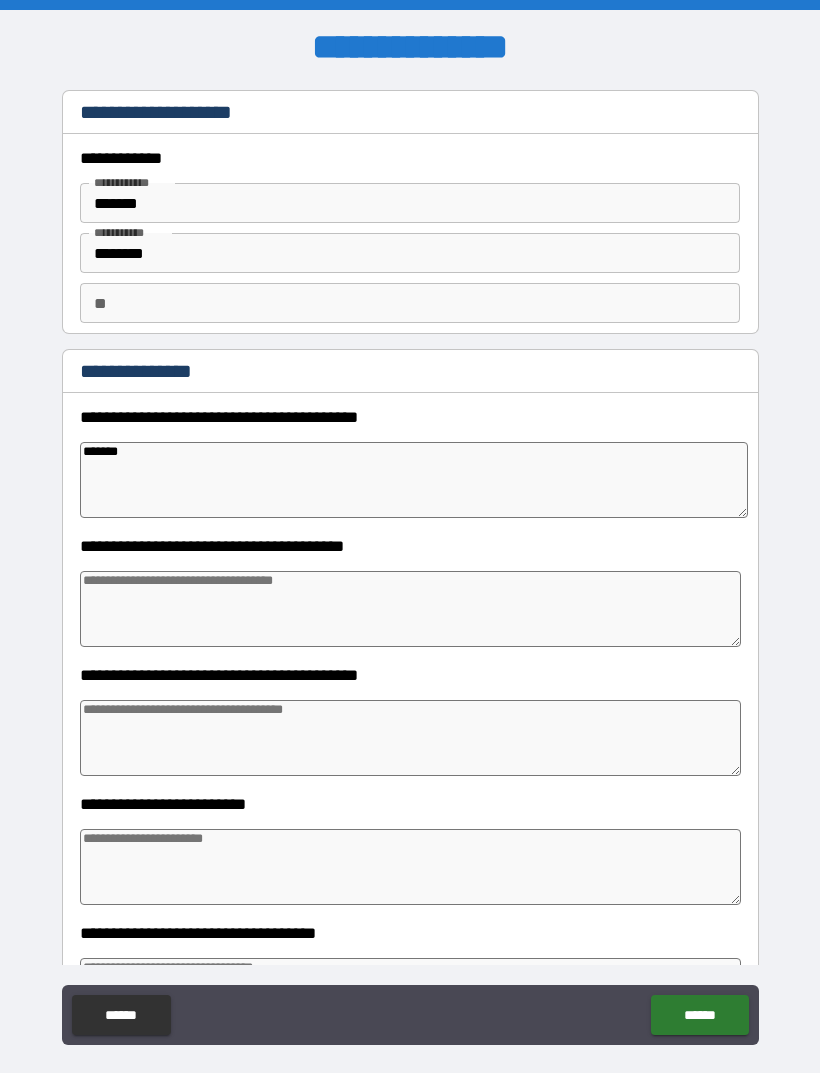 type on "*" 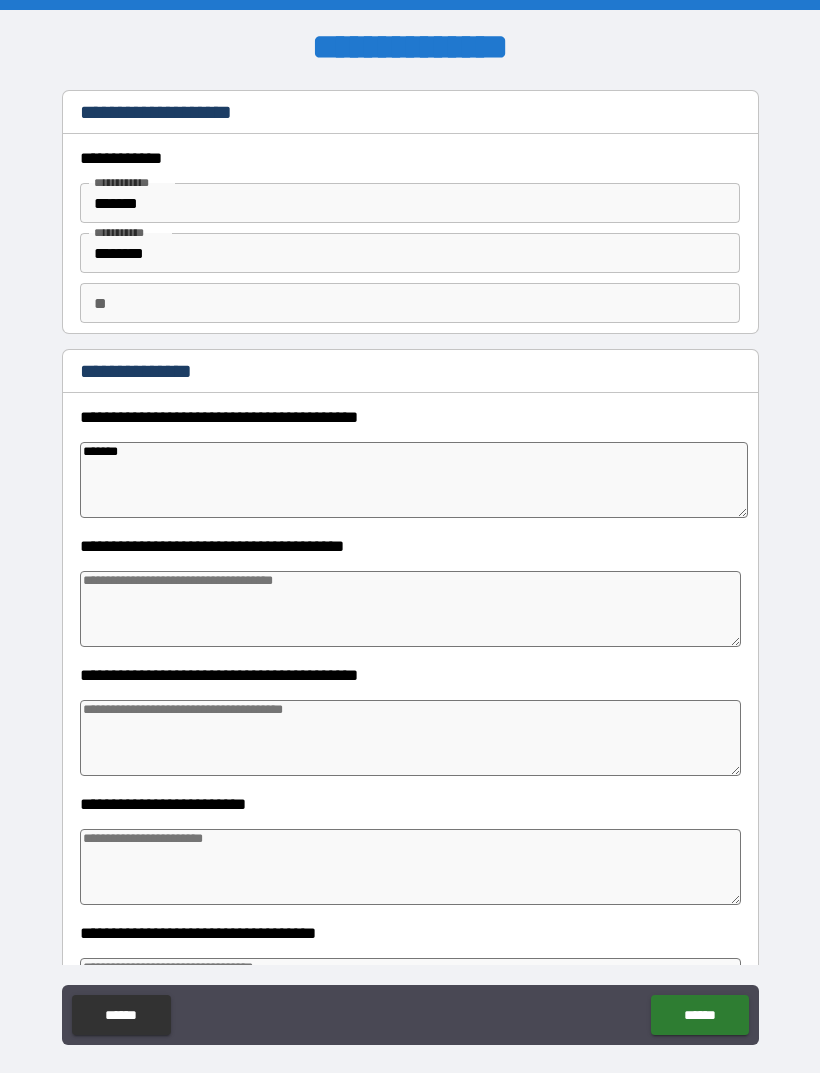 type on "*" 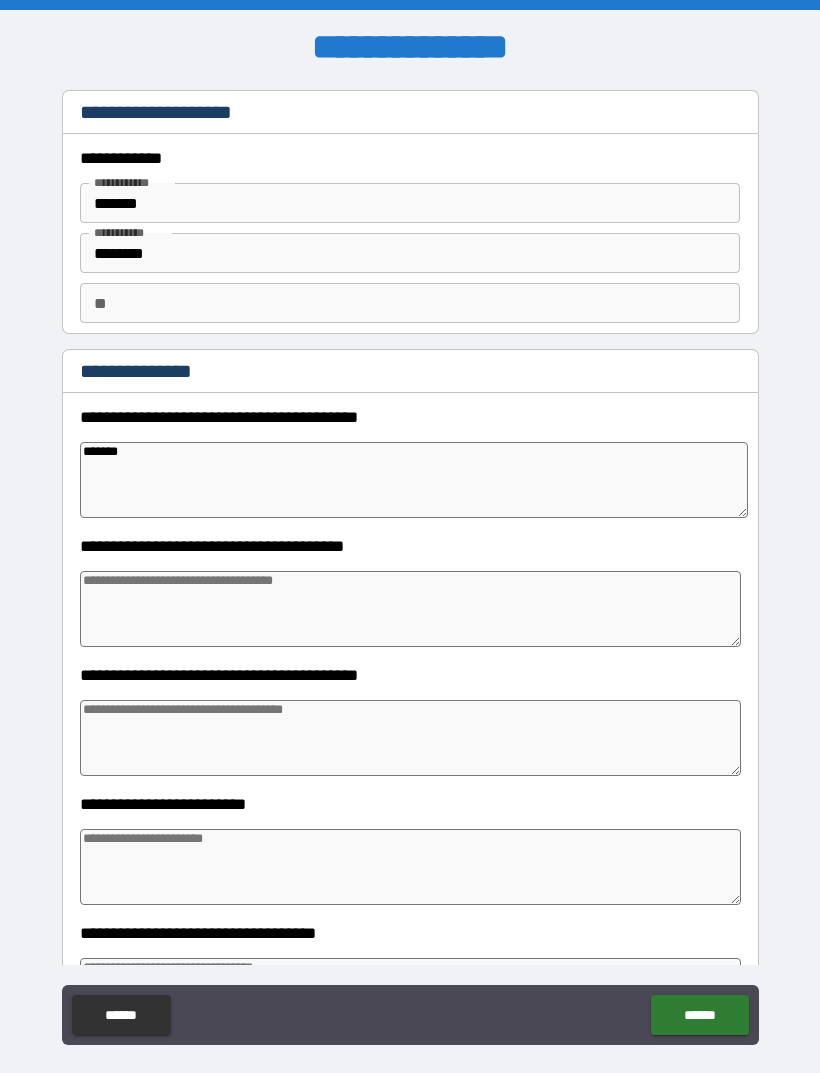 type on "*" 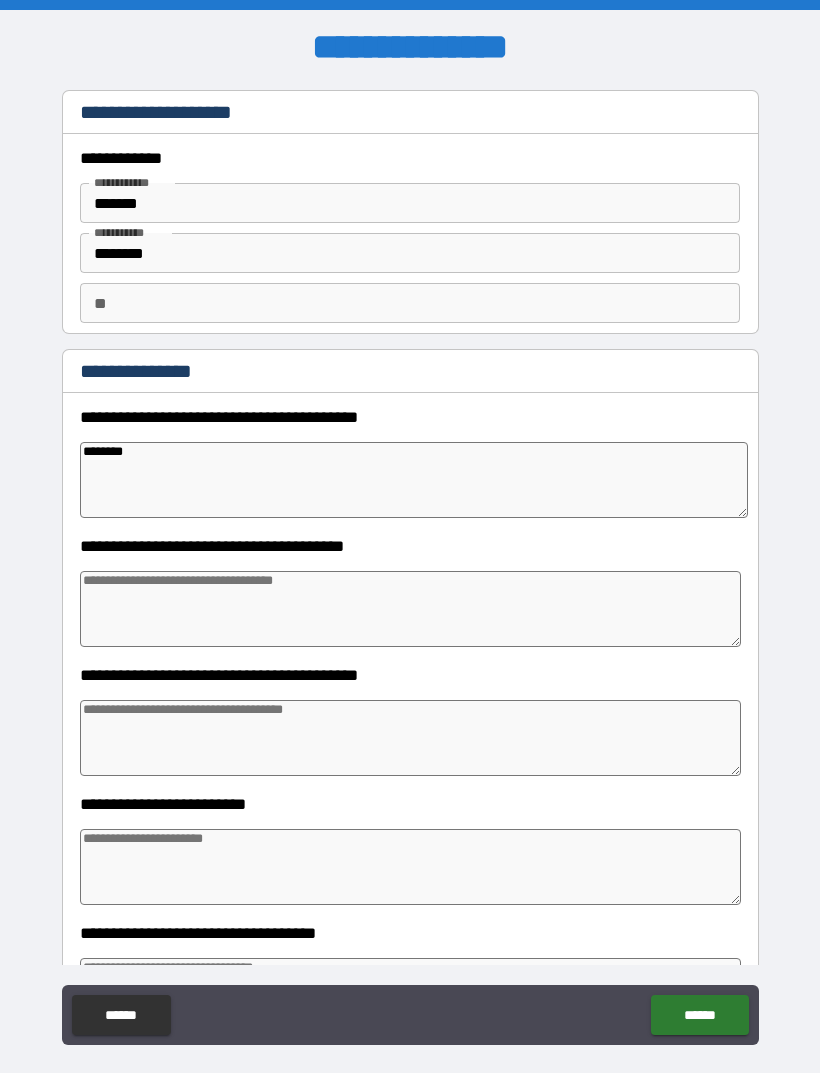 type on "*" 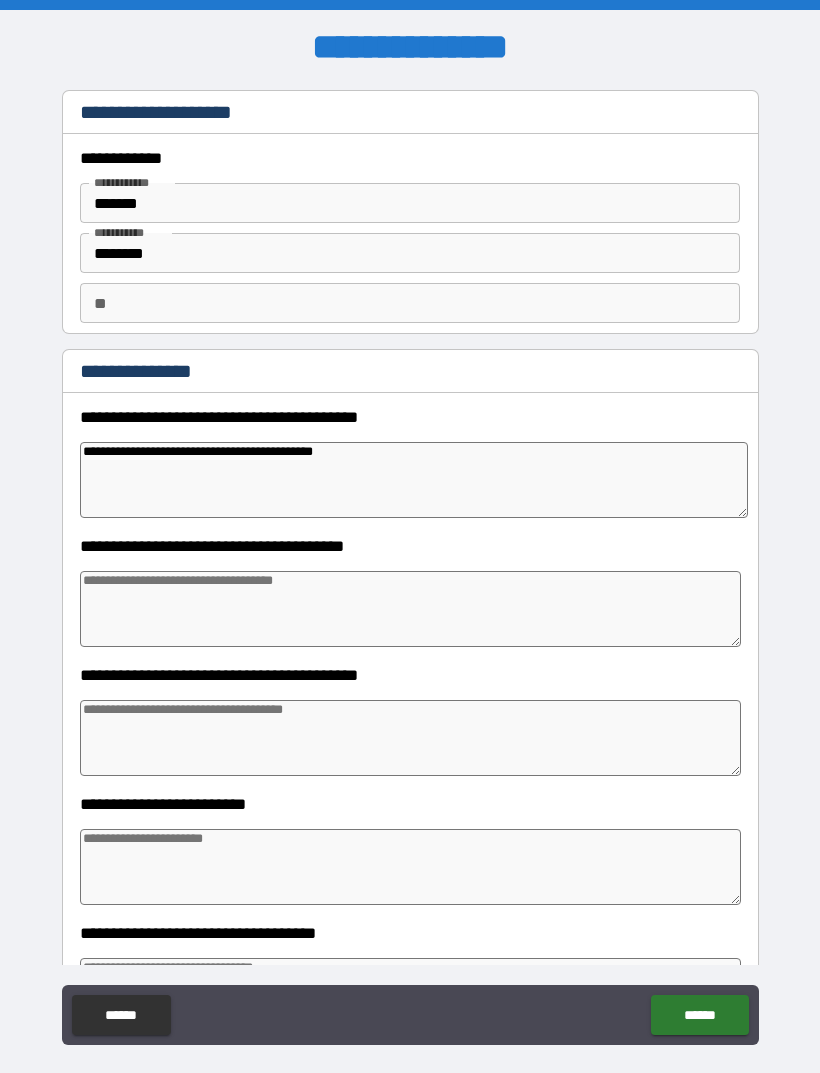 click at bounding box center (410, 609) 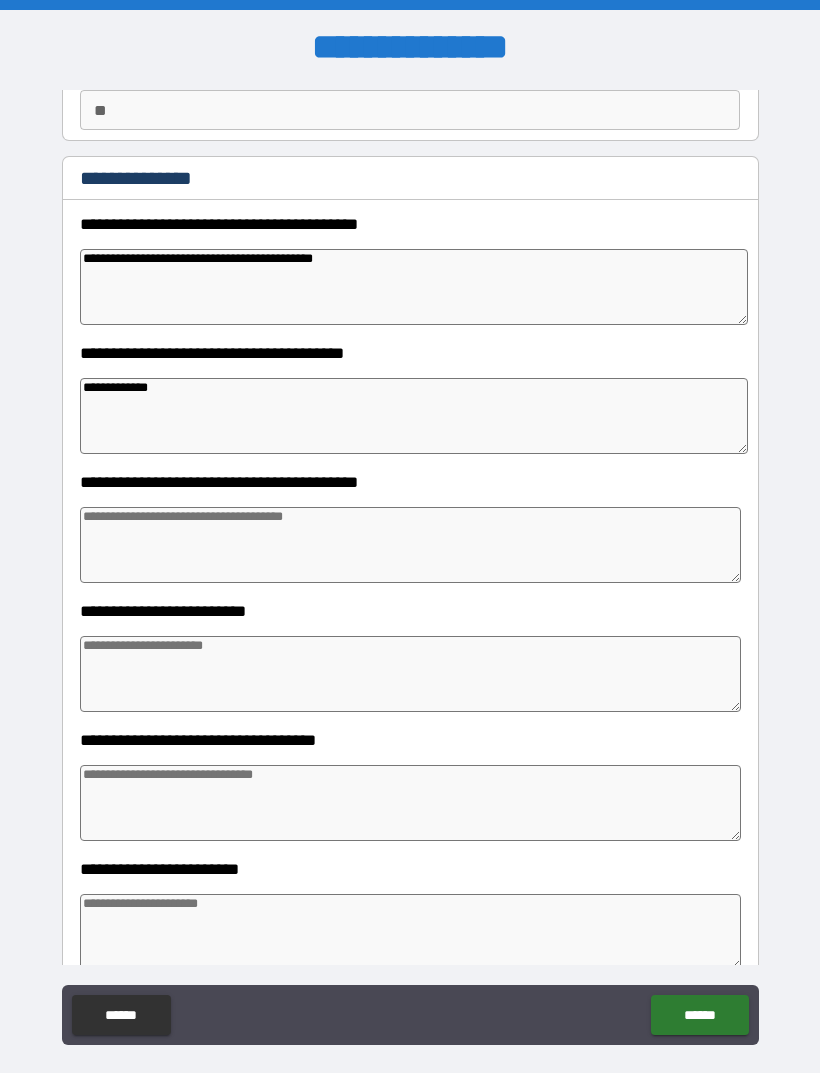 scroll, scrollTop: 206, scrollLeft: 0, axis: vertical 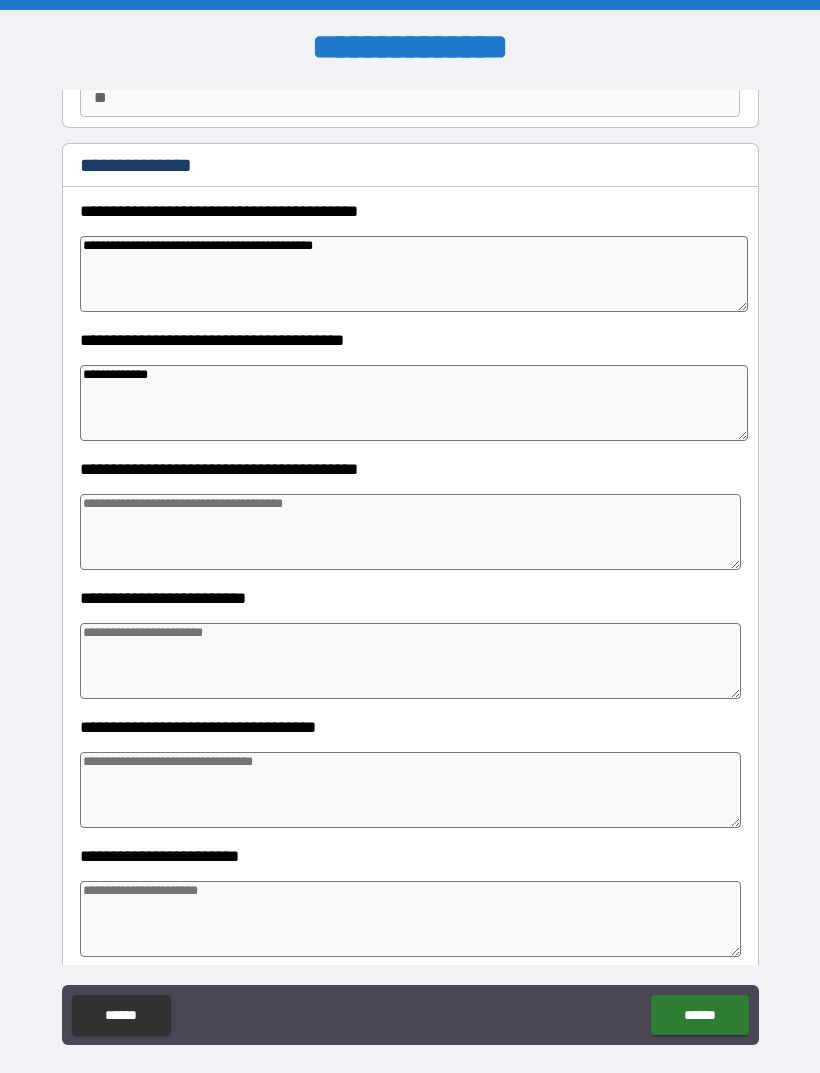 click at bounding box center [410, 532] 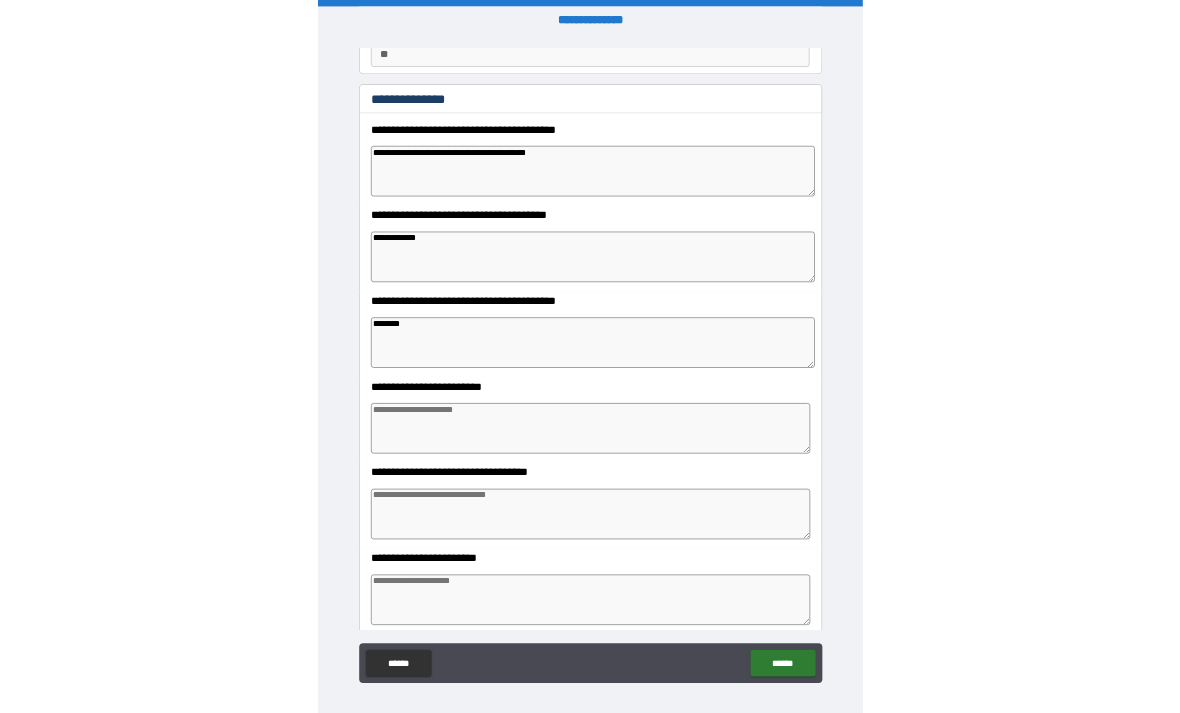 scroll, scrollTop: 64, scrollLeft: 0, axis: vertical 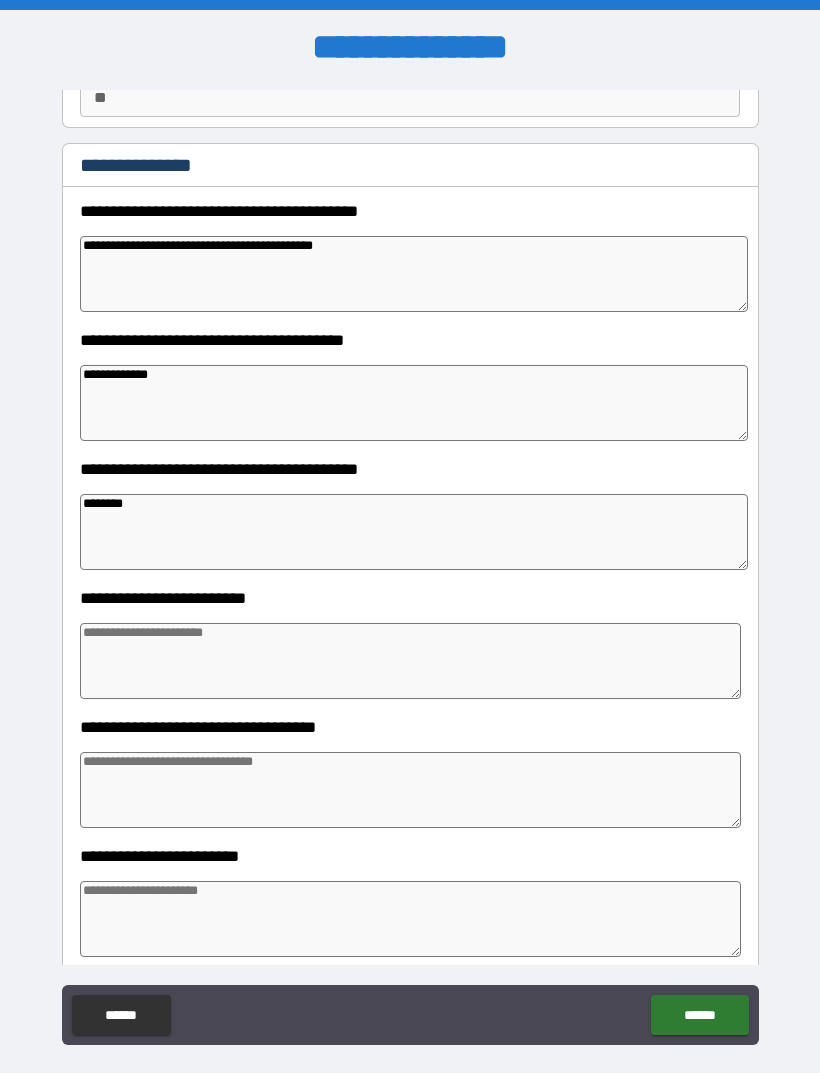 click at bounding box center (410, 661) 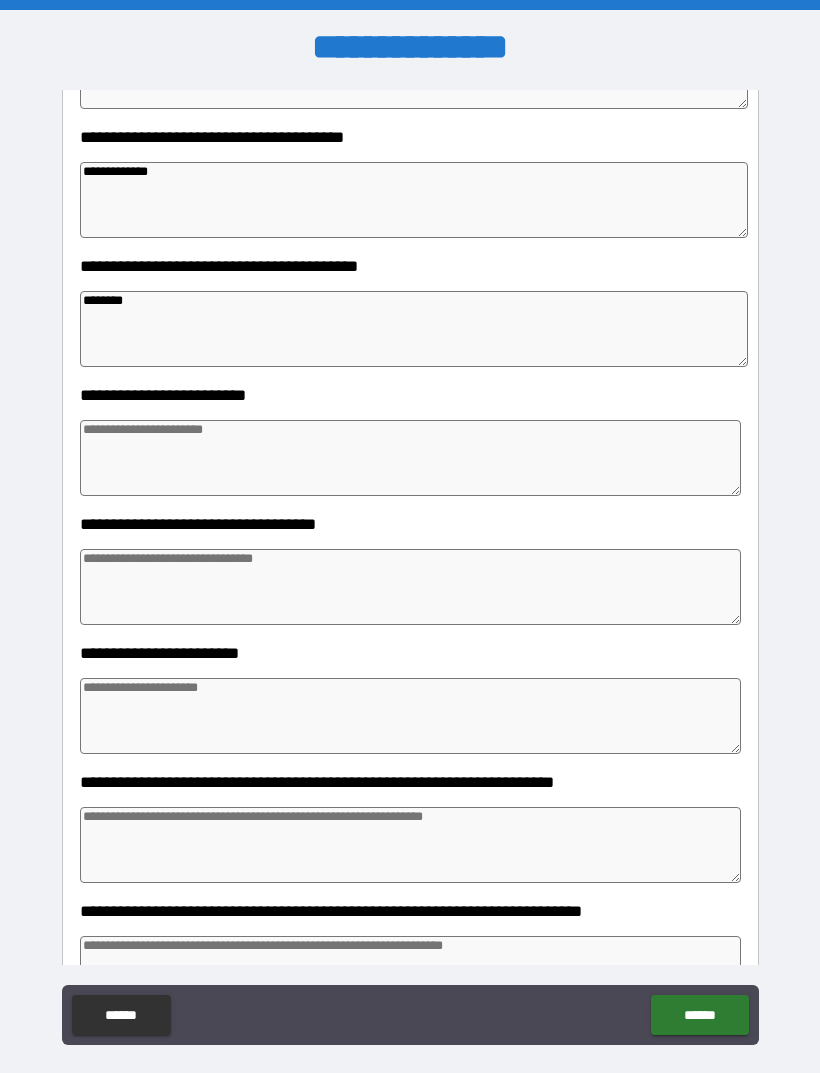 scroll, scrollTop: 416, scrollLeft: 0, axis: vertical 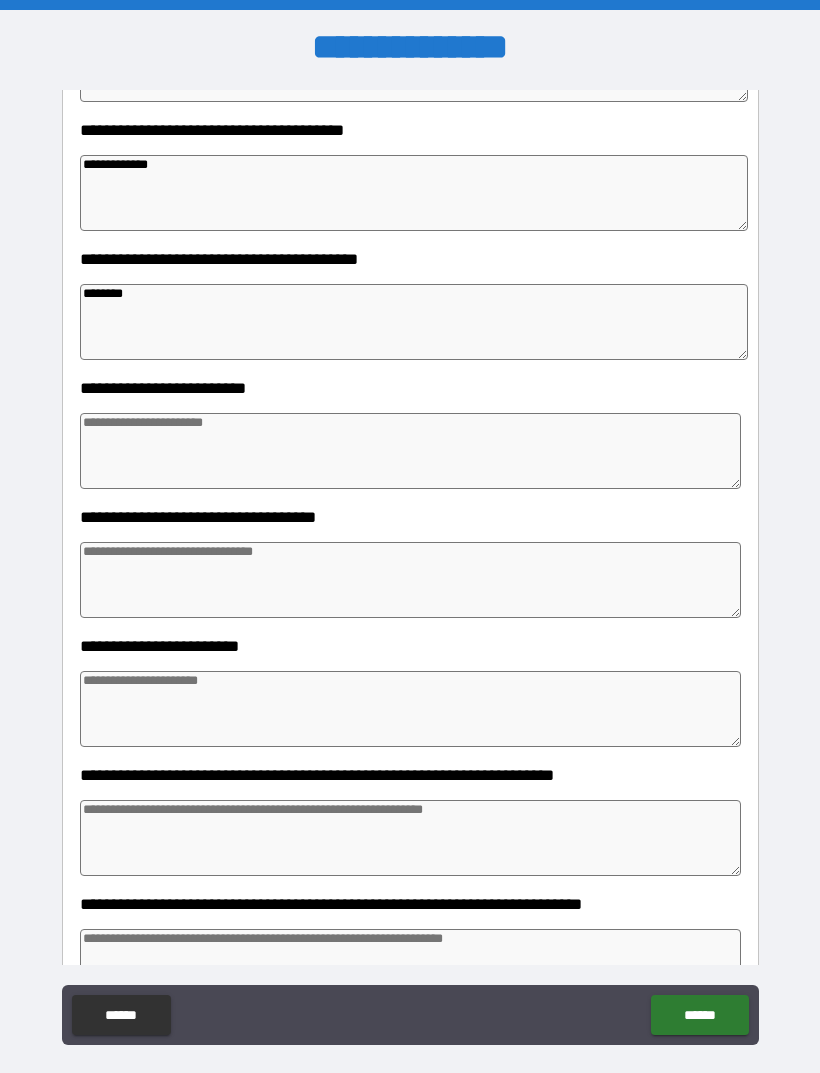 click at bounding box center (410, 580) 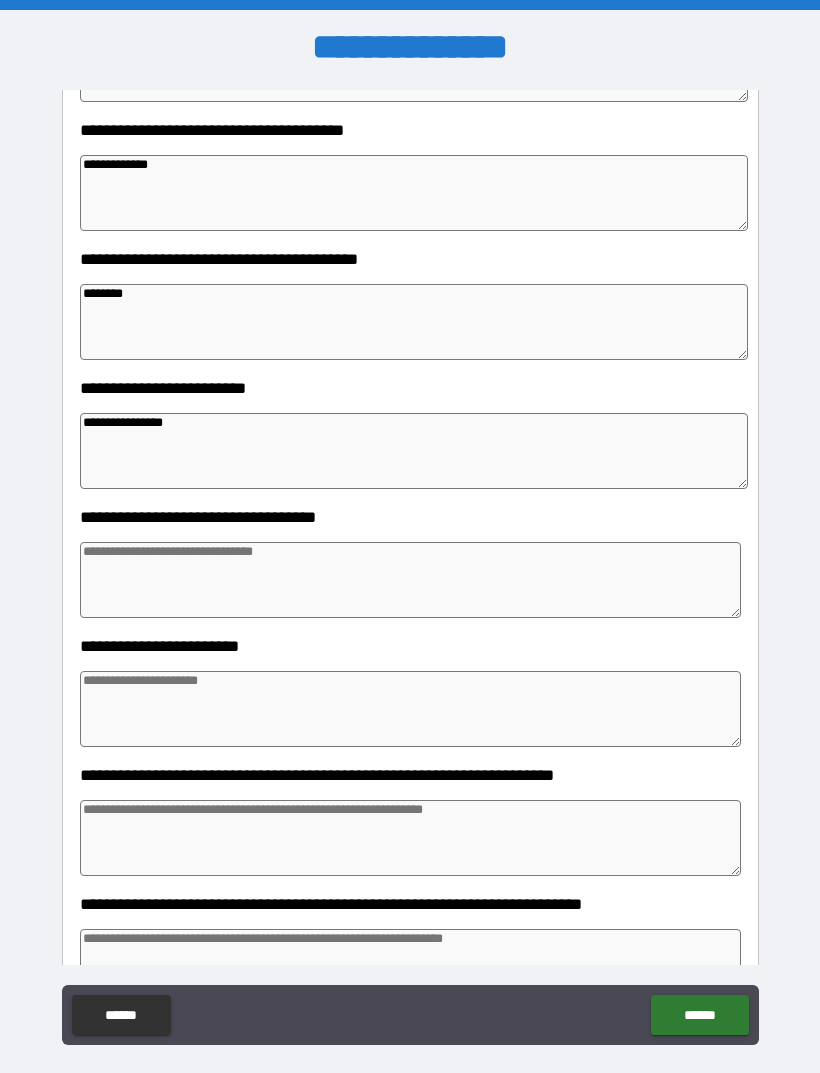 click on "**********" at bounding box center [414, 451] 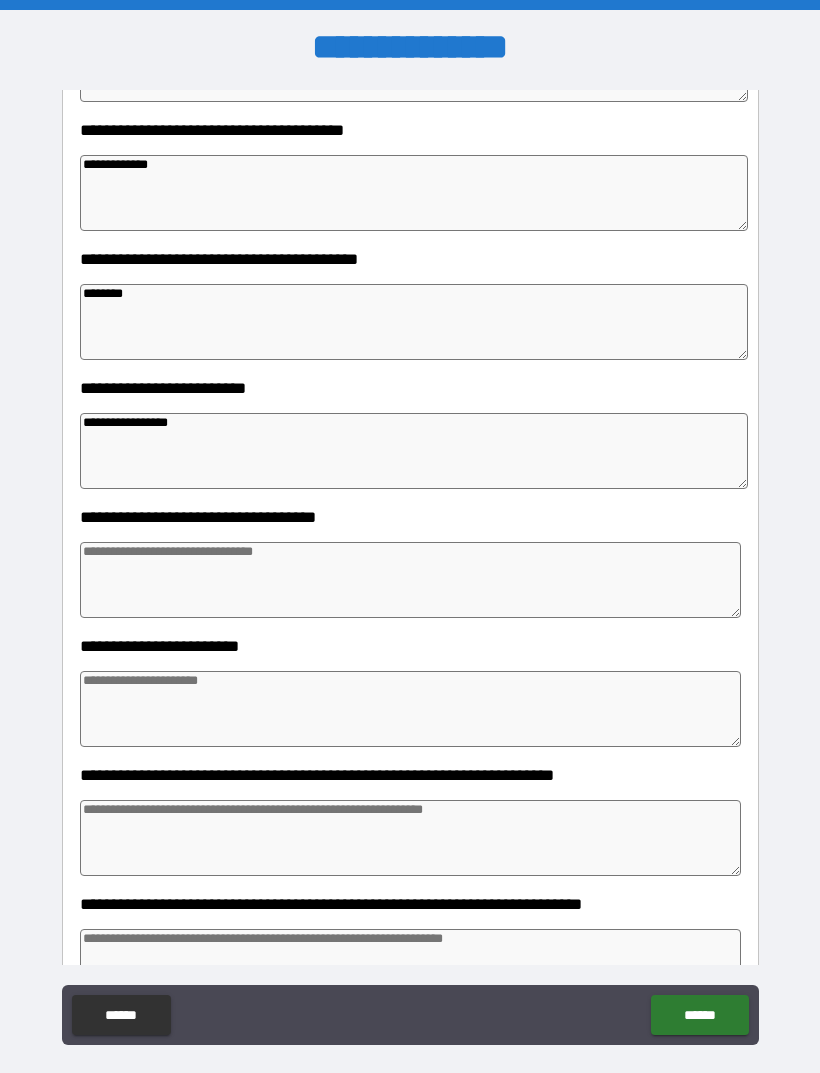 click on "**********" at bounding box center (414, 451) 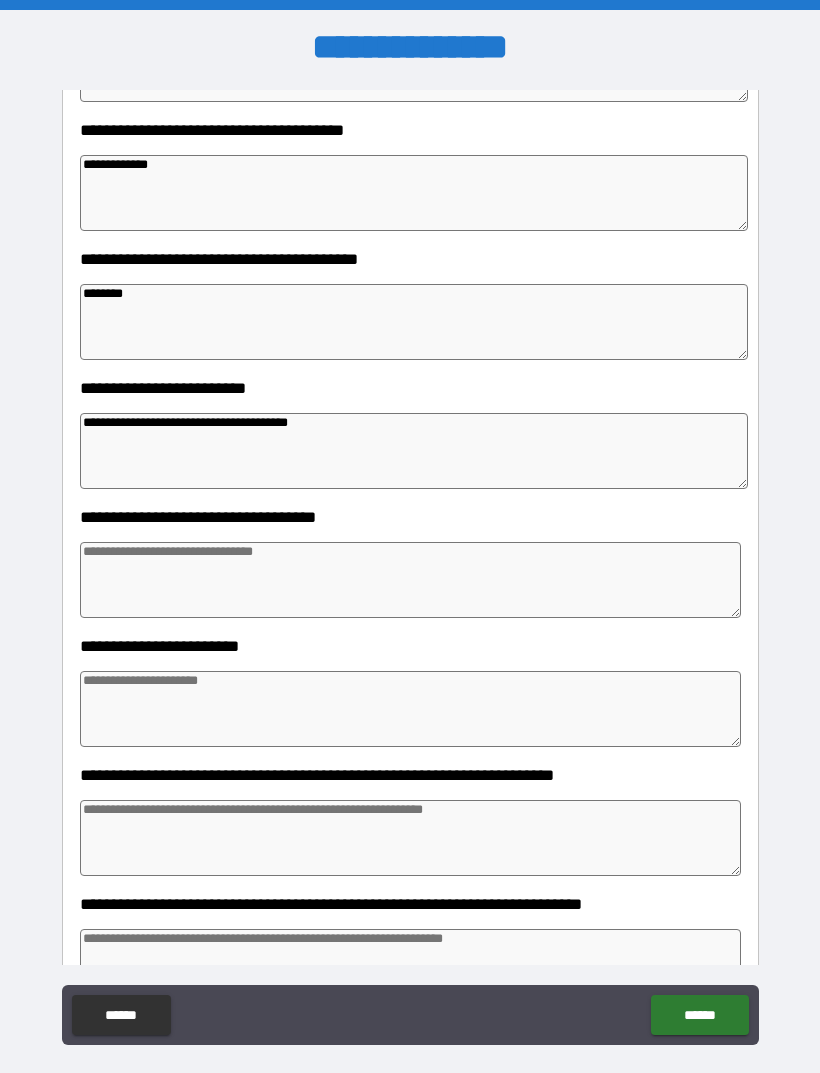 click at bounding box center [410, 580] 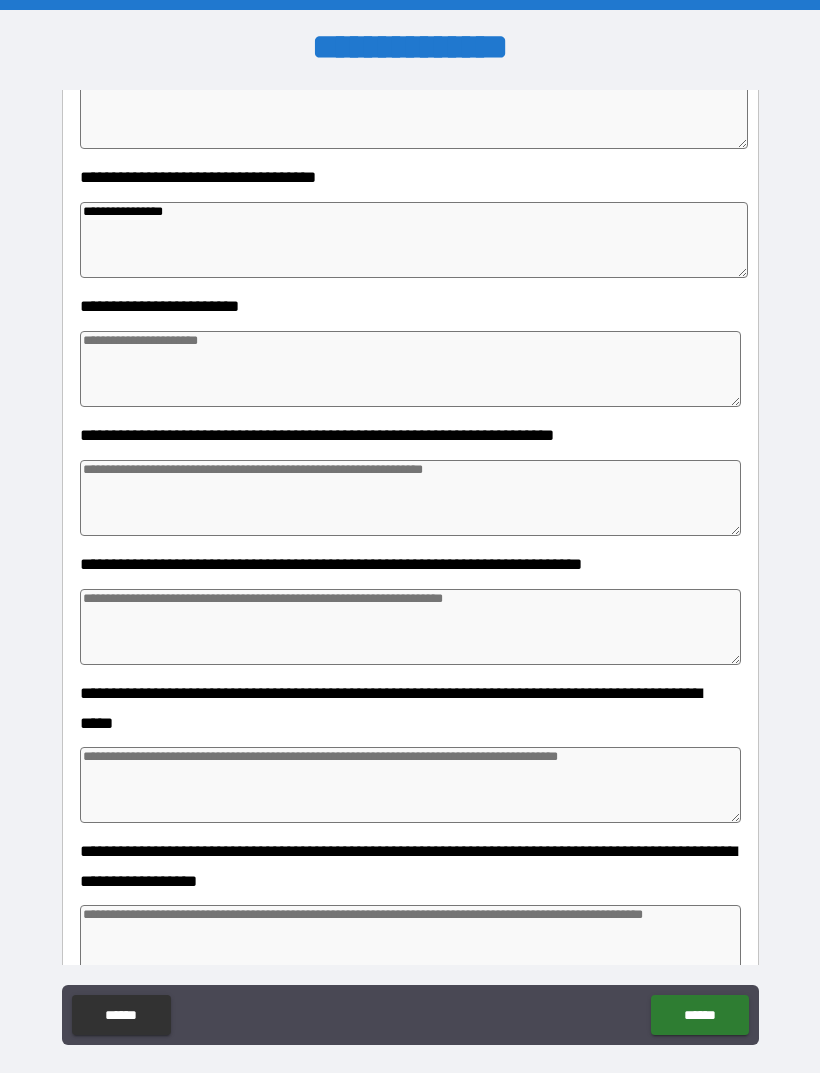 scroll, scrollTop: 743, scrollLeft: 0, axis: vertical 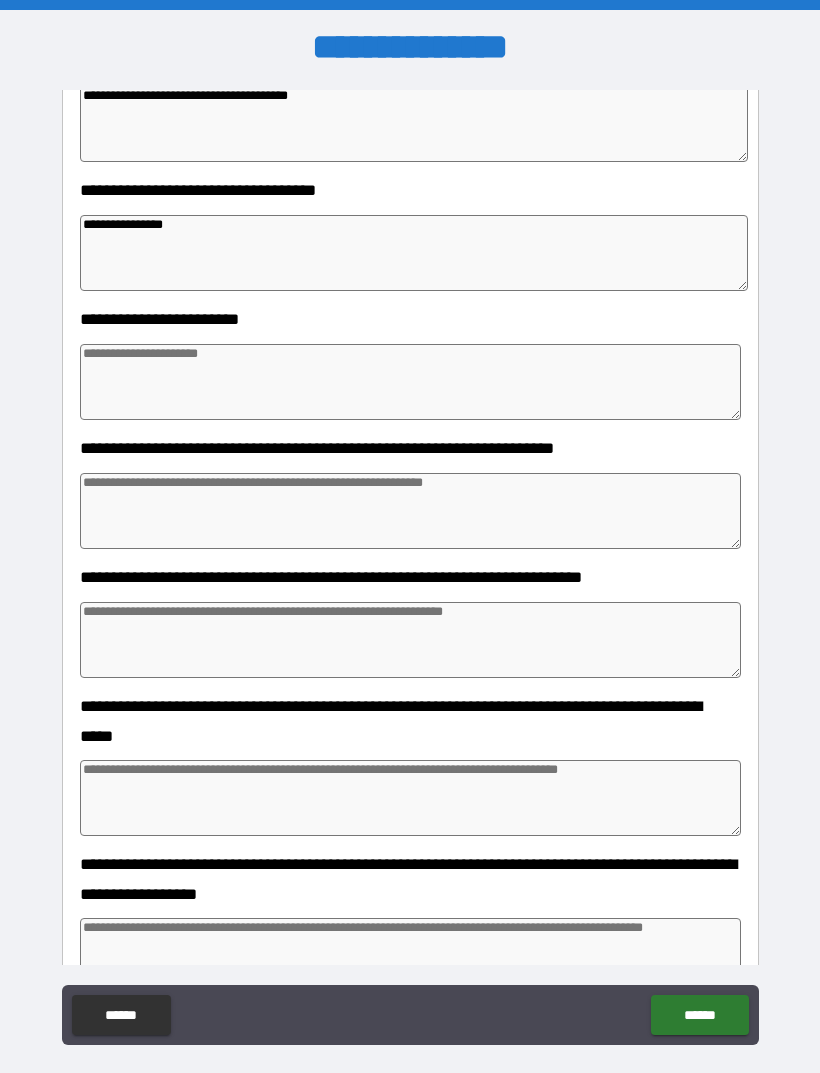 click at bounding box center (410, 382) 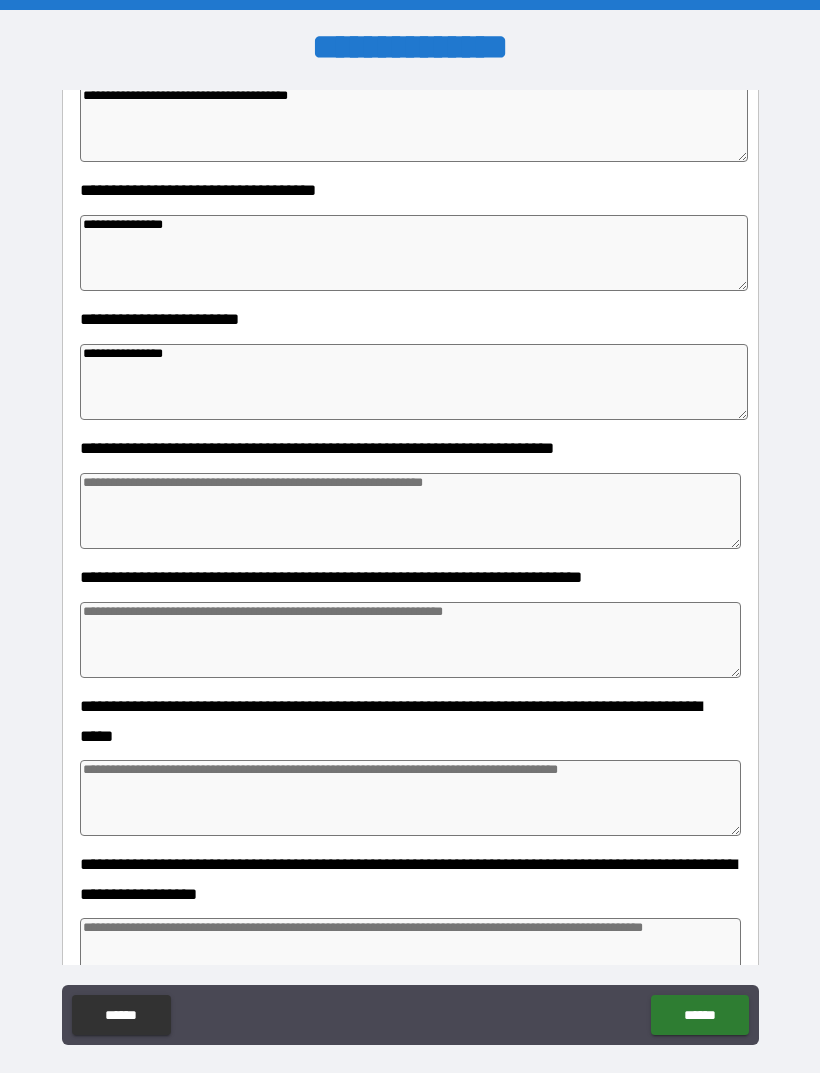 click at bounding box center (410, 511) 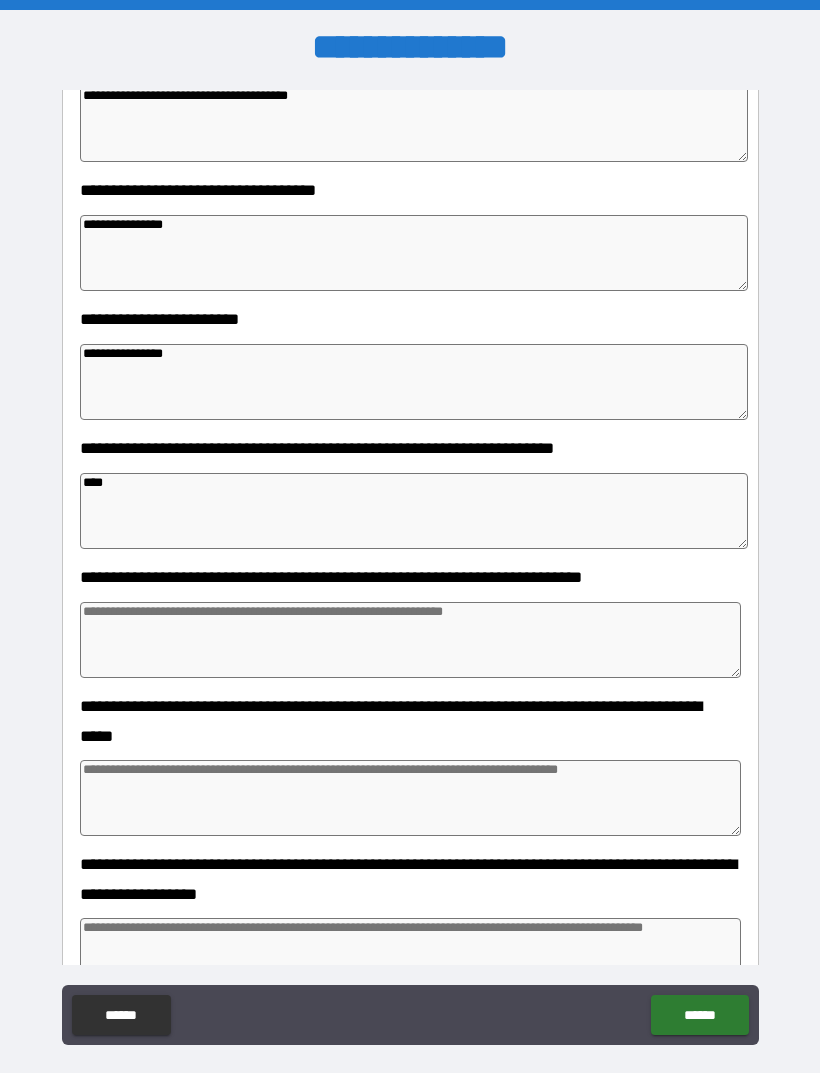 click at bounding box center [410, 640] 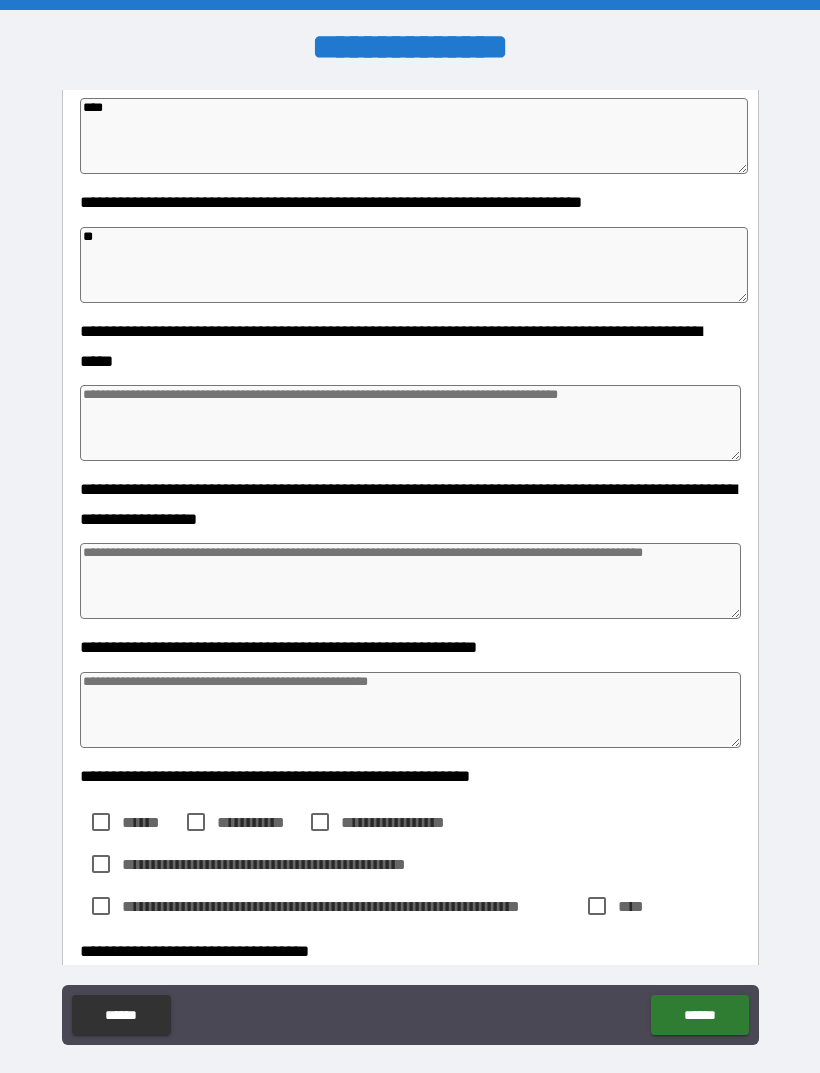 scroll, scrollTop: 1120, scrollLeft: 0, axis: vertical 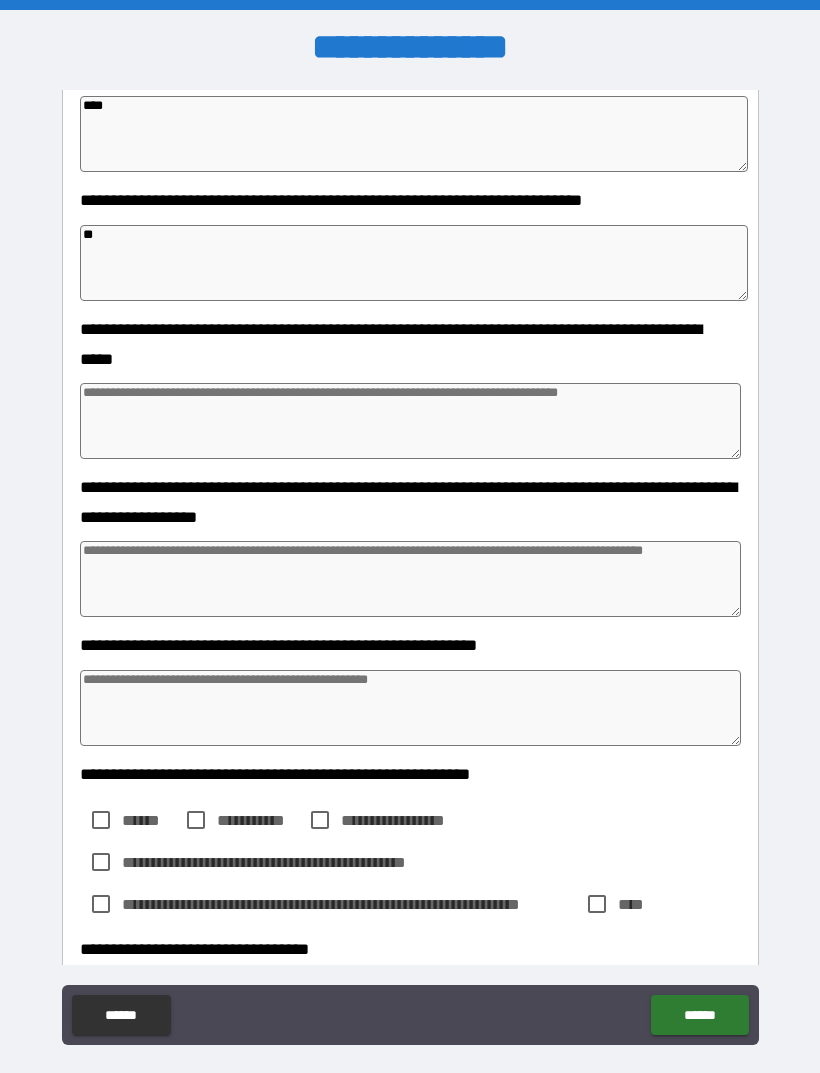 click at bounding box center [410, 421] 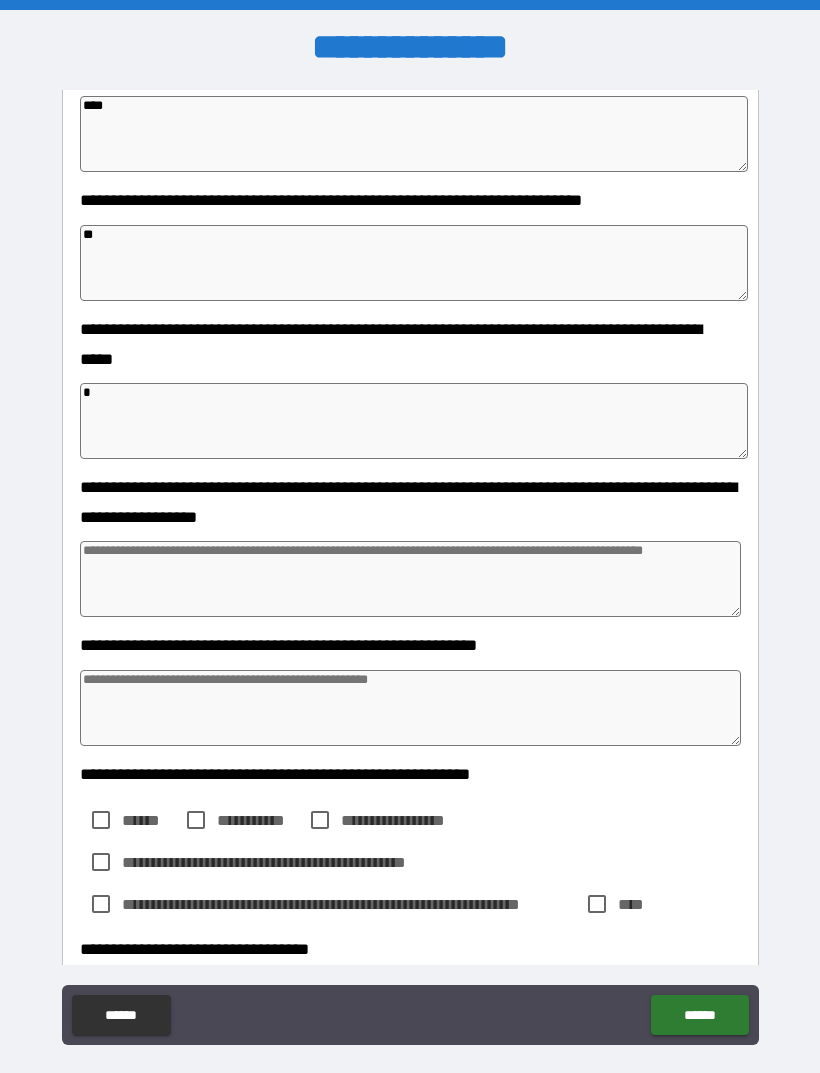 click at bounding box center [410, 579] 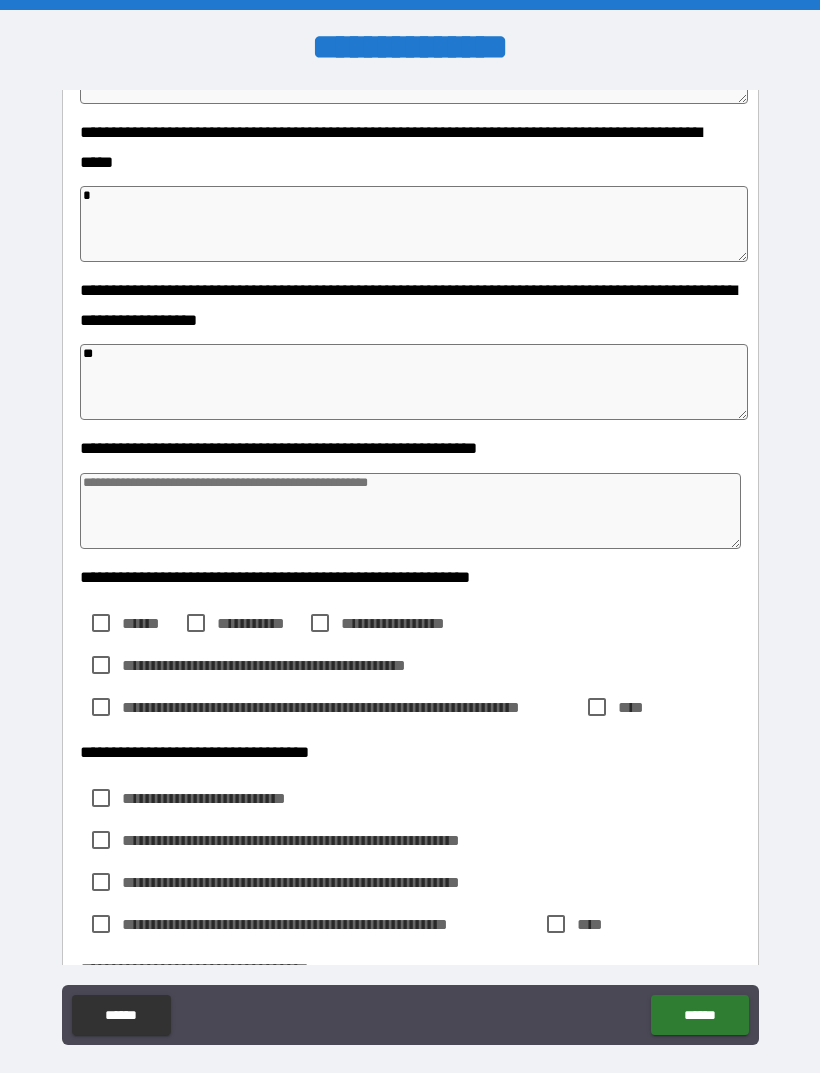 scroll, scrollTop: 1319, scrollLeft: 0, axis: vertical 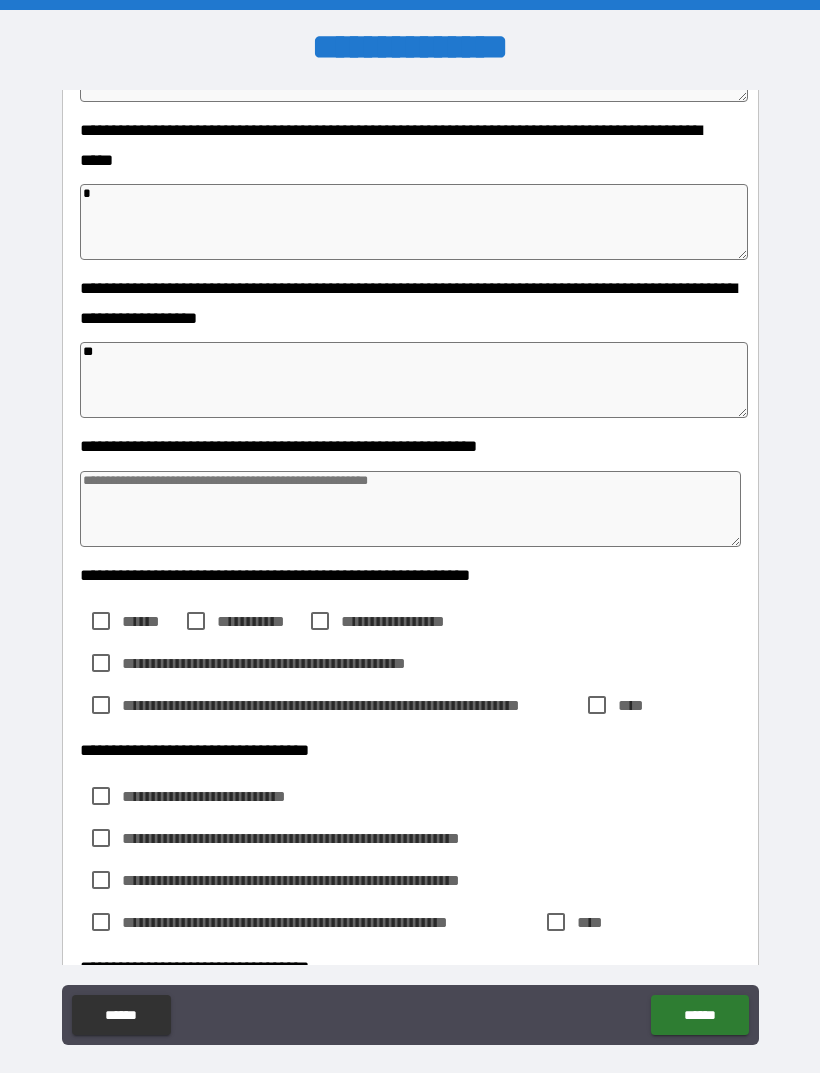 click at bounding box center (410, 509) 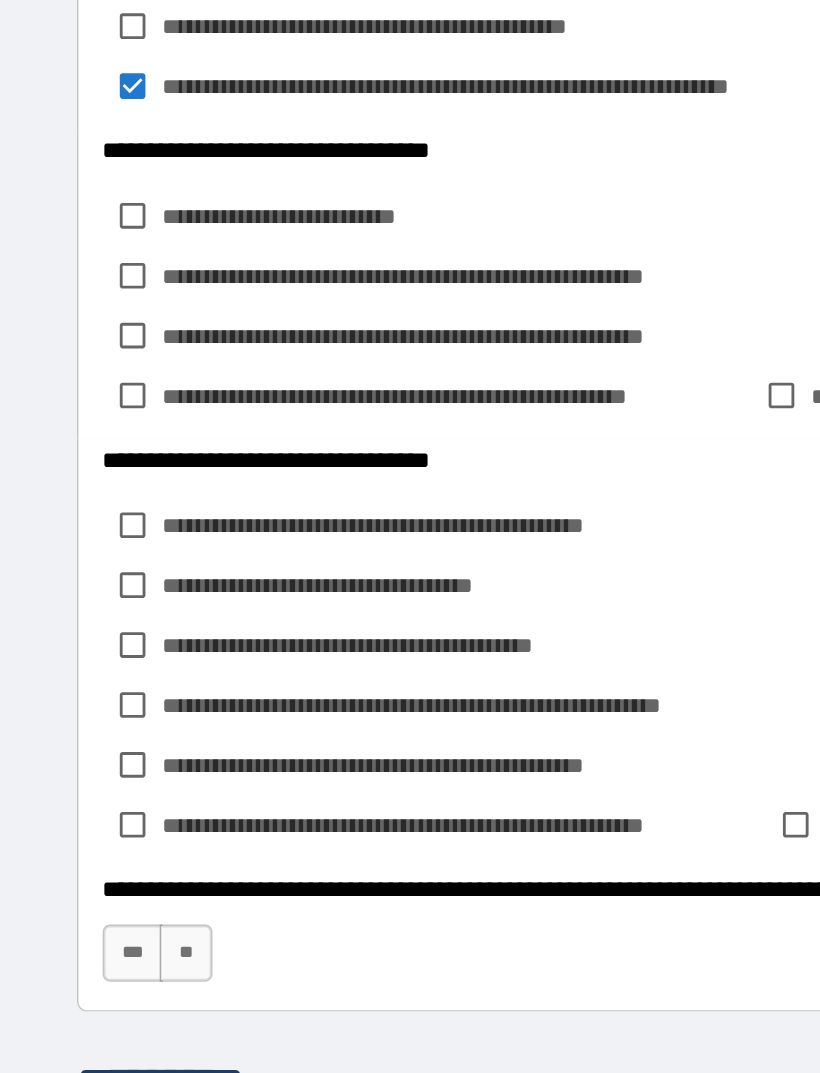 scroll, scrollTop: 1761, scrollLeft: 0, axis: vertical 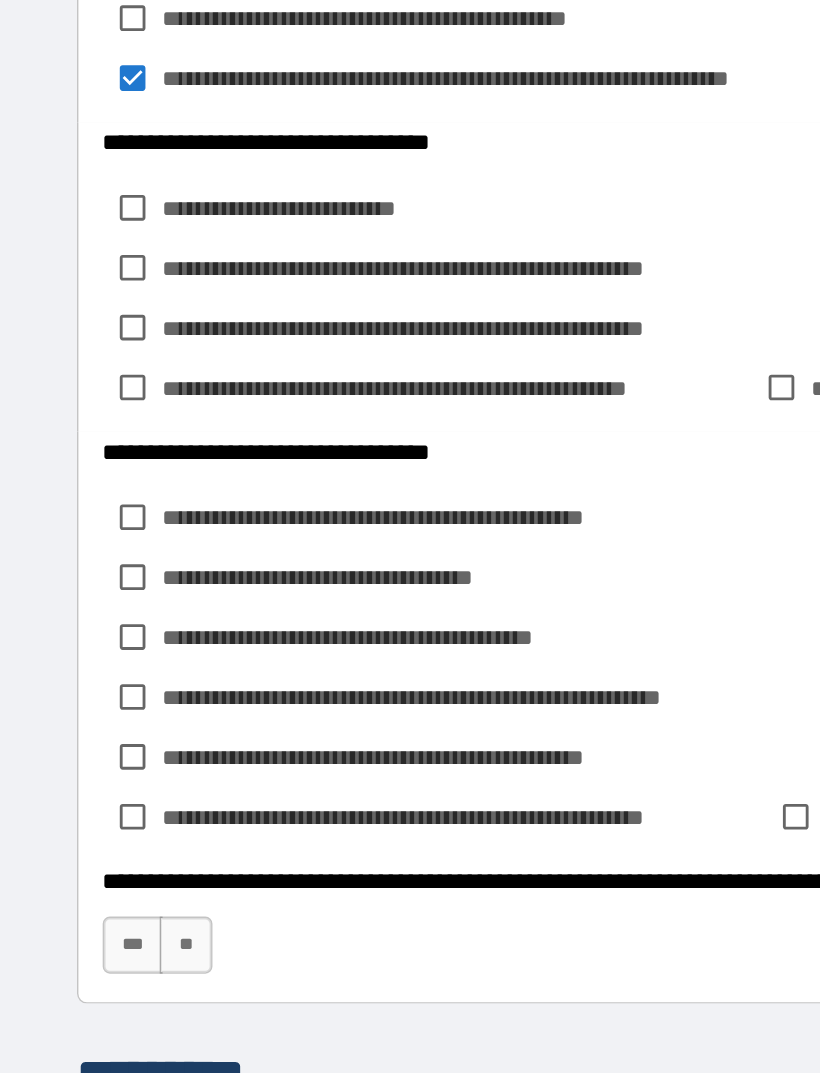 click on "**" at bounding box center (138, 871) 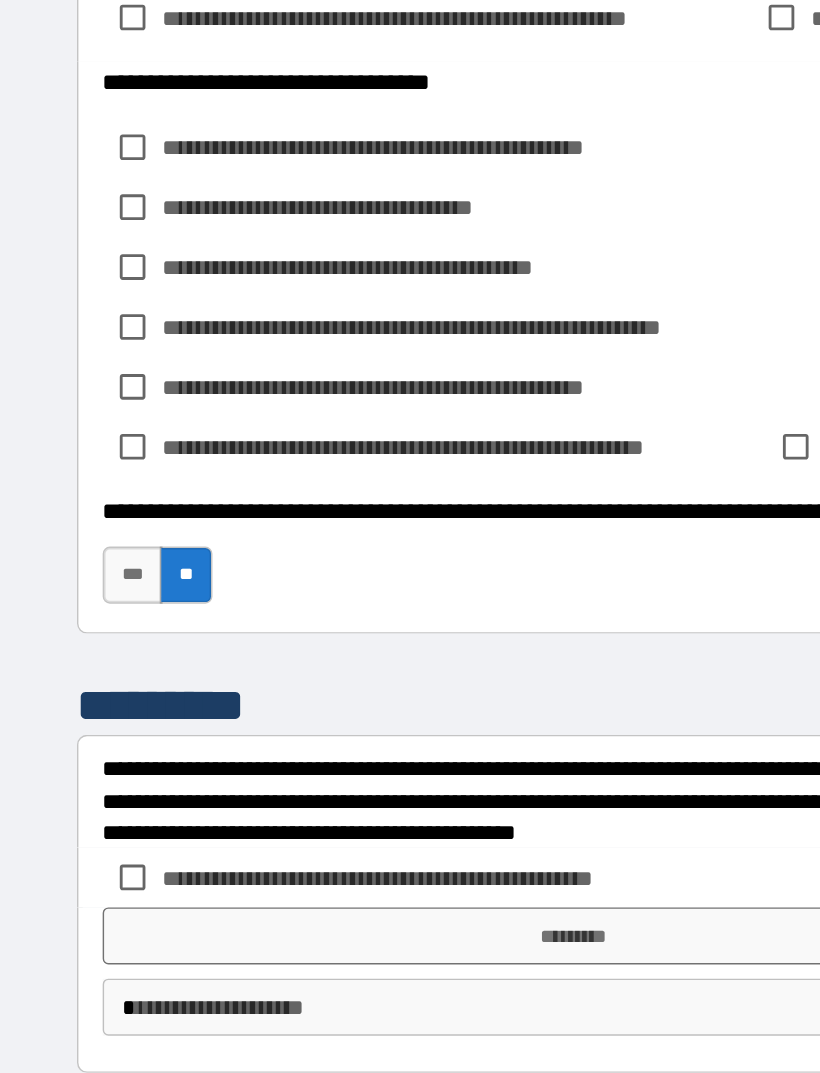 scroll, scrollTop: 2021, scrollLeft: 0, axis: vertical 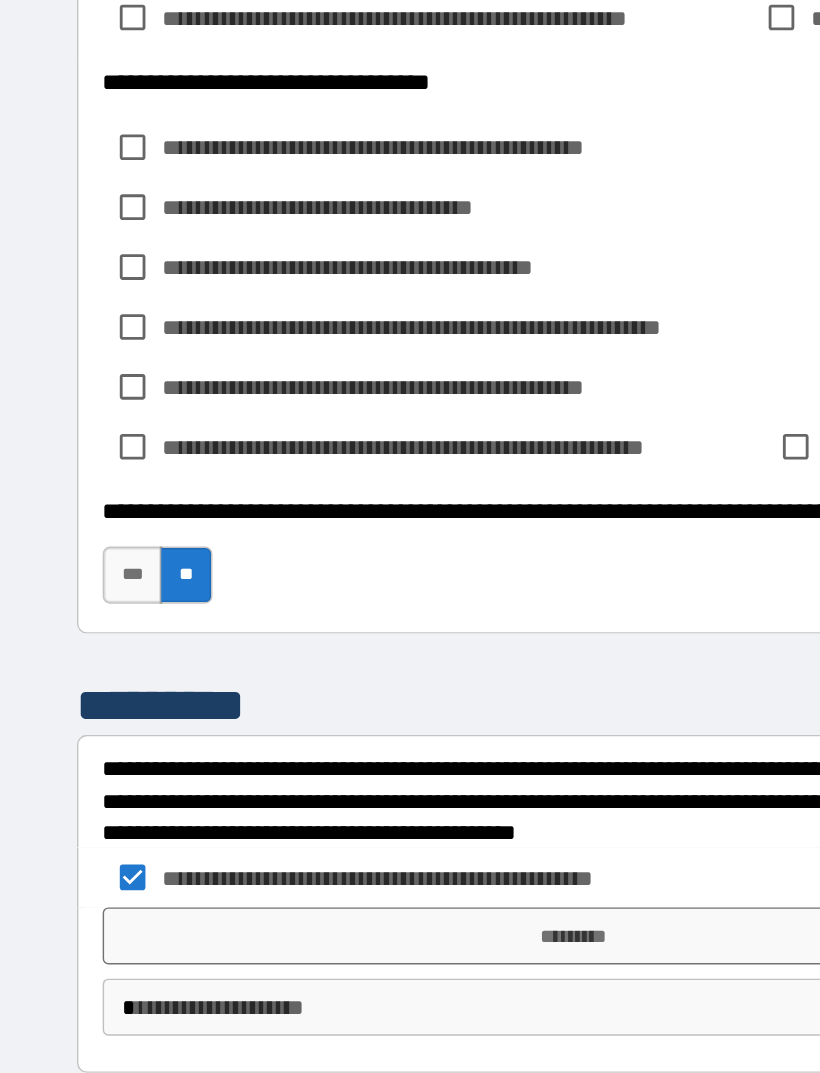 click on "*********" at bounding box center [410, 864] 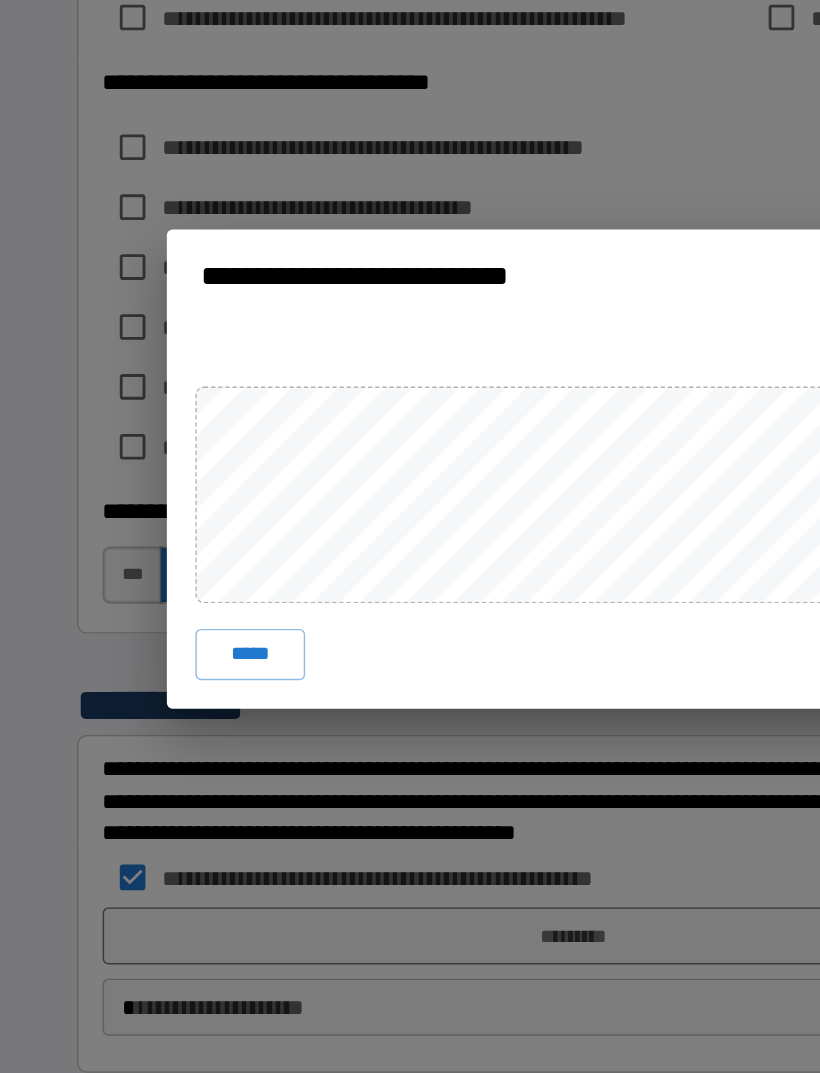 click on "***** ****" at bounding box center [410, 667] 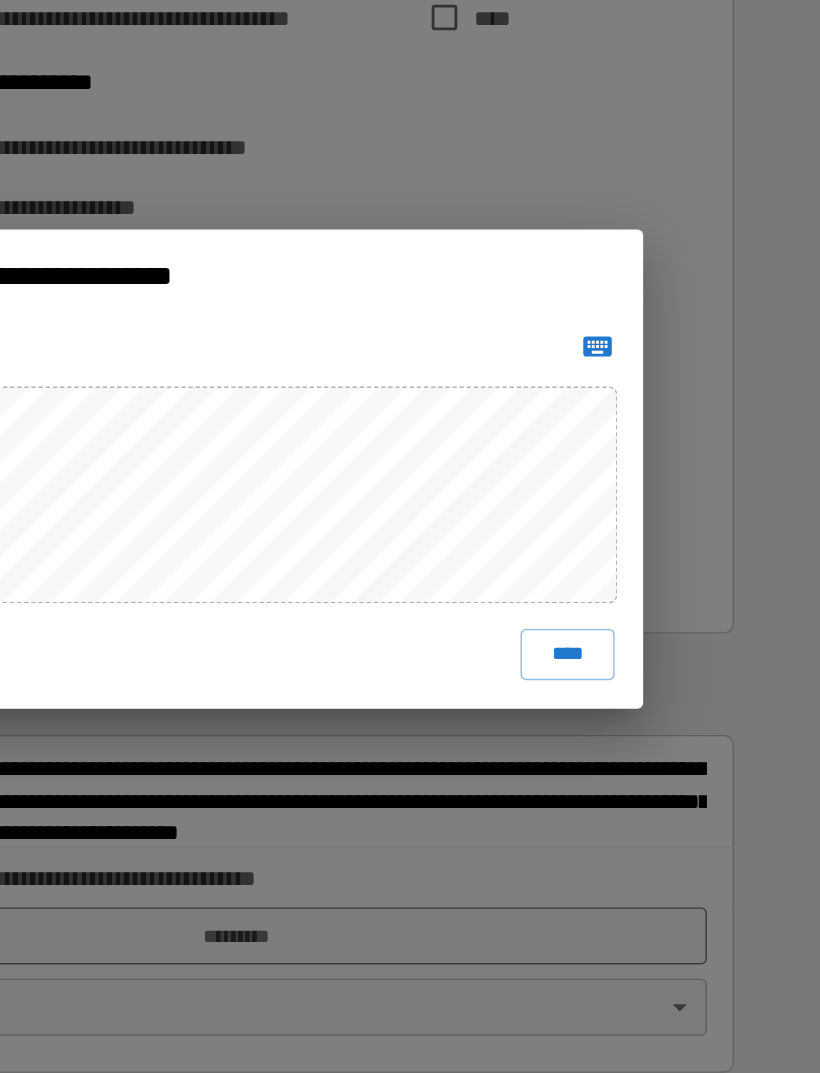 click on "****" at bounding box center (642, 667) 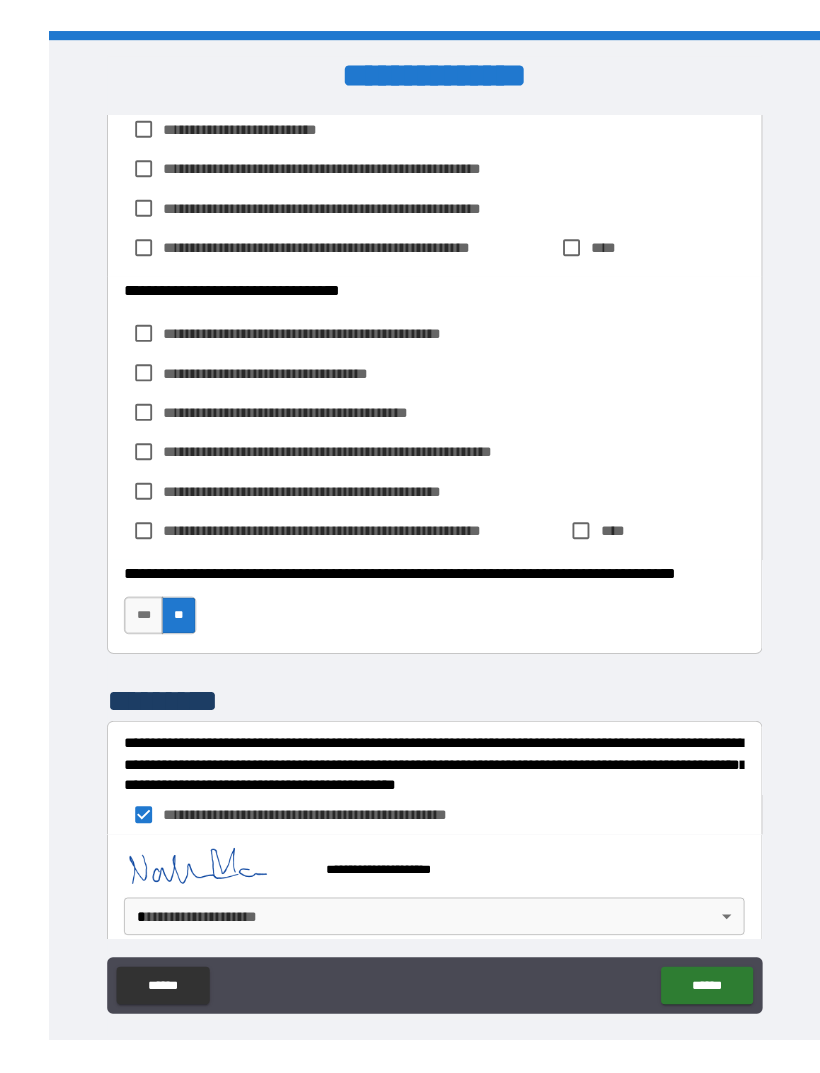 scroll, scrollTop: 64, scrollLeft: 0, axis: vertical 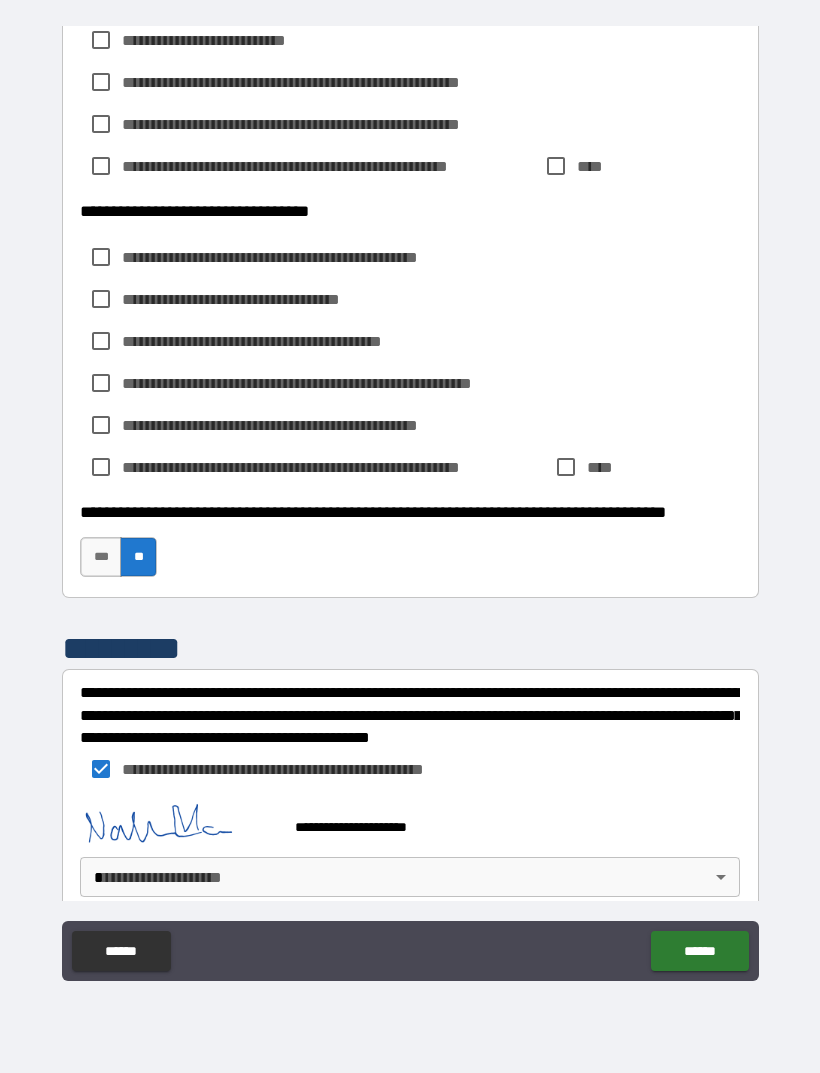 click on "**********" at bounding box center (410, 504) 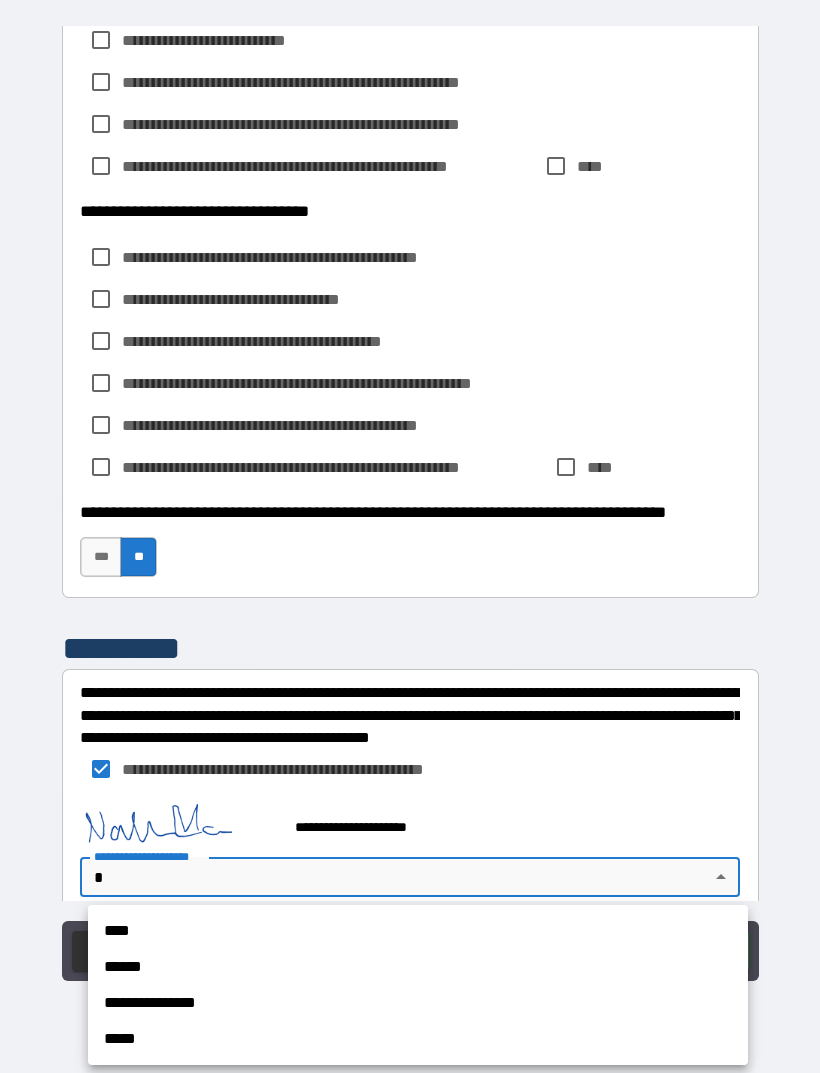 click on "****" at bounding box center (418, 931) 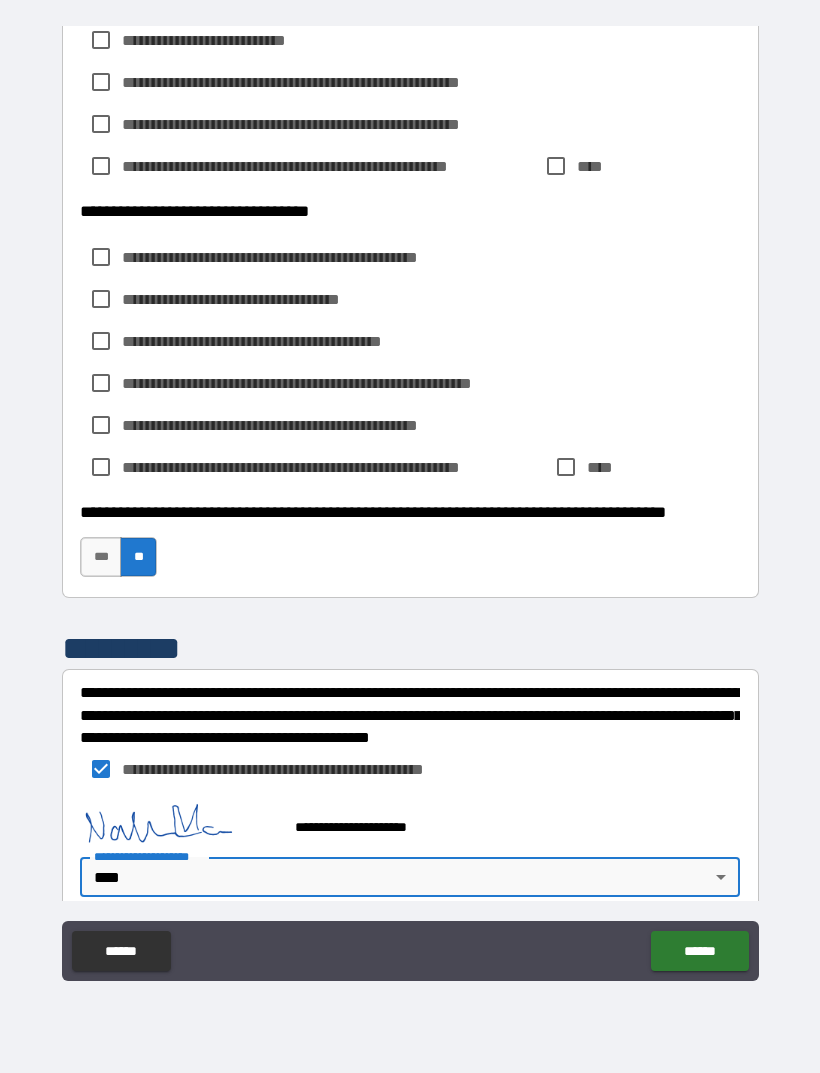click on "******" at bounding box center (699, 951) 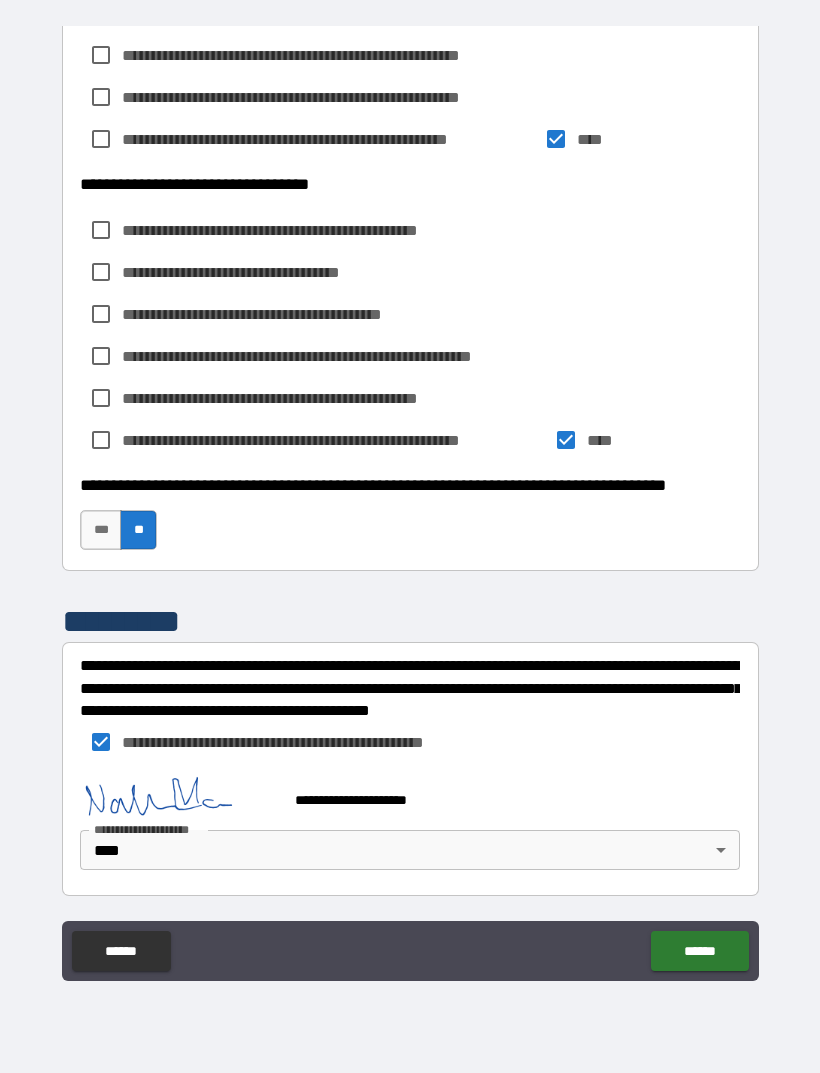 scroll, scrollTop: 2043, scrollLeft: 0, axis: vertical 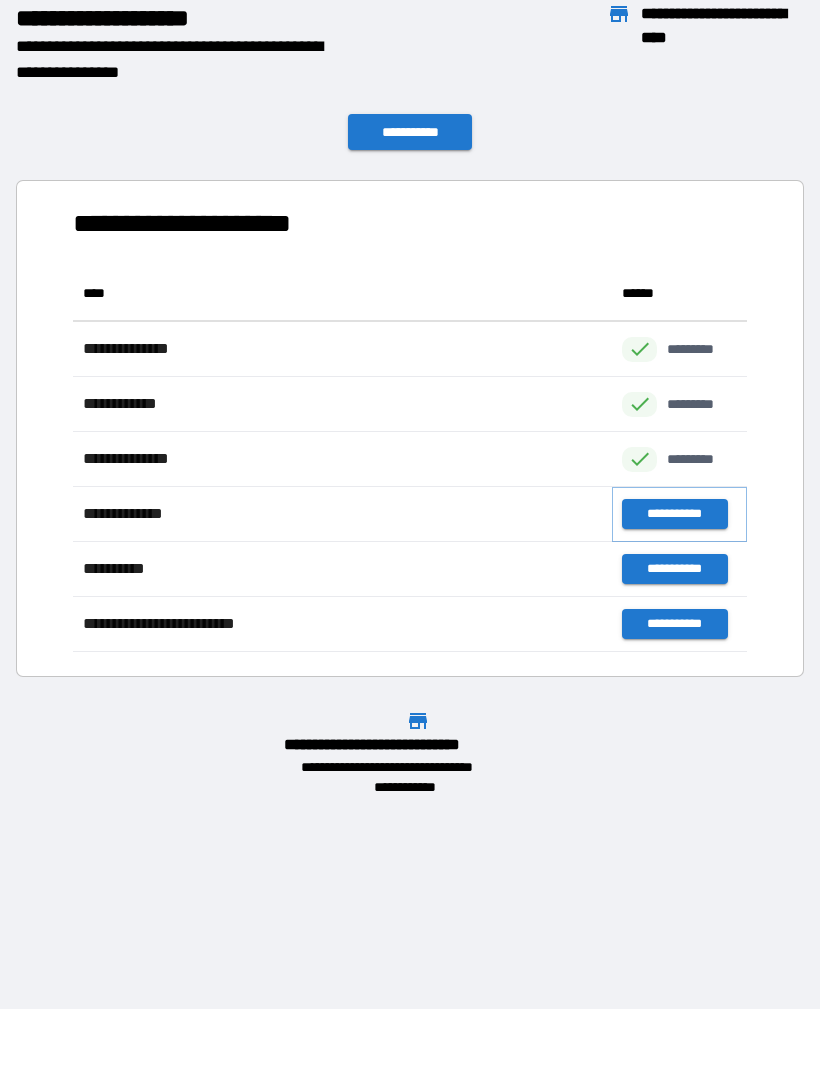click on "**********" at bounding box center [674, 514] 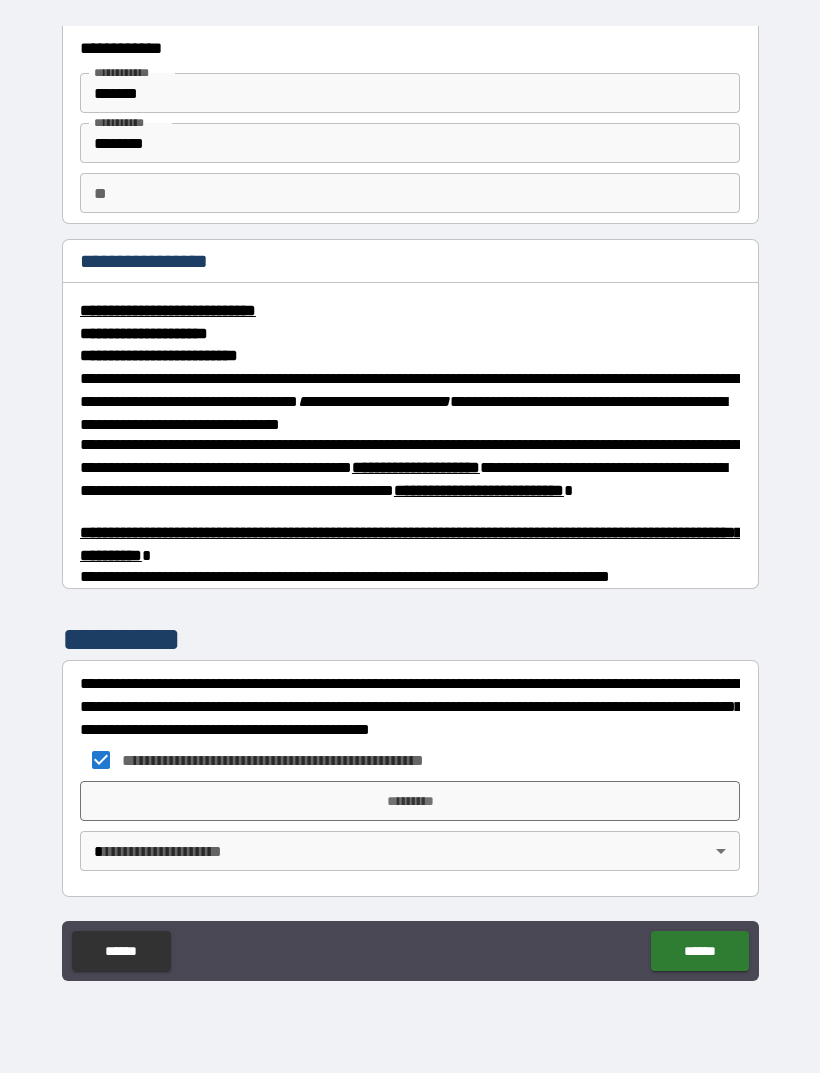 scroll, scrollTop: 45, scrollLeft: 0, axis: vertical 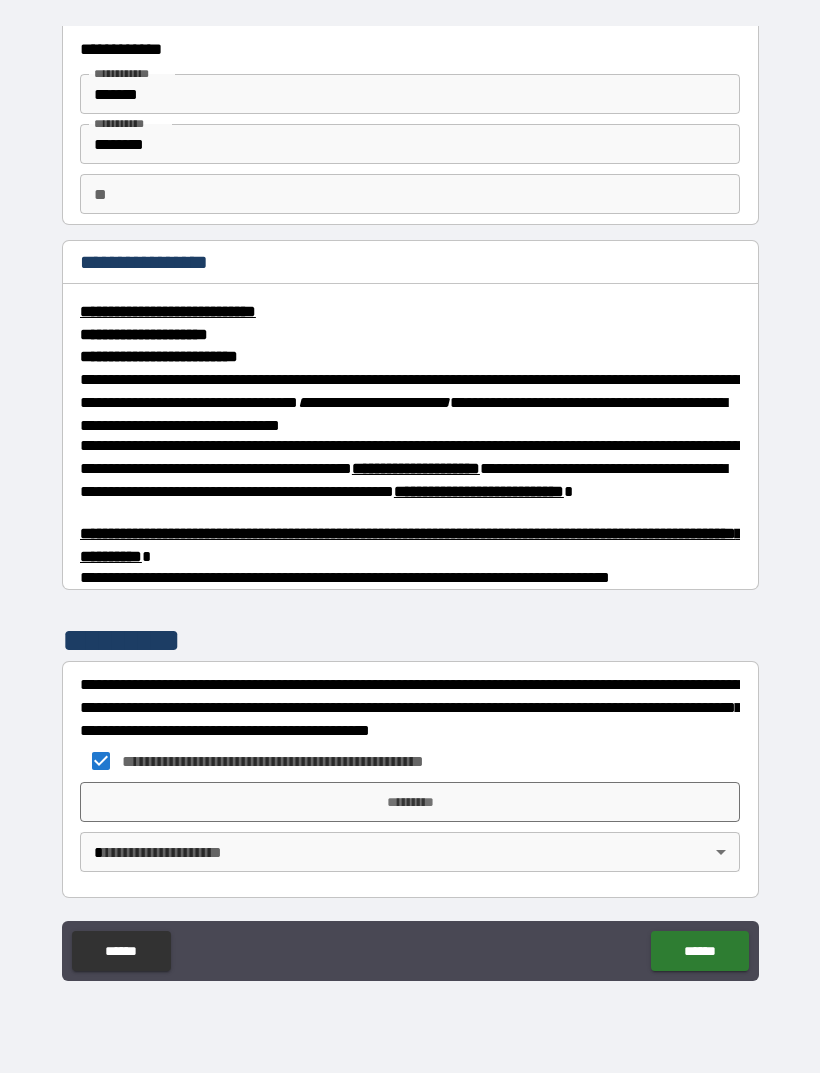 click on "*********" at bounding box center [410, 802] 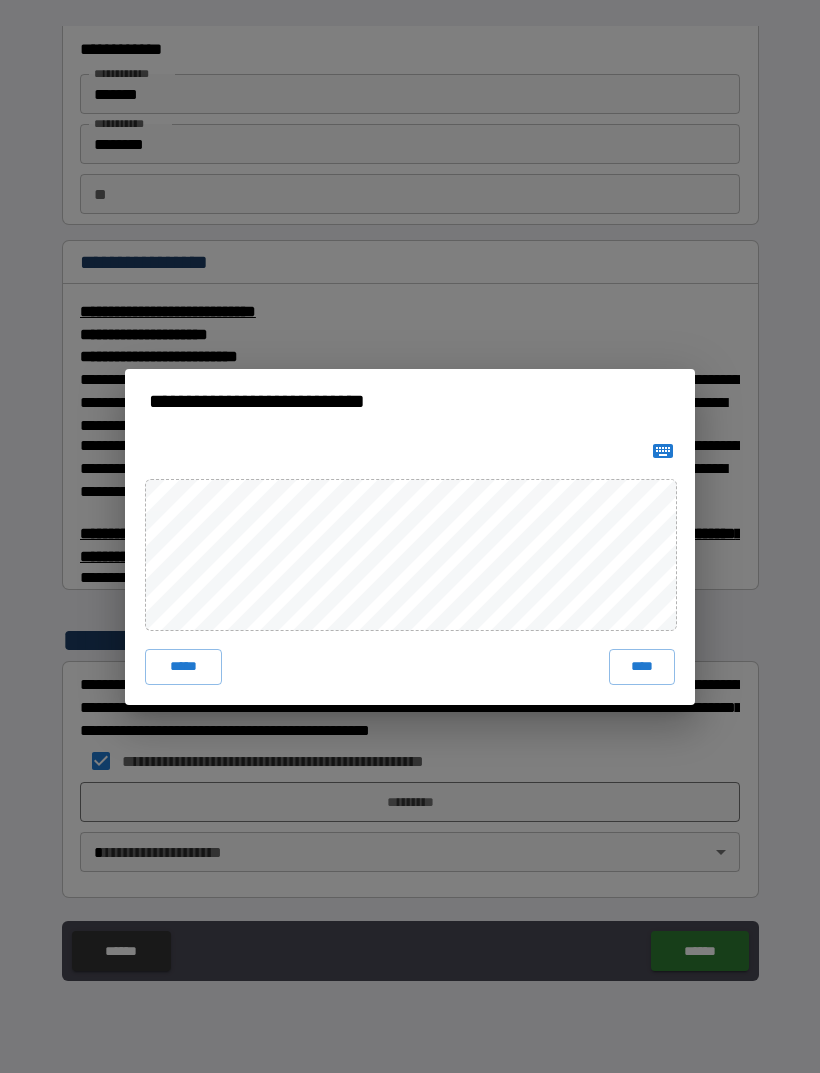 click on "****" at bounding box center (642, 667) 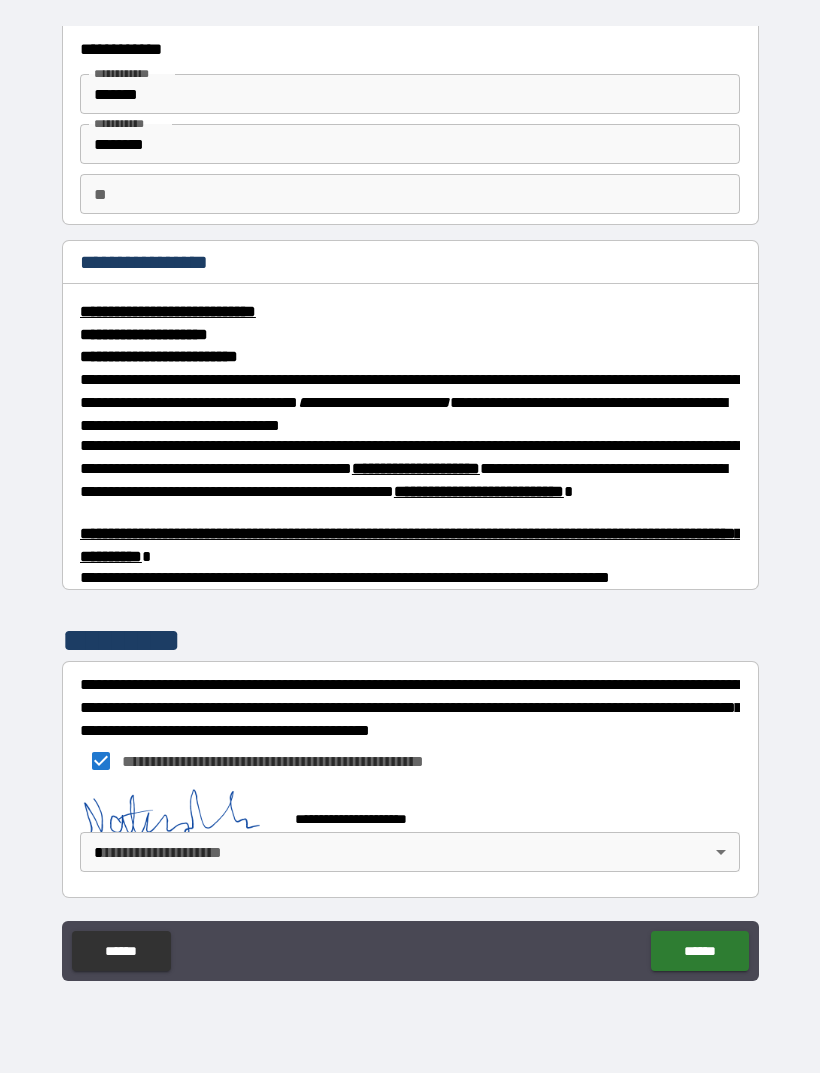 scroll, scrollTop: 35, scrollLeft: 0, axis: vertical 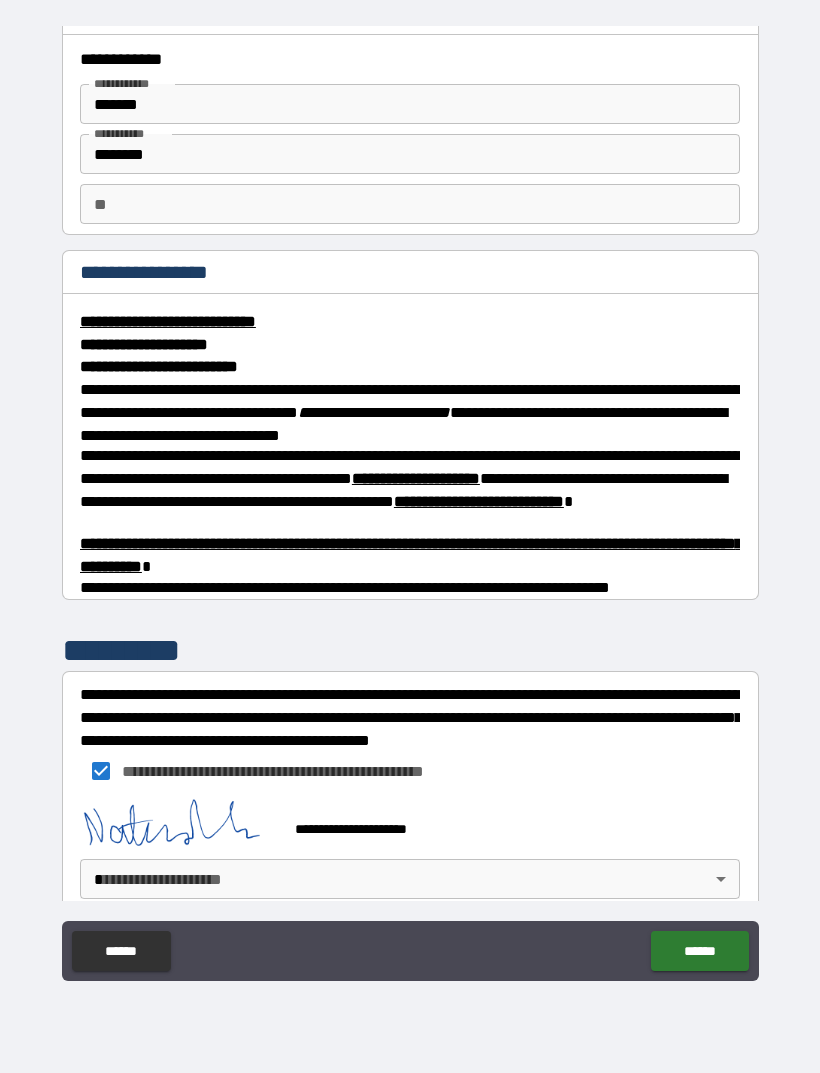 click on "******" at bounding box center (699, 951) 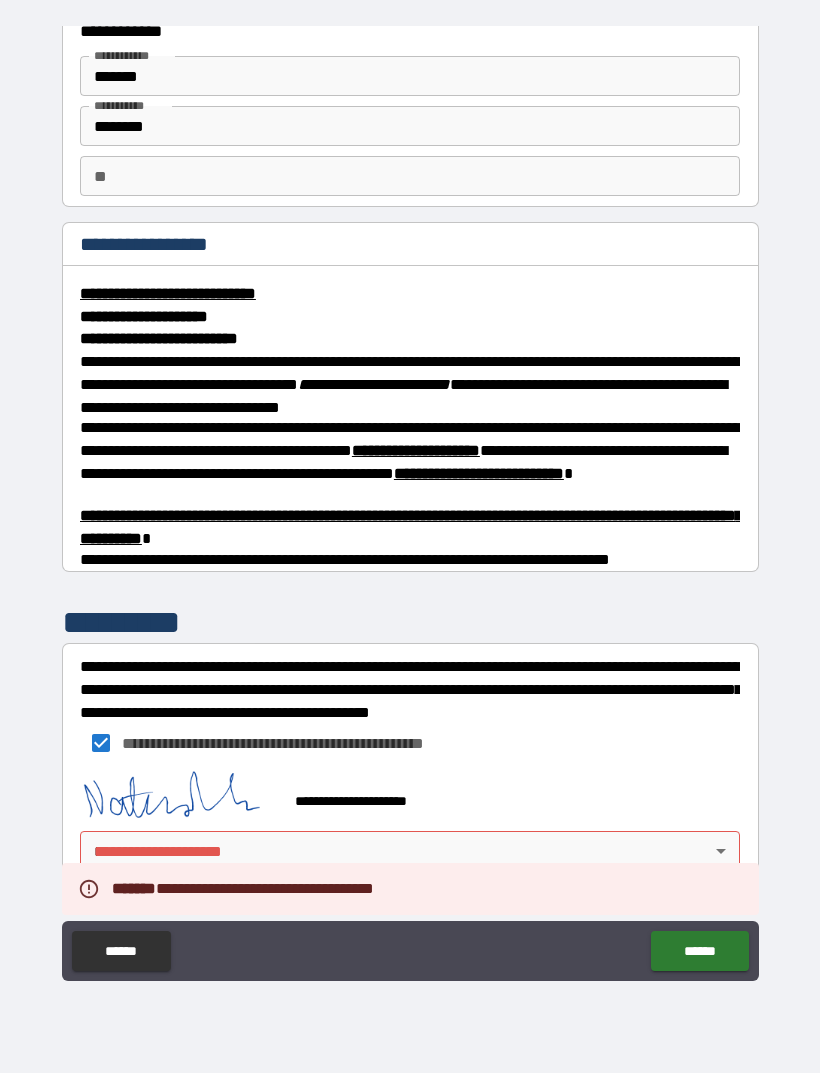 scroll, scrollTop: 62, scrollLeft: 0, axis: vertical 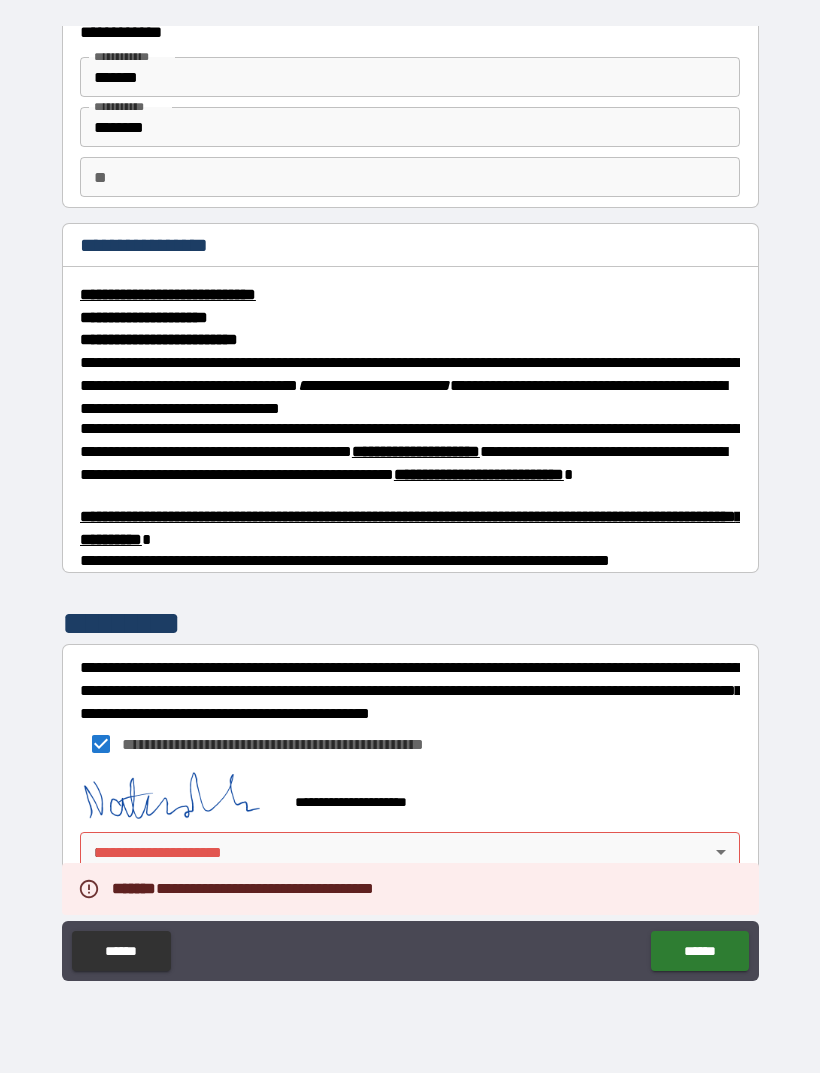 click on "**********" at bounding box center (410, 504) 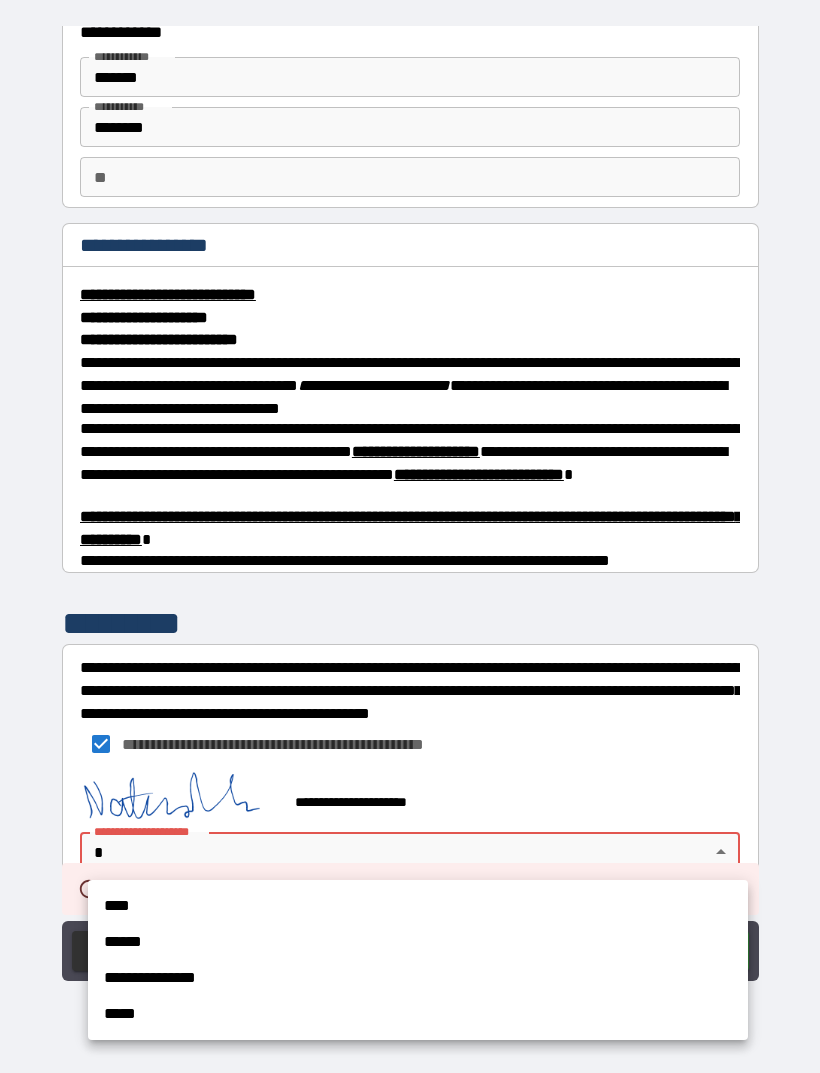 click on "****" at bounding box center [418, 906] 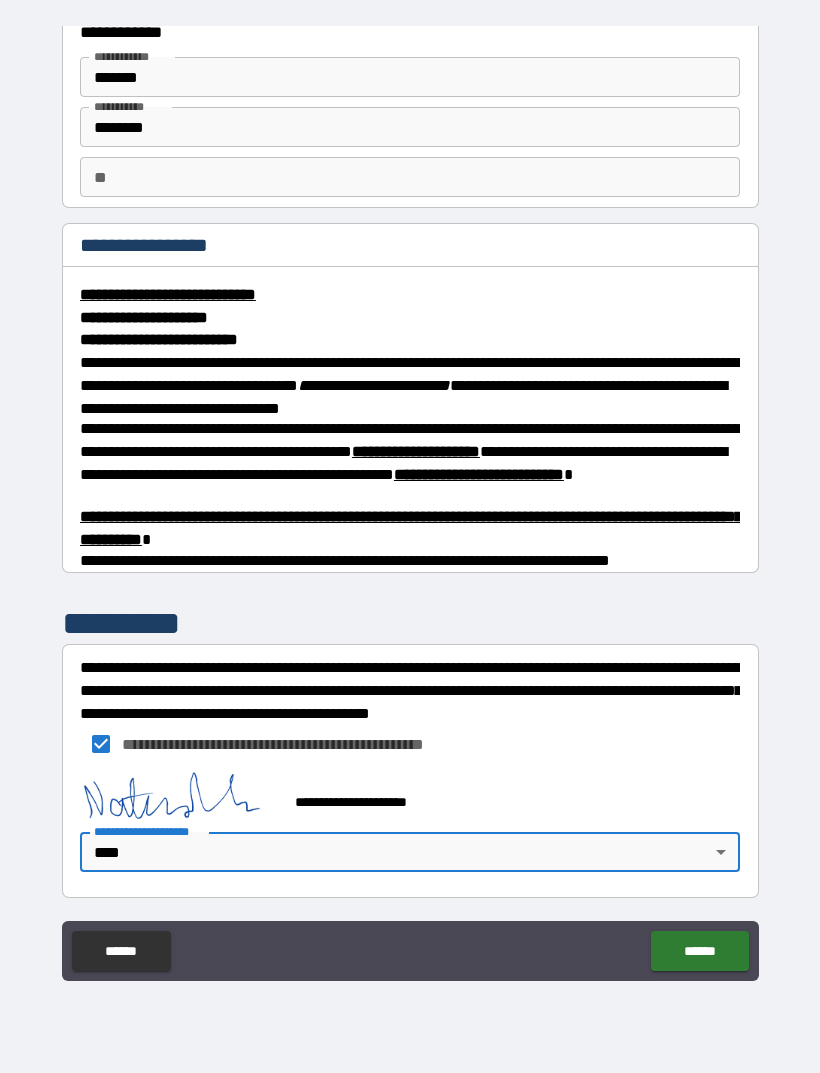 click on "******" at bounding box center (699, 951) 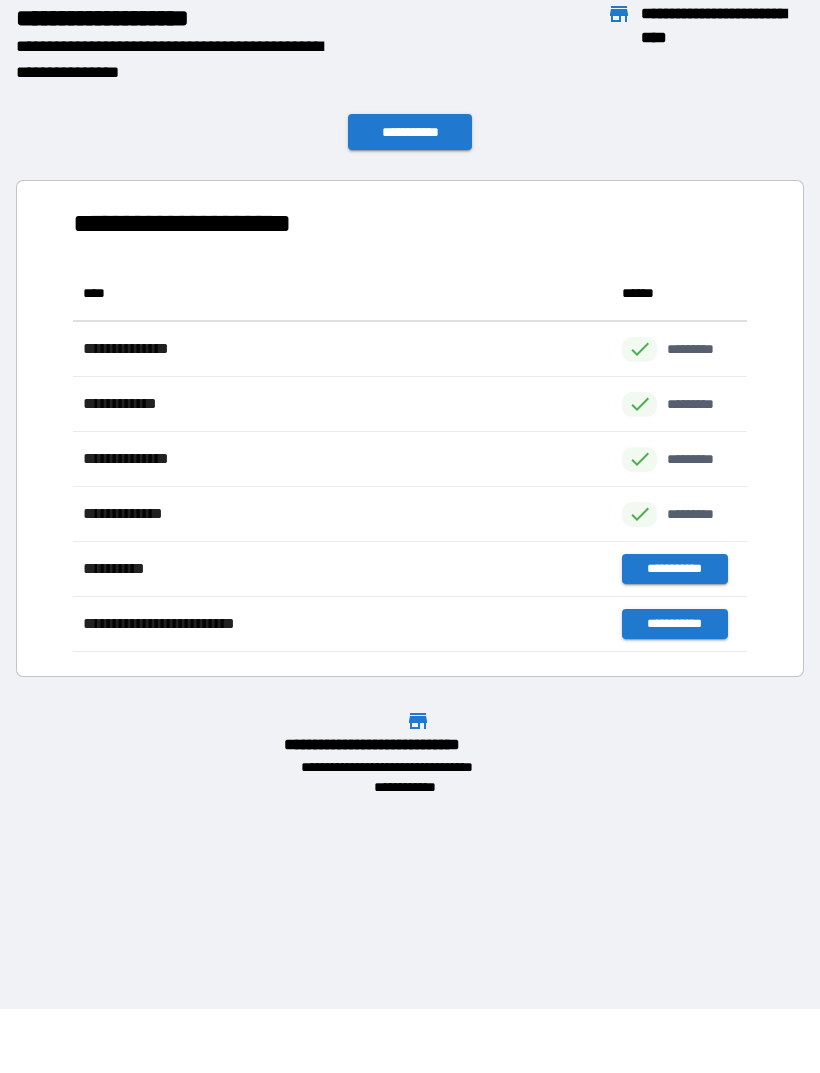 scroll, scrollTop: 1, scrollLeft: 1, axis: both 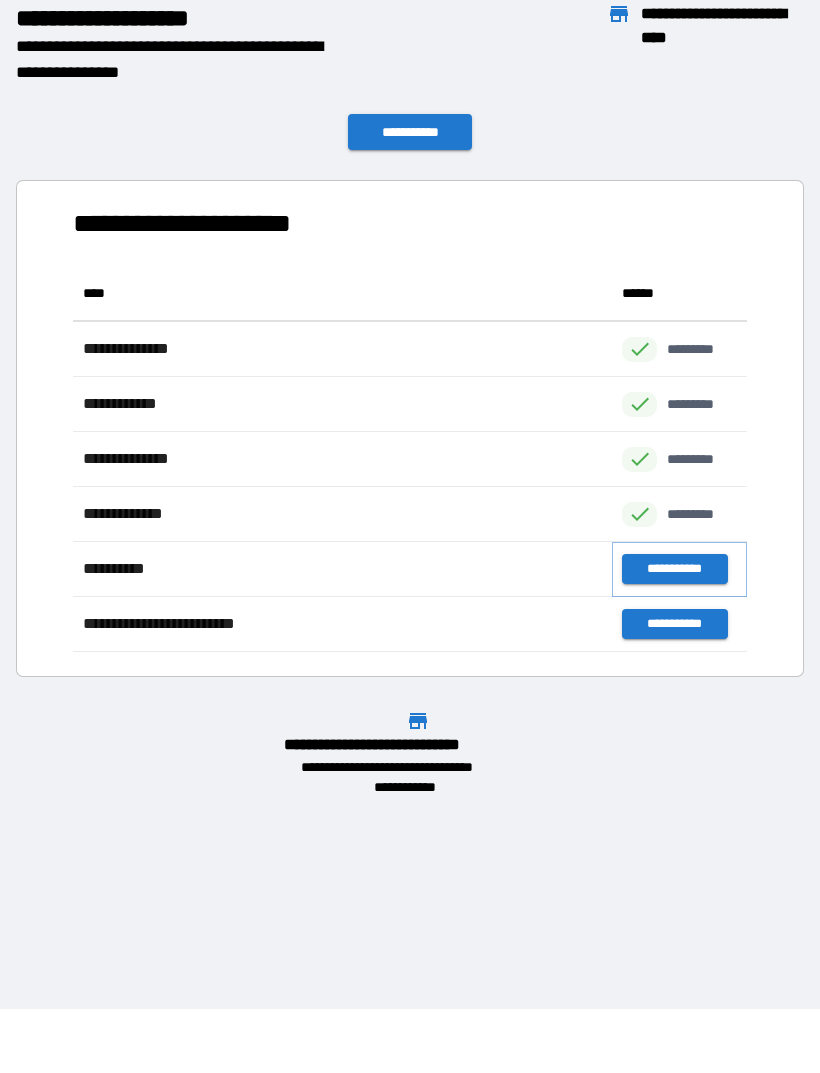 click on "**********" at bounding box center (674, 569) 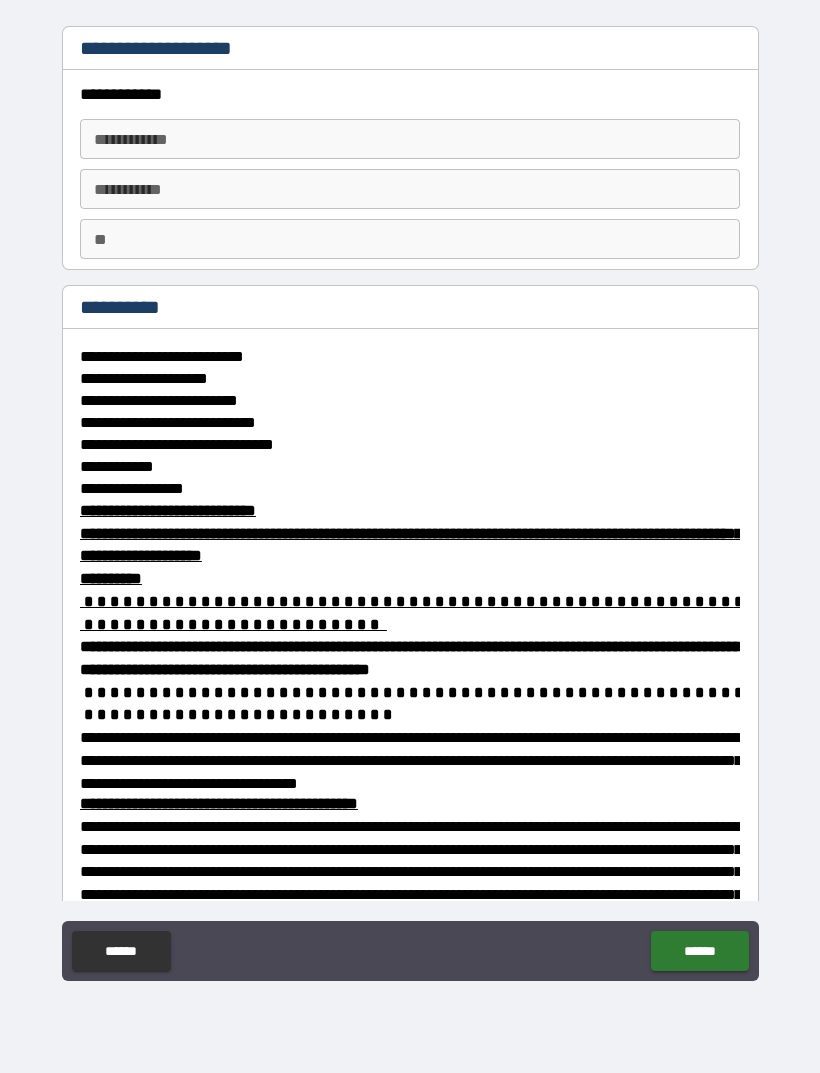 click on "**********" at bounding box center [410, 139] 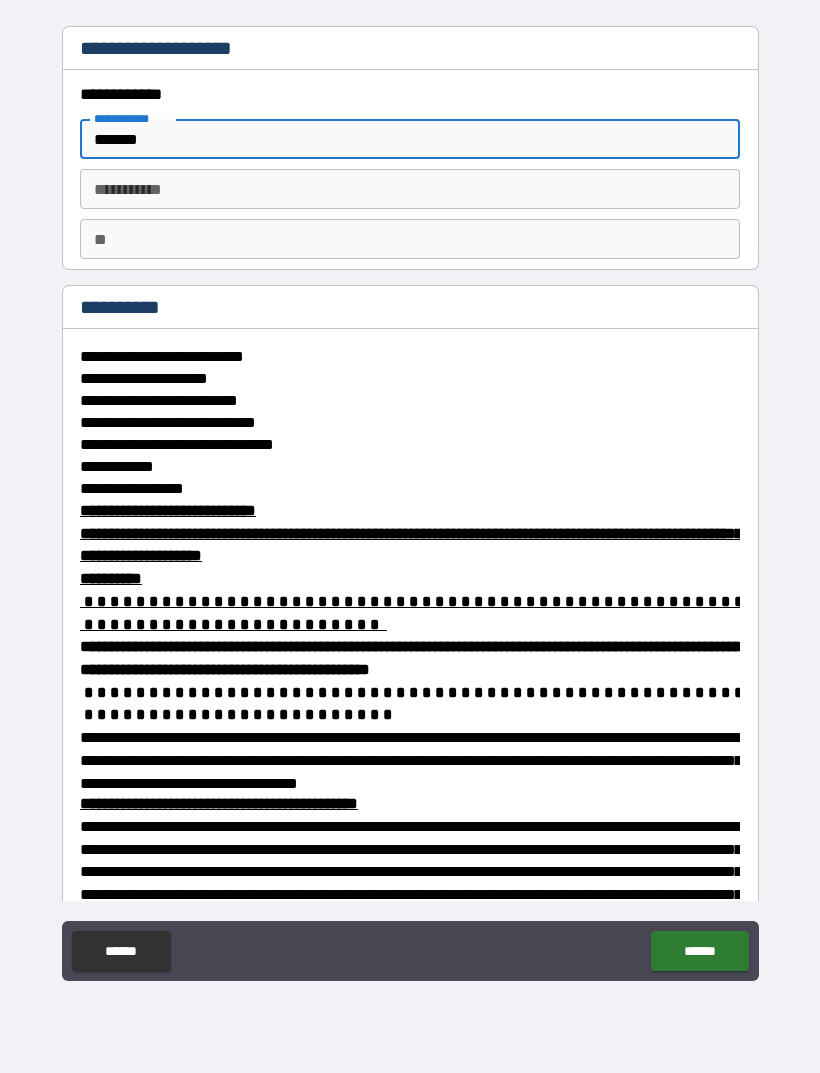 click on "*********   * *********   *" at bounding box center (410, 189) 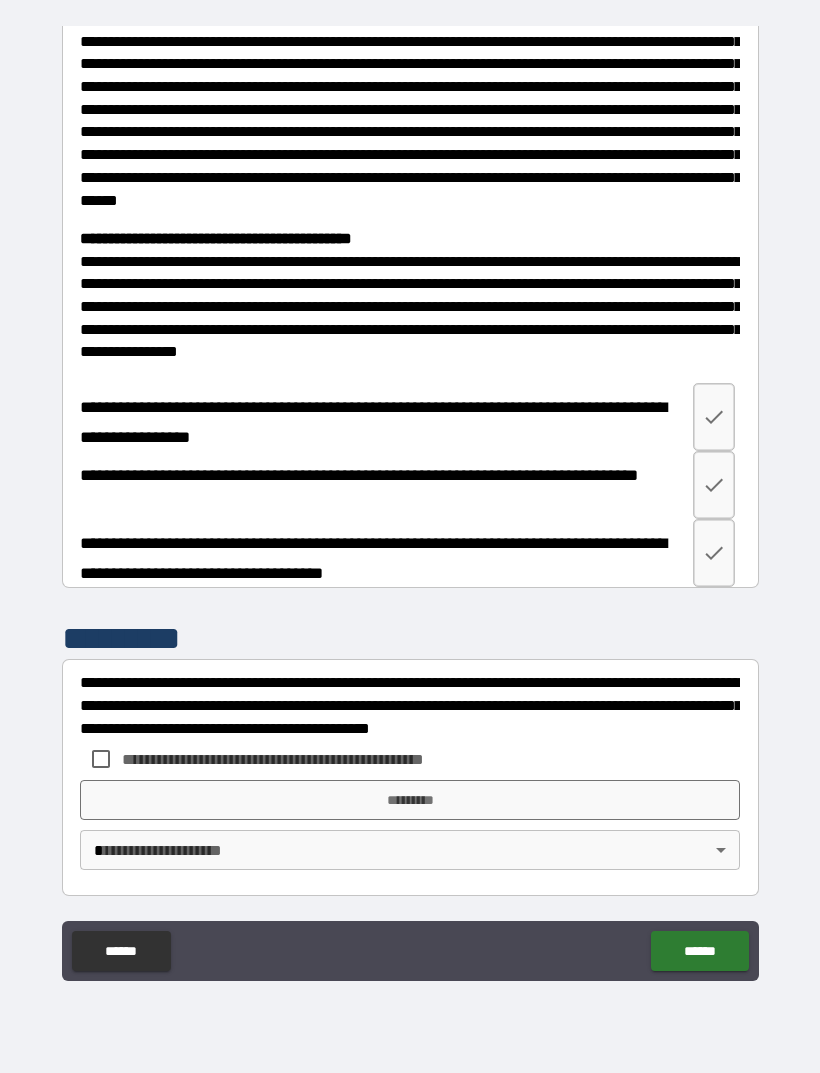 scroll, scrollTop: 2075, scrollLeft: 0, axis: vertical 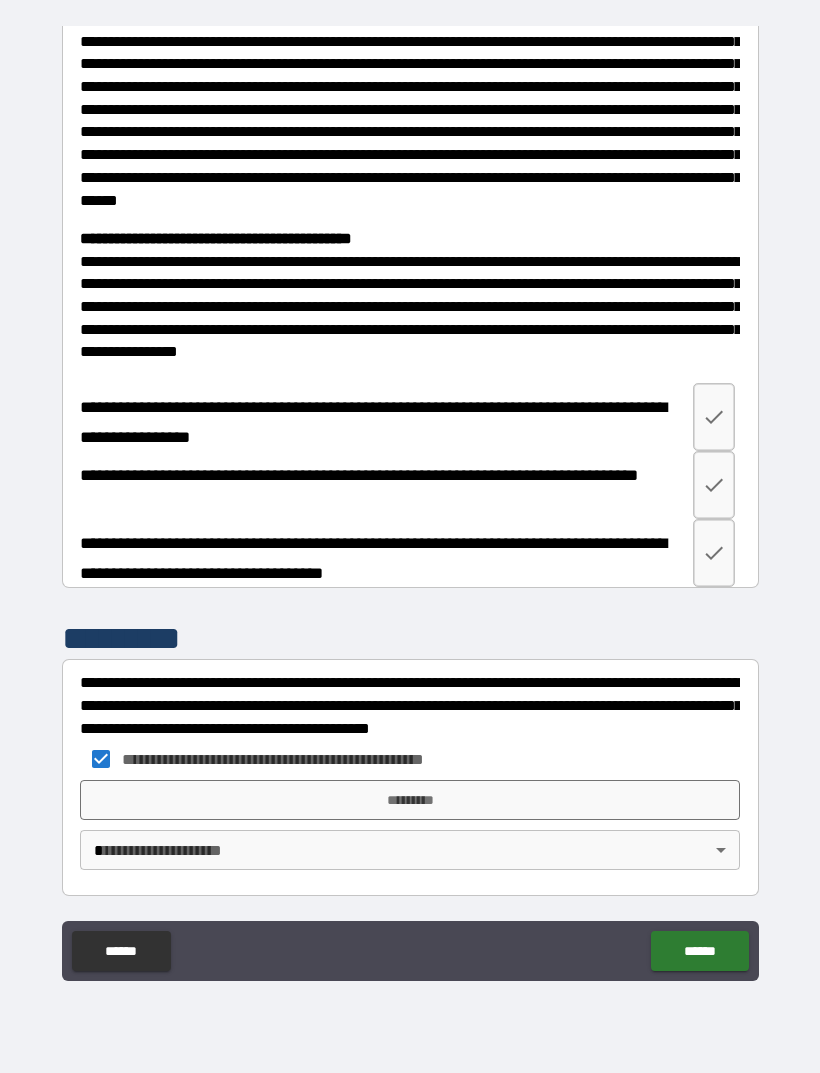 click on "*********" at bounding box center (410, 800) 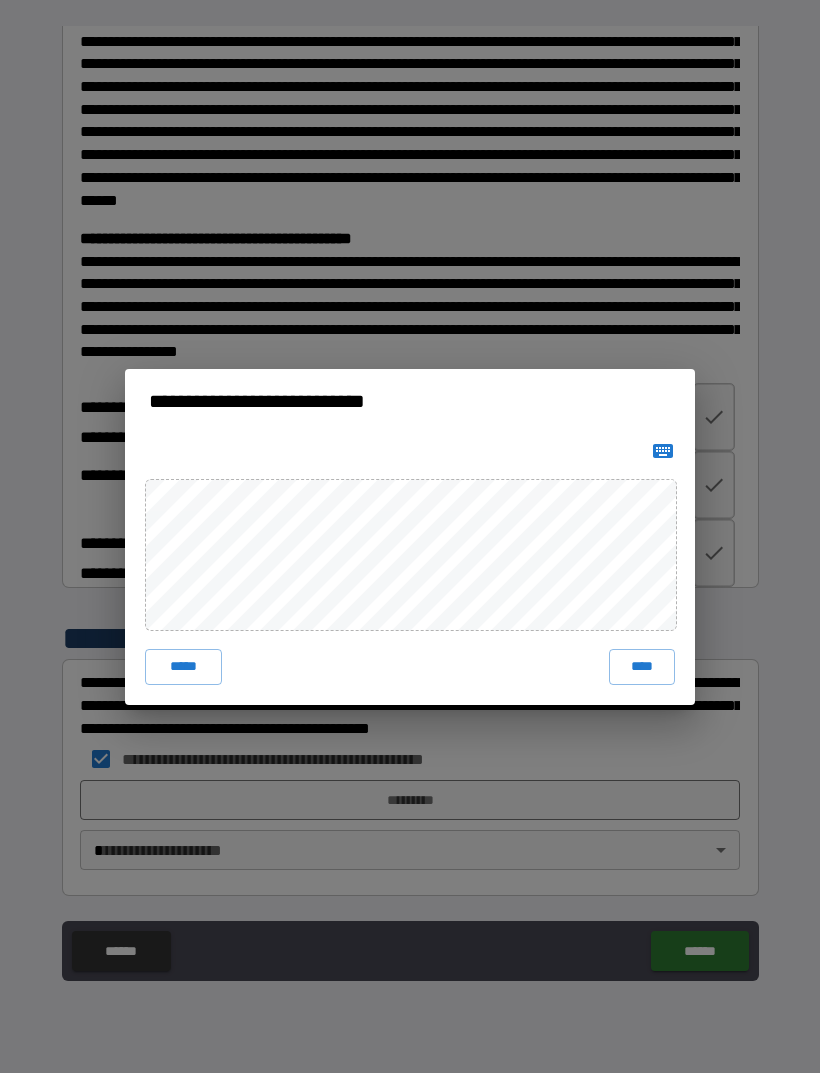 click on "****" at bounding box center [642, 667] 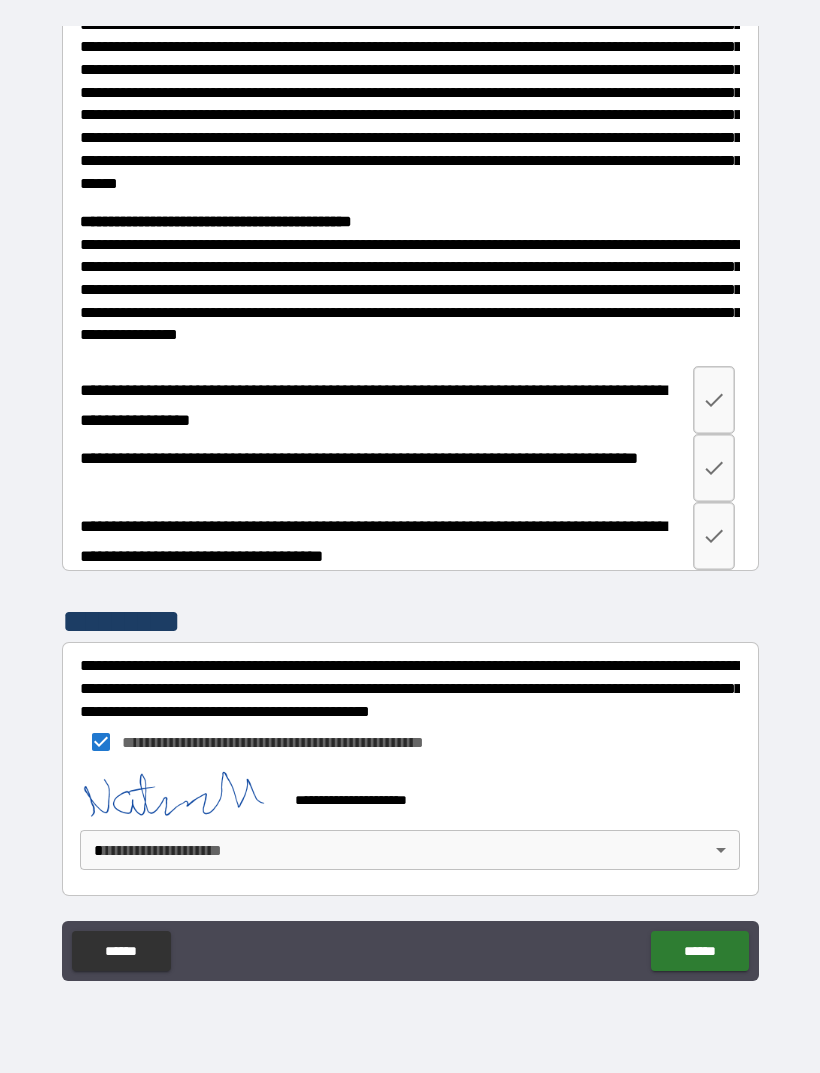 scroll, scrollTop: 2065, scrollLeft: 0, axis: vertical 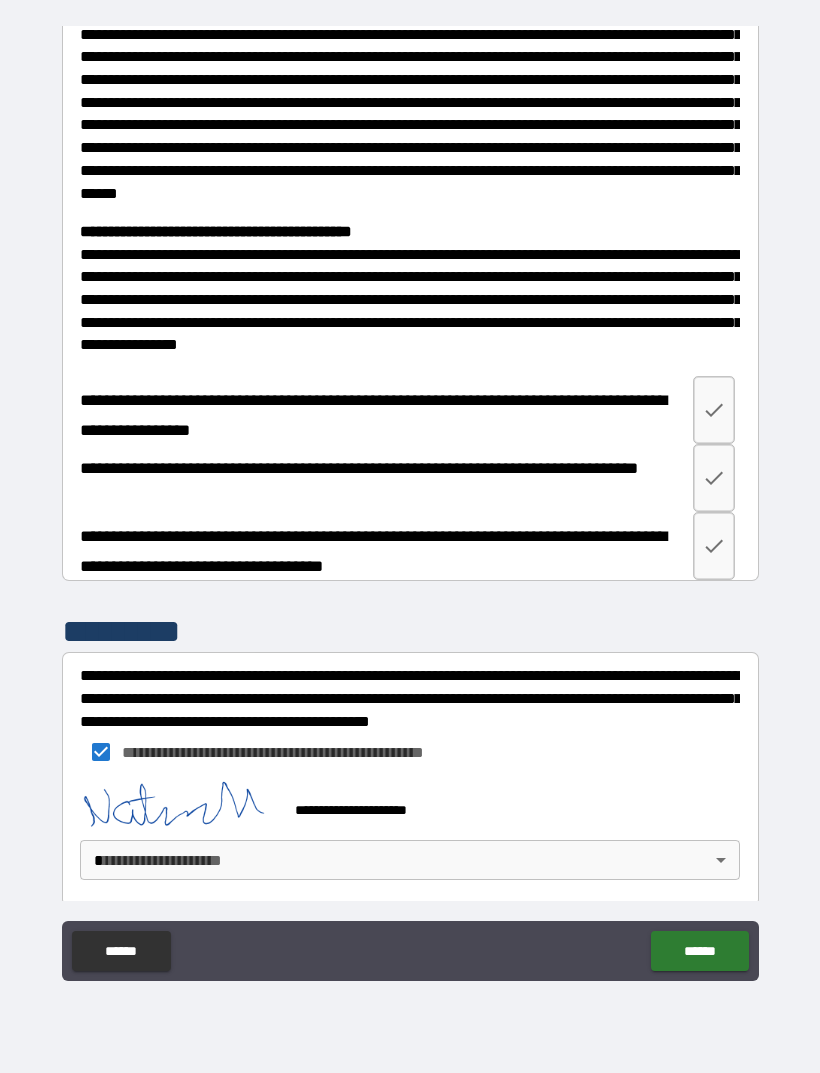 click on "**********" at bounding box center (410, 504) 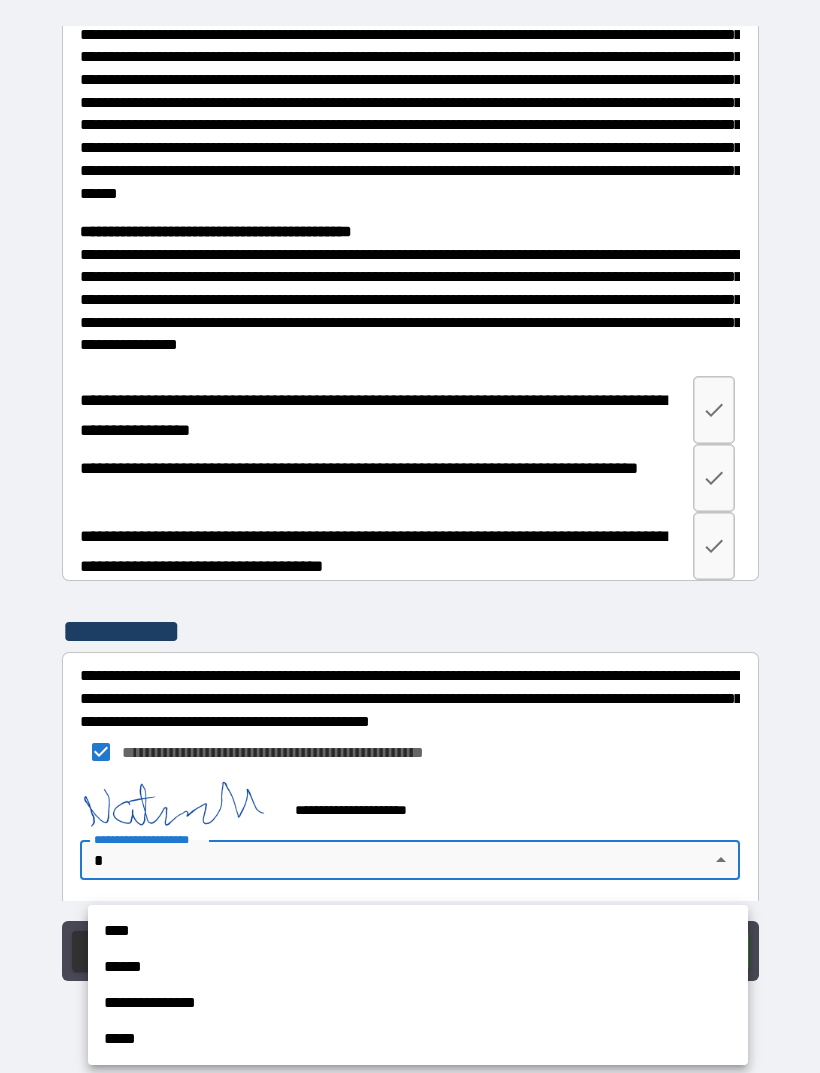 click on "****" at bounding box center (418, 931) 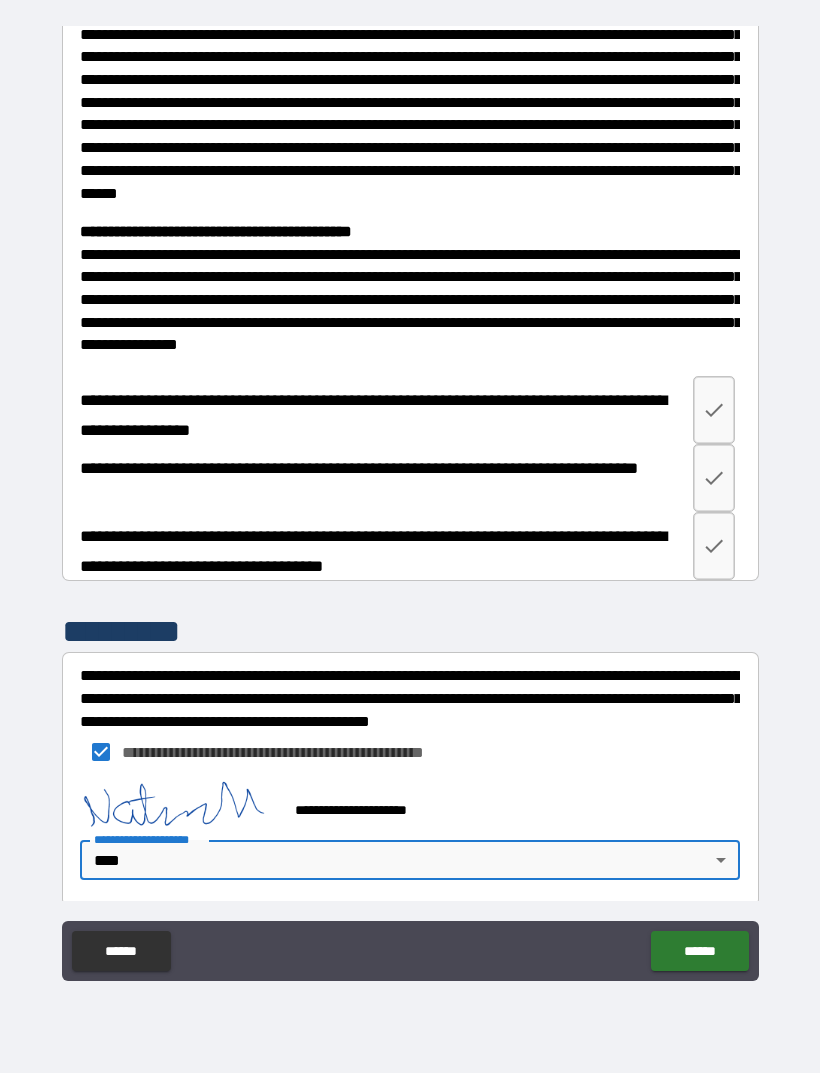 click on "******" at bounding box center [699, 951] 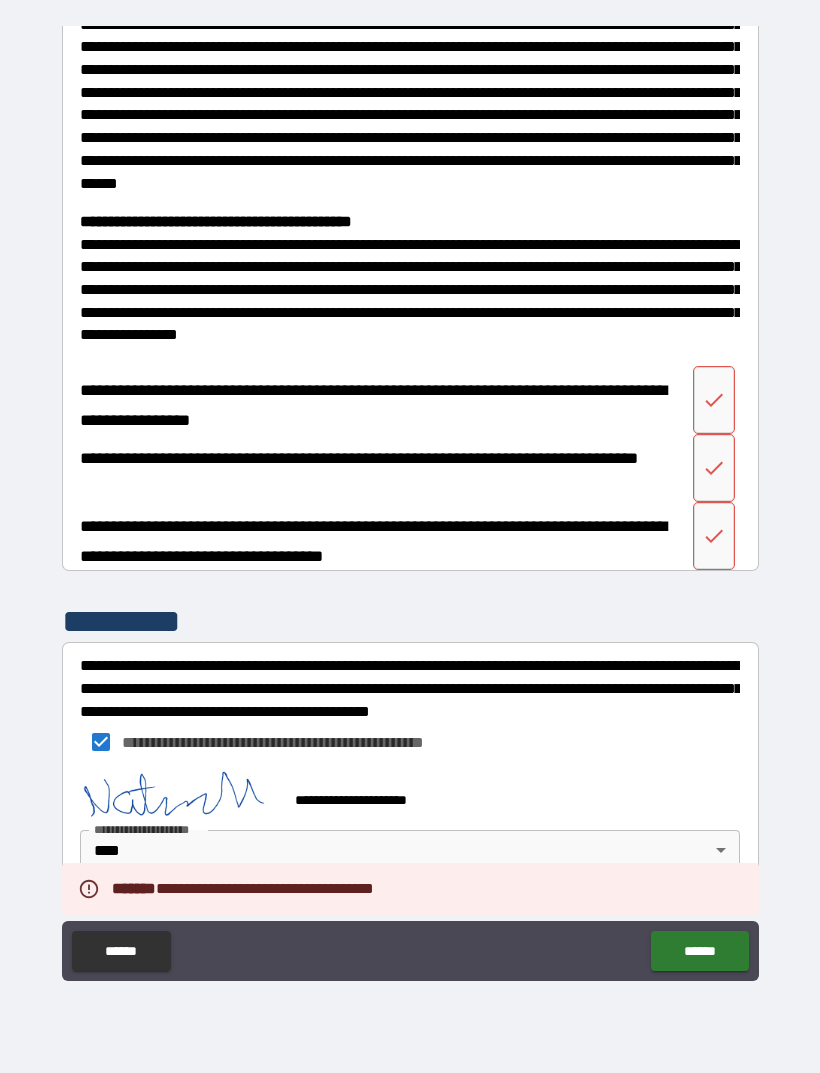scroll, scrollTop: 2092, scrollLeft: 0, axis: vertical 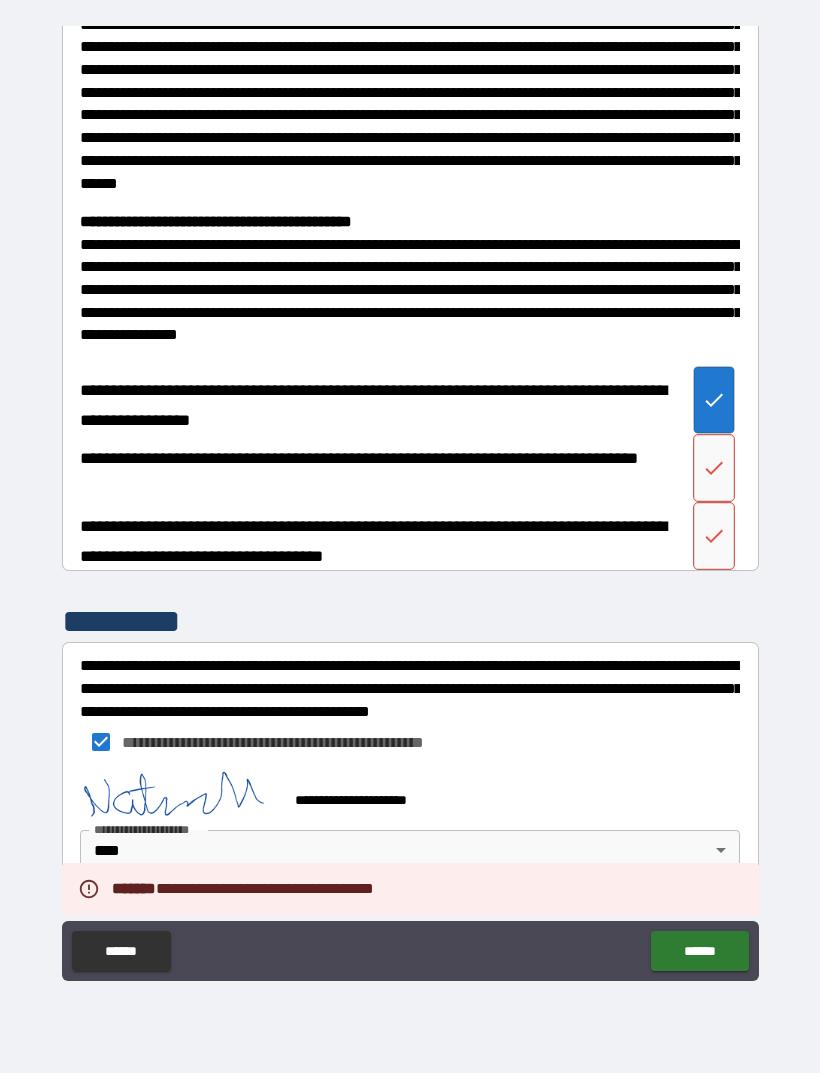 click 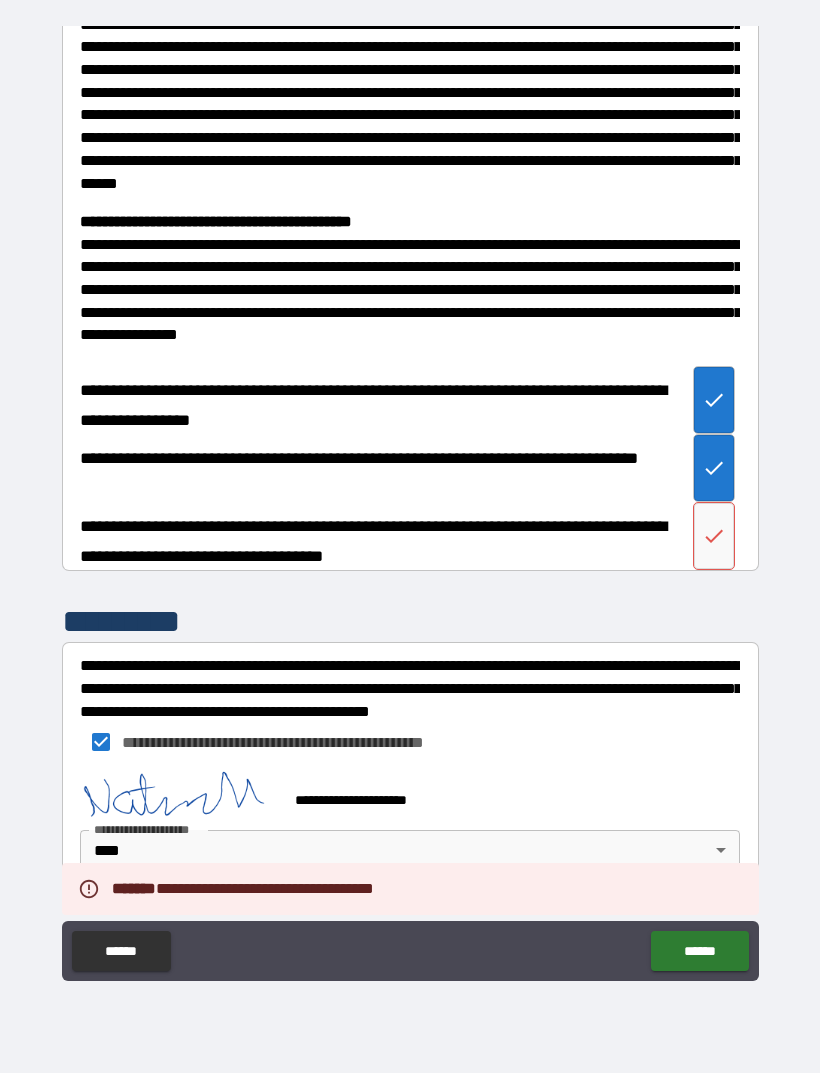 click 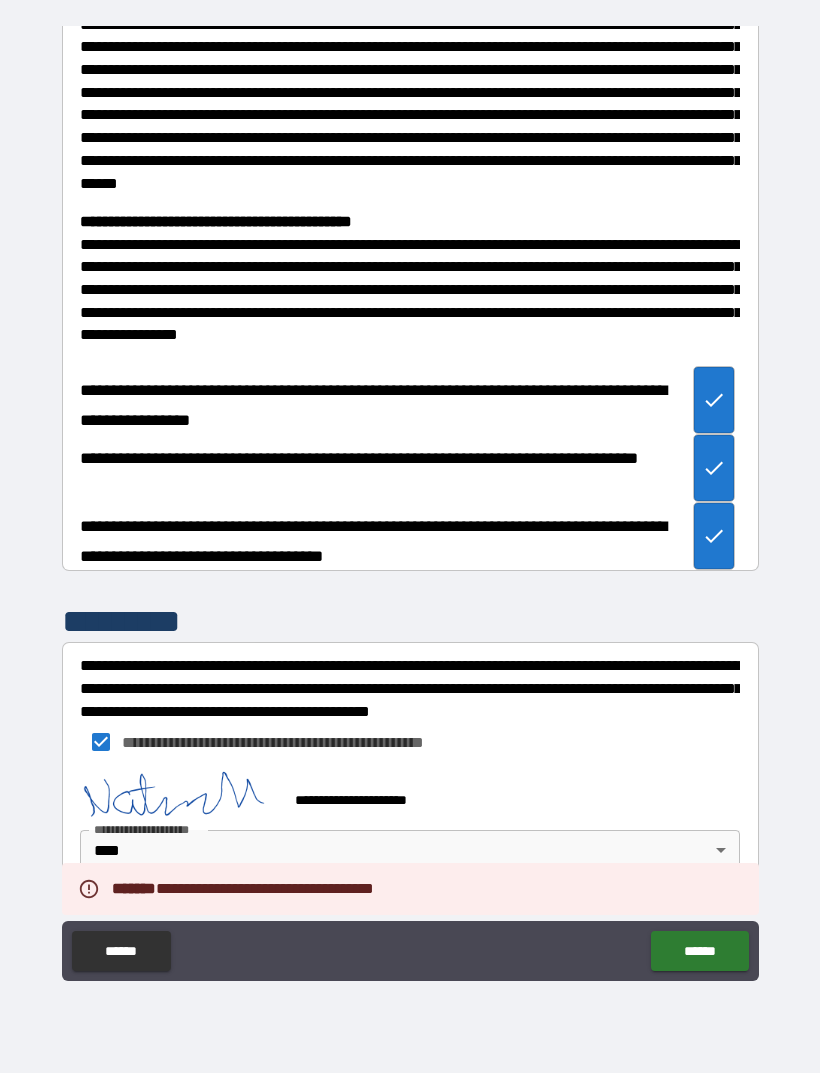 click on "******" at bounding box center [699, 951] 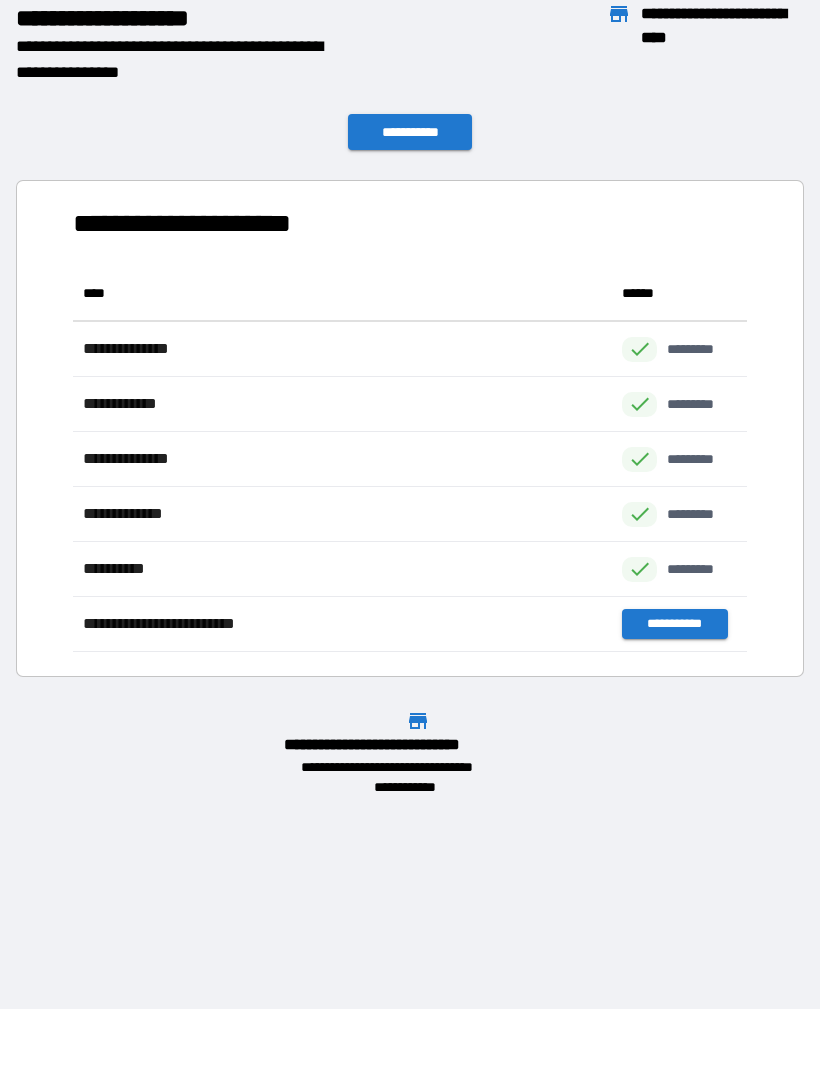 scroll, scrollTop: 386, scrollLeft: 674, axis: both 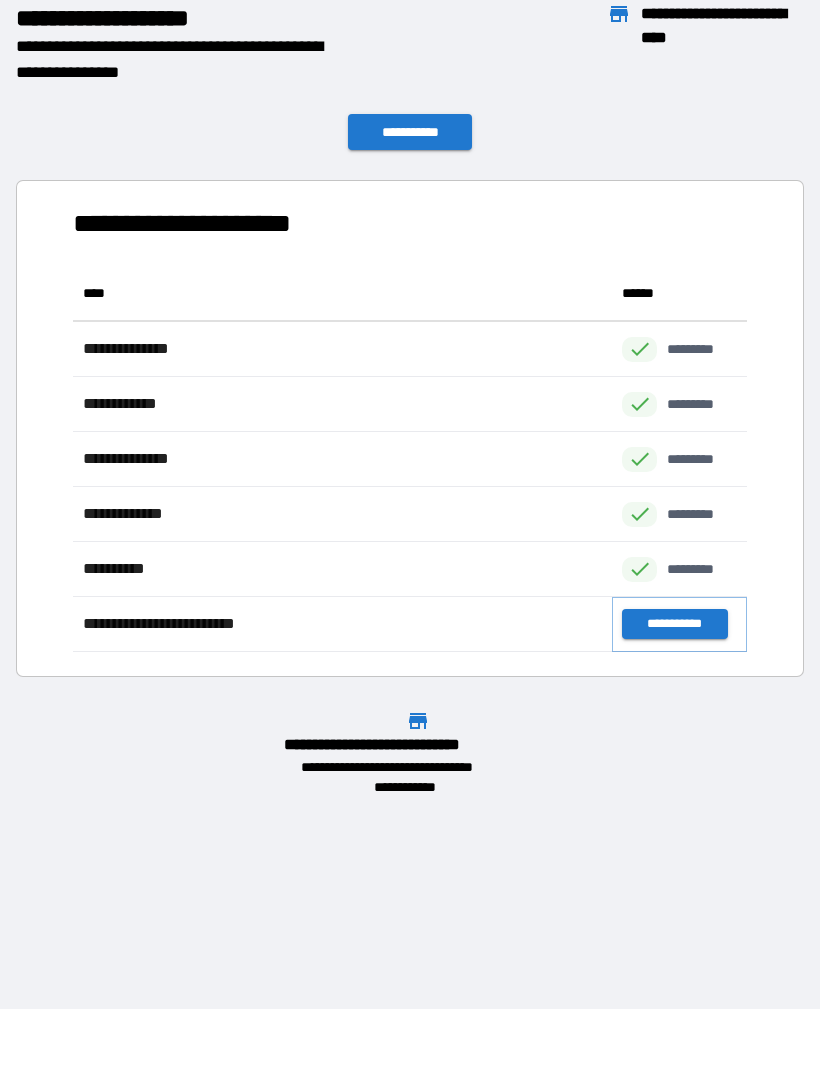 click on "**********" at bounding box center (674, 624) 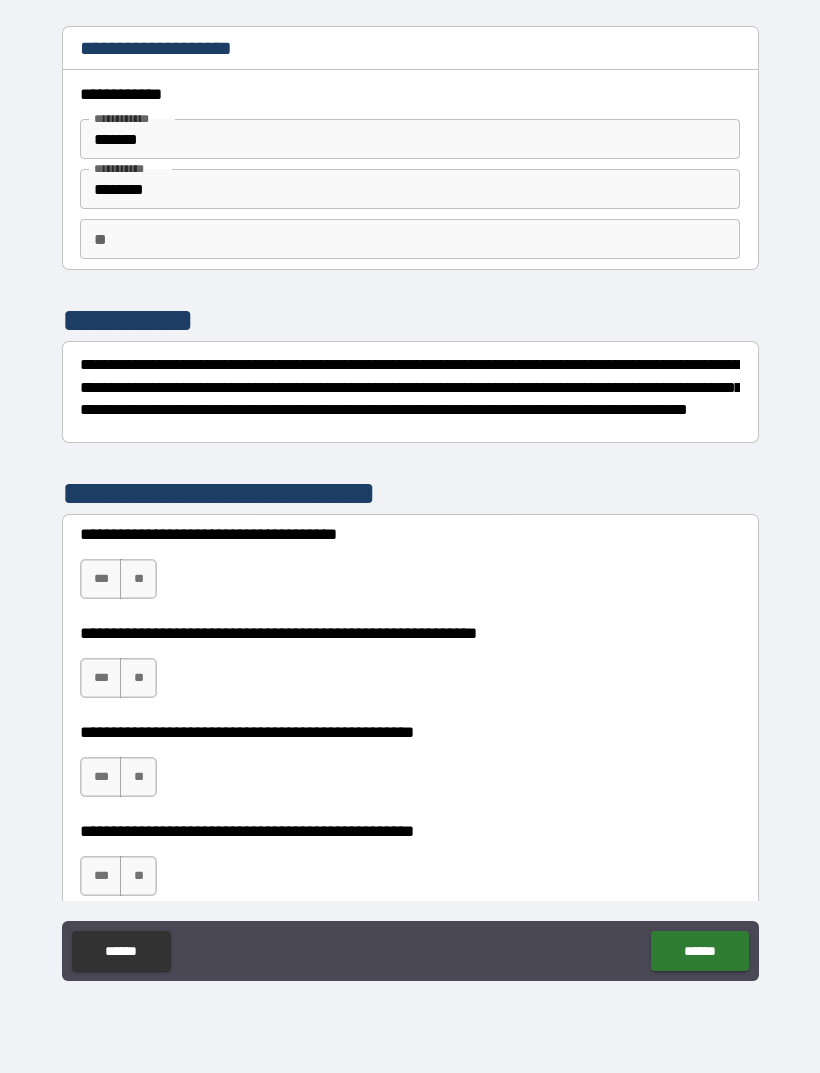 click on "**" at bounding box center (138, 579) 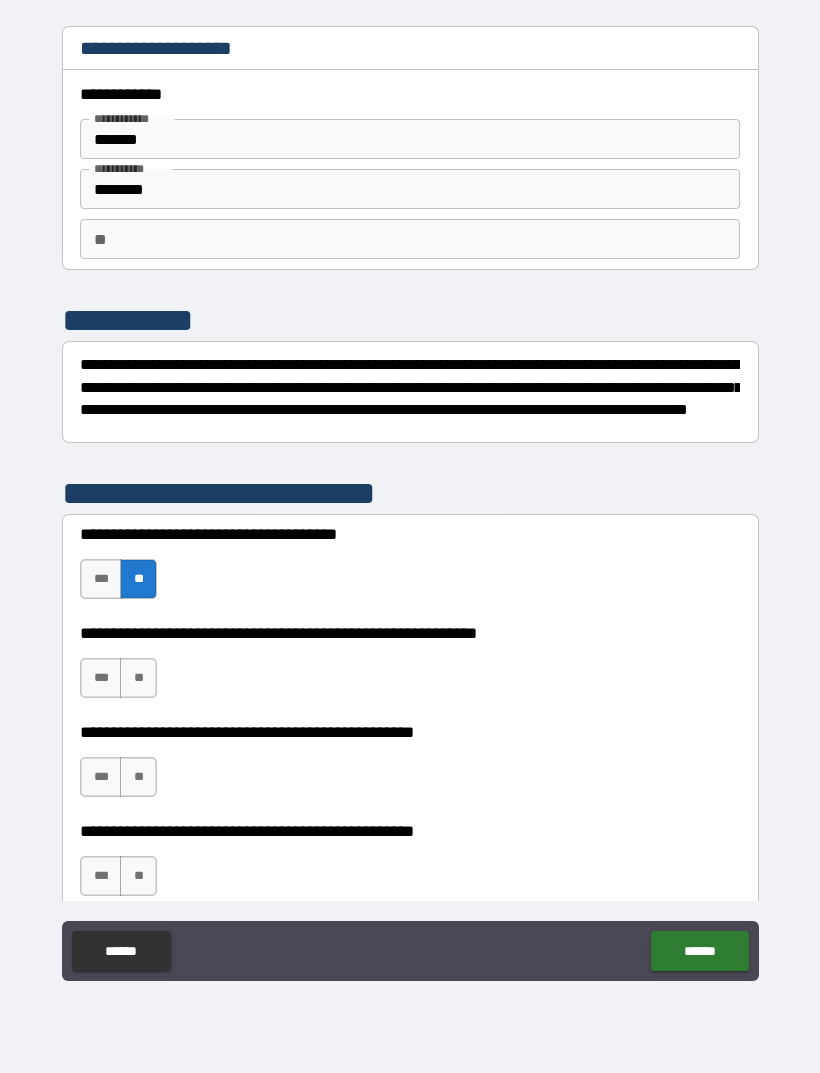 click on "**" at bounding box center [138, 678] 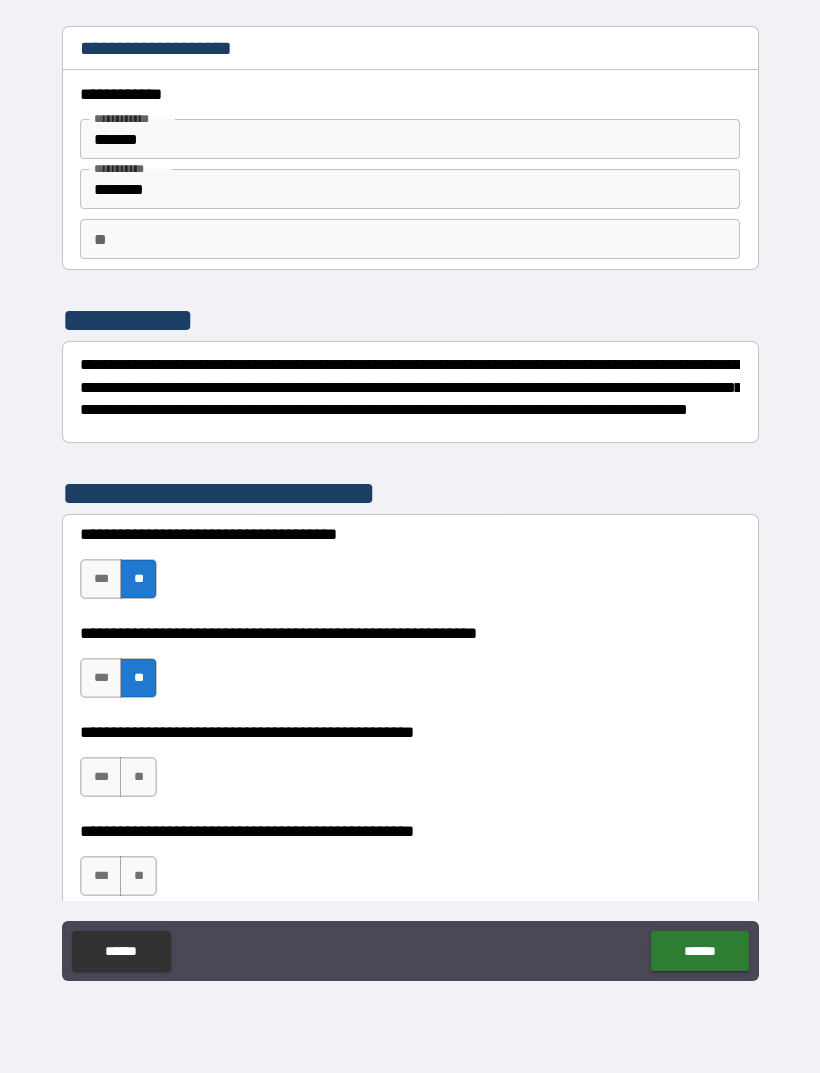 click on "**" at bounding box center (138, 777) 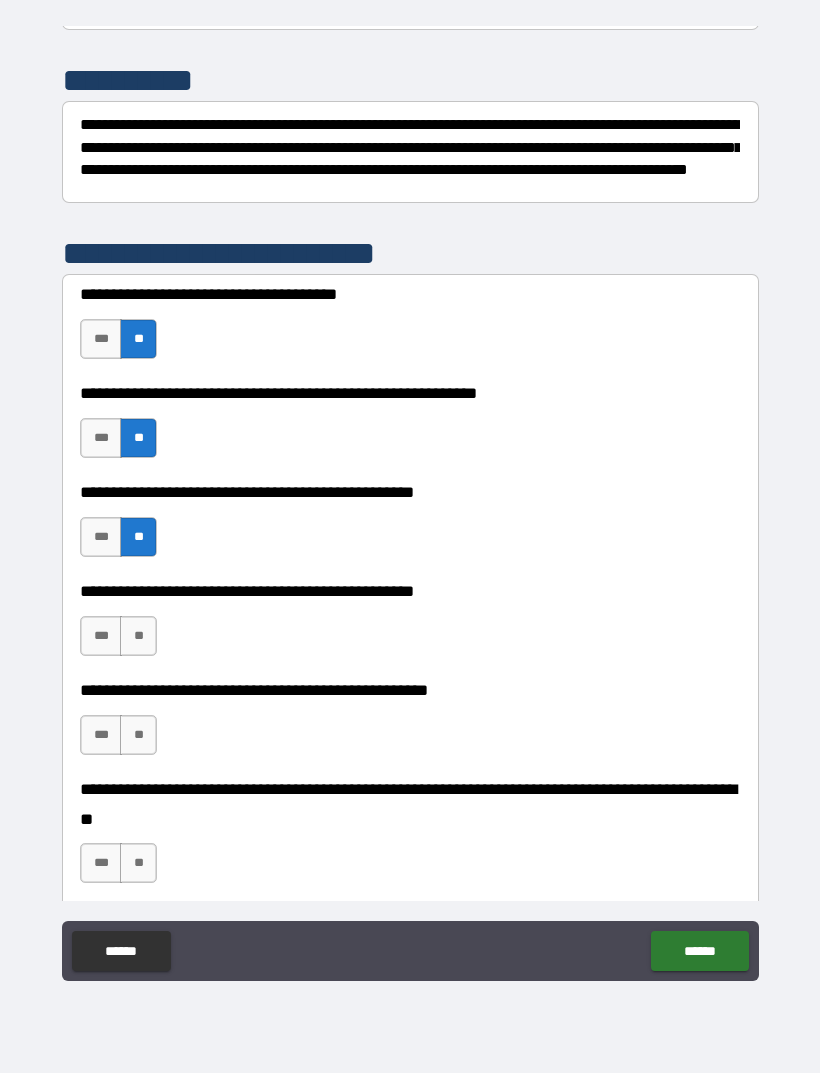scroll, scrollTop: 250, scrollLeft: 0, axis: vertical 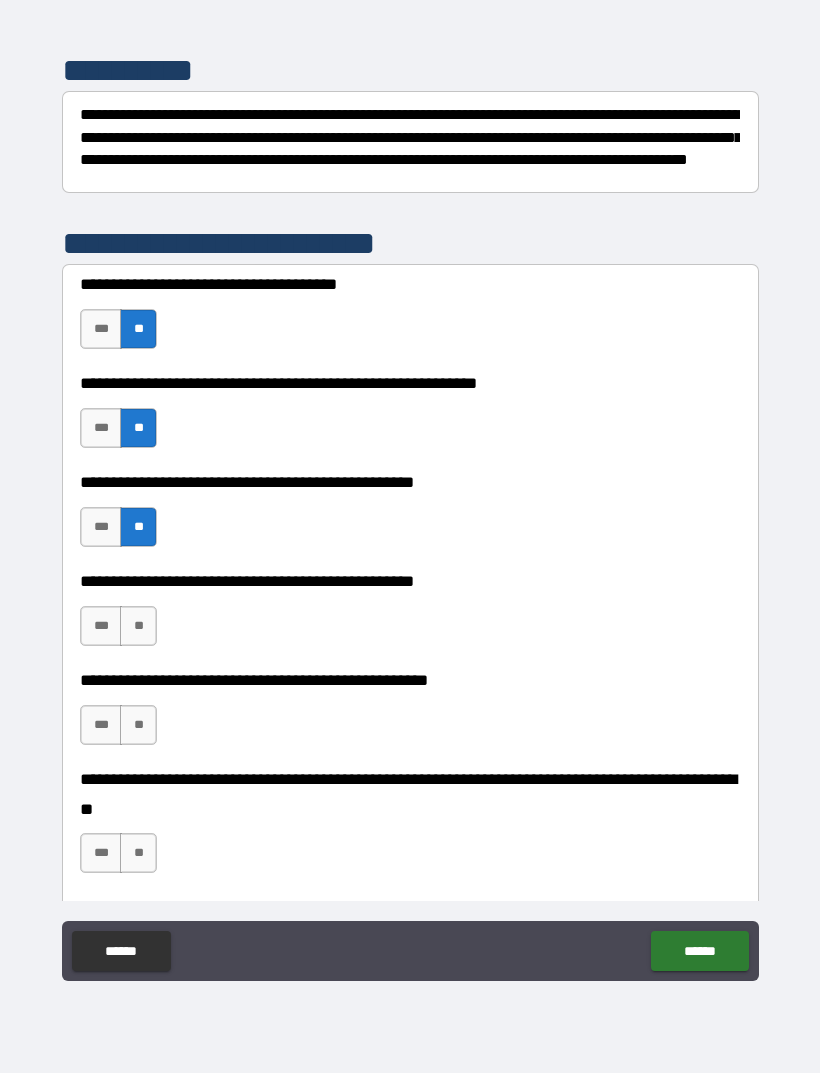 click on "**" at bounding box center [138, 626] 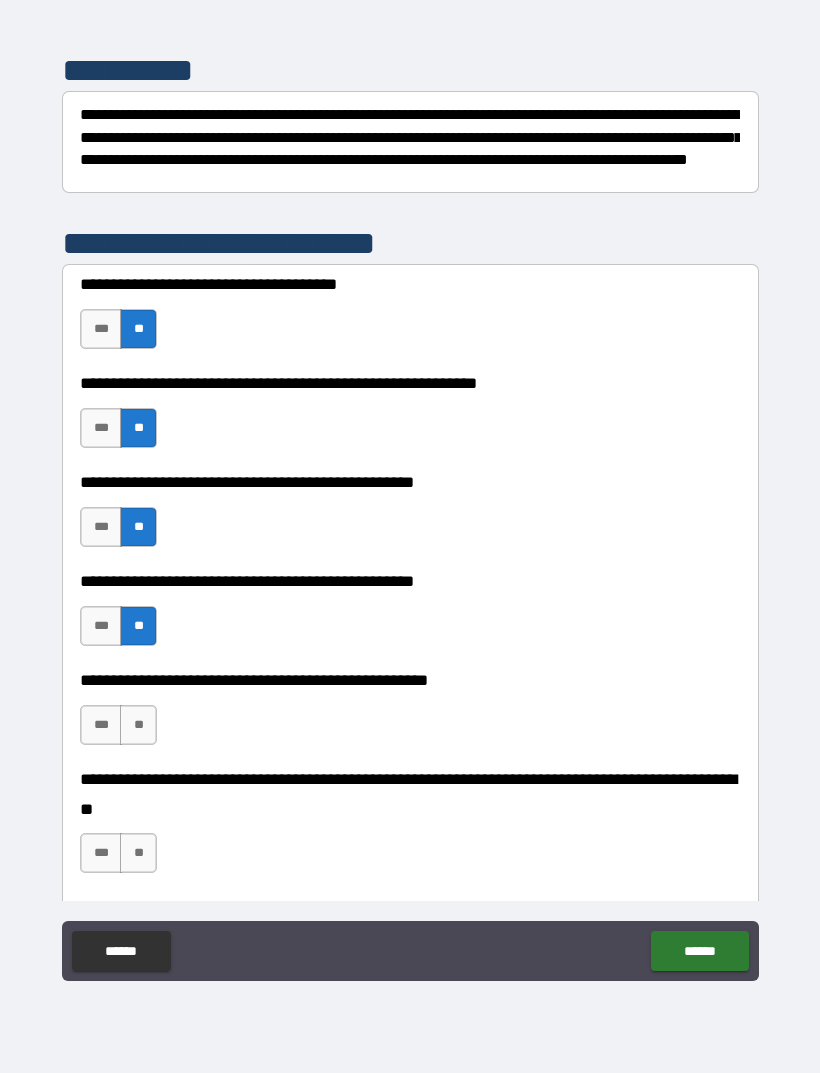 click on "**" at bounding box center (138, 725) 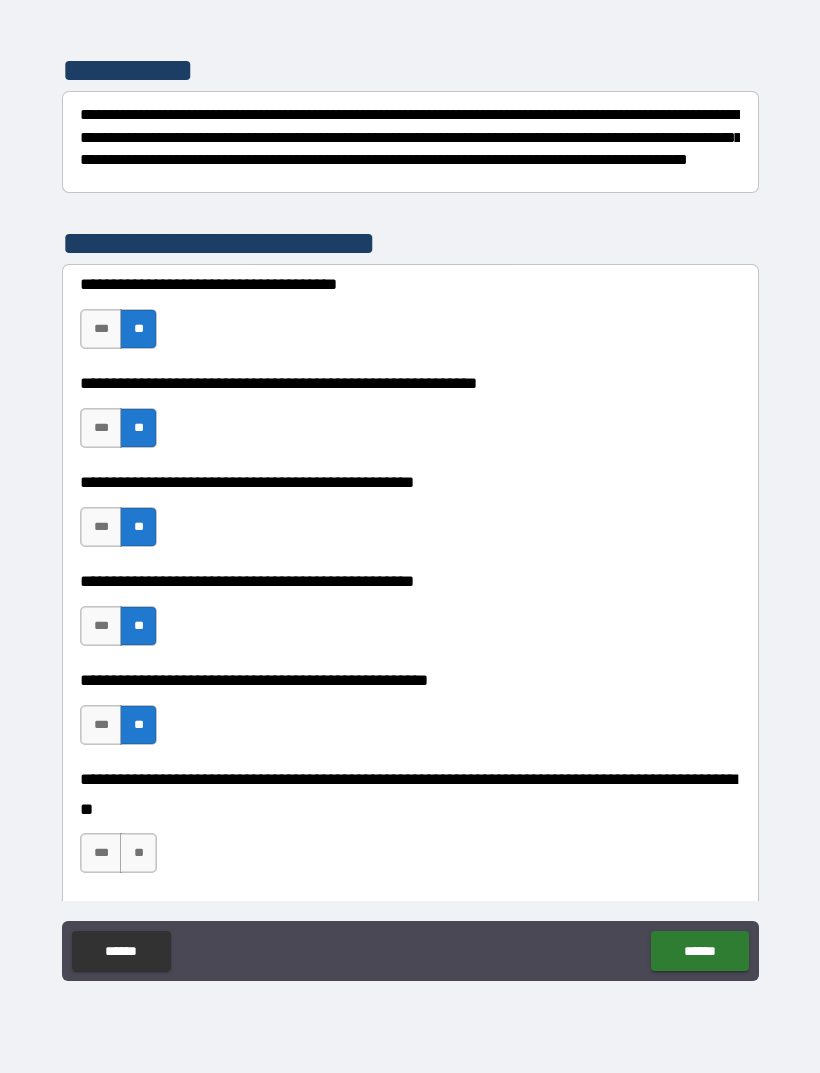 click on "**" at bounding box center [138, 853] 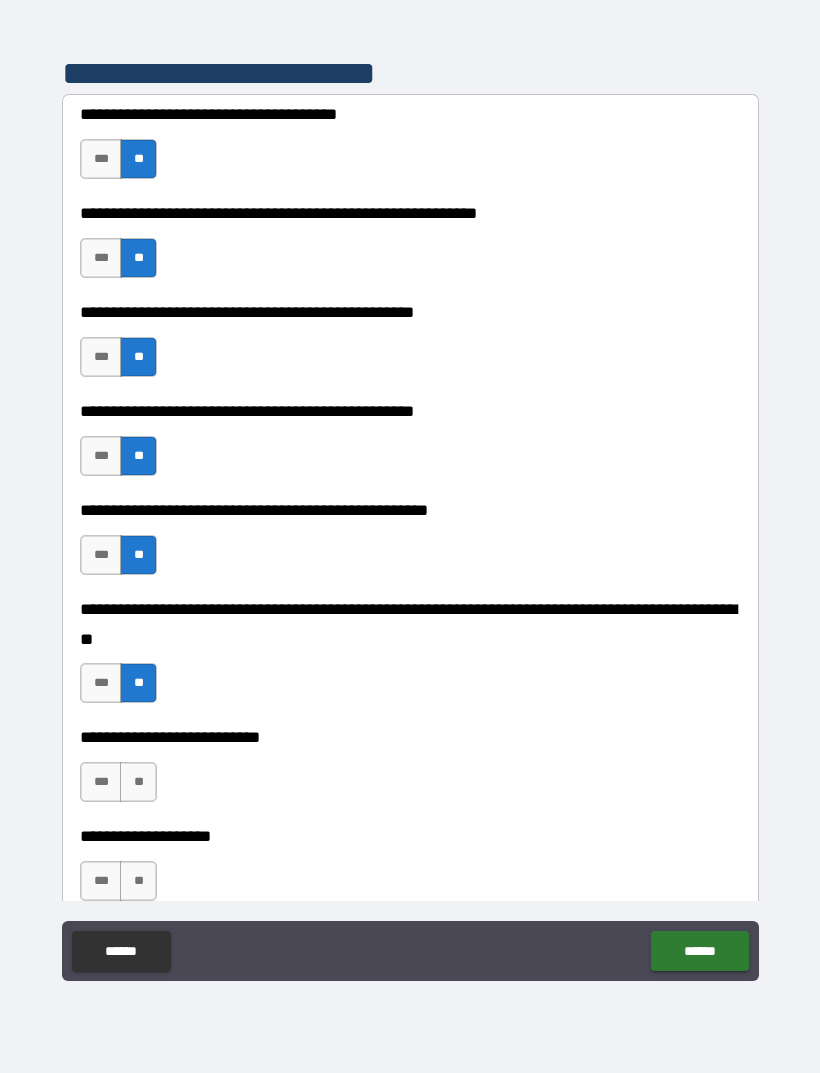 scroll, scrollTop: 430, scrollLeft: 0, axis: vertical 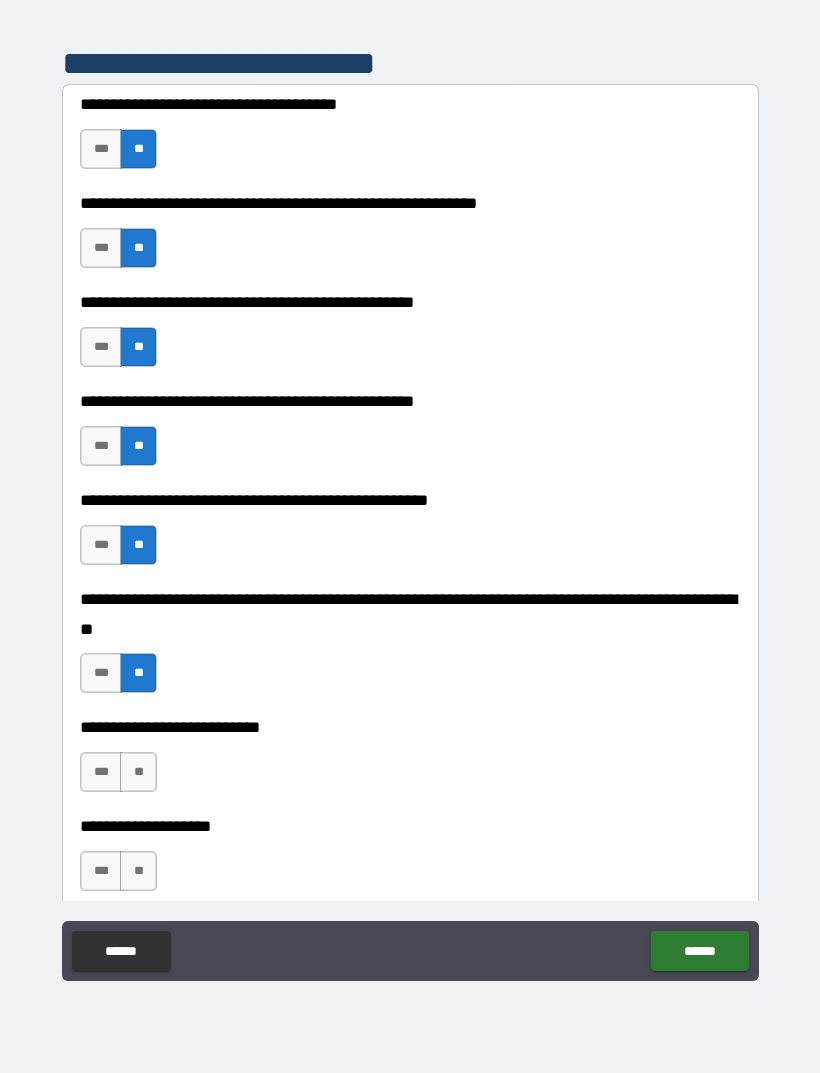 click on "**" at bounding box center (138, 772) 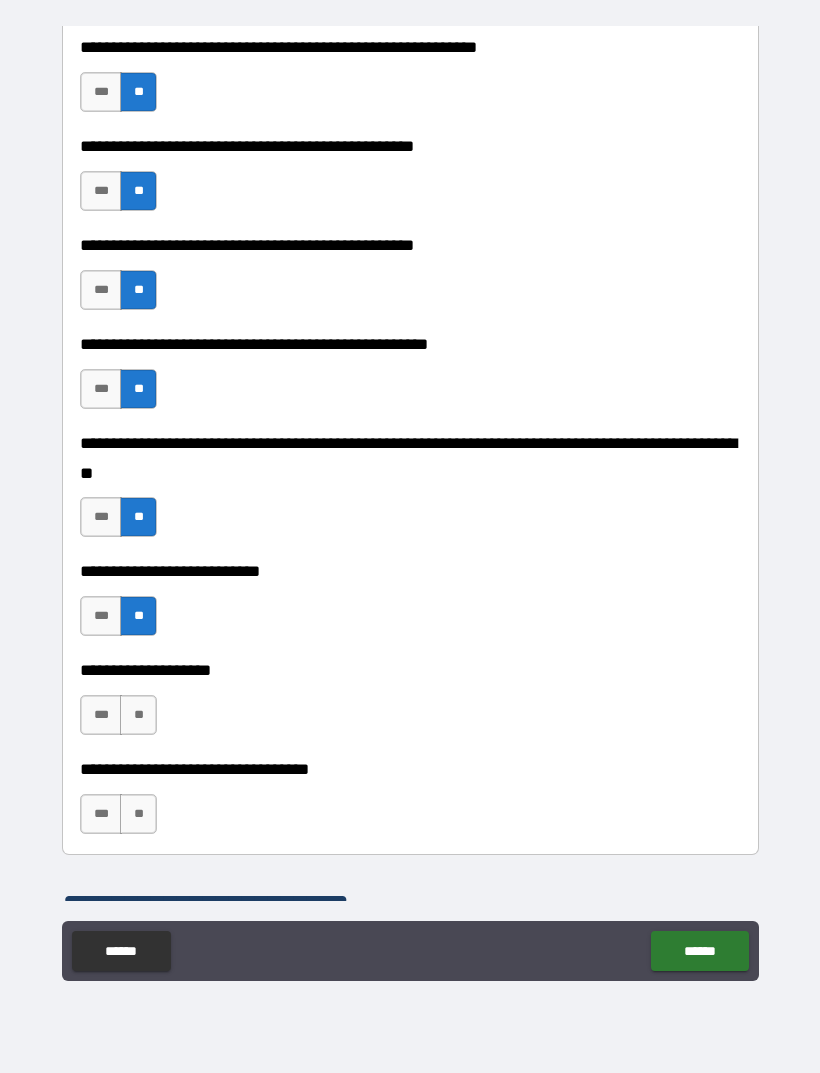 scroll, scrollTop: 589, scrollLeft: 0, axis: vertical 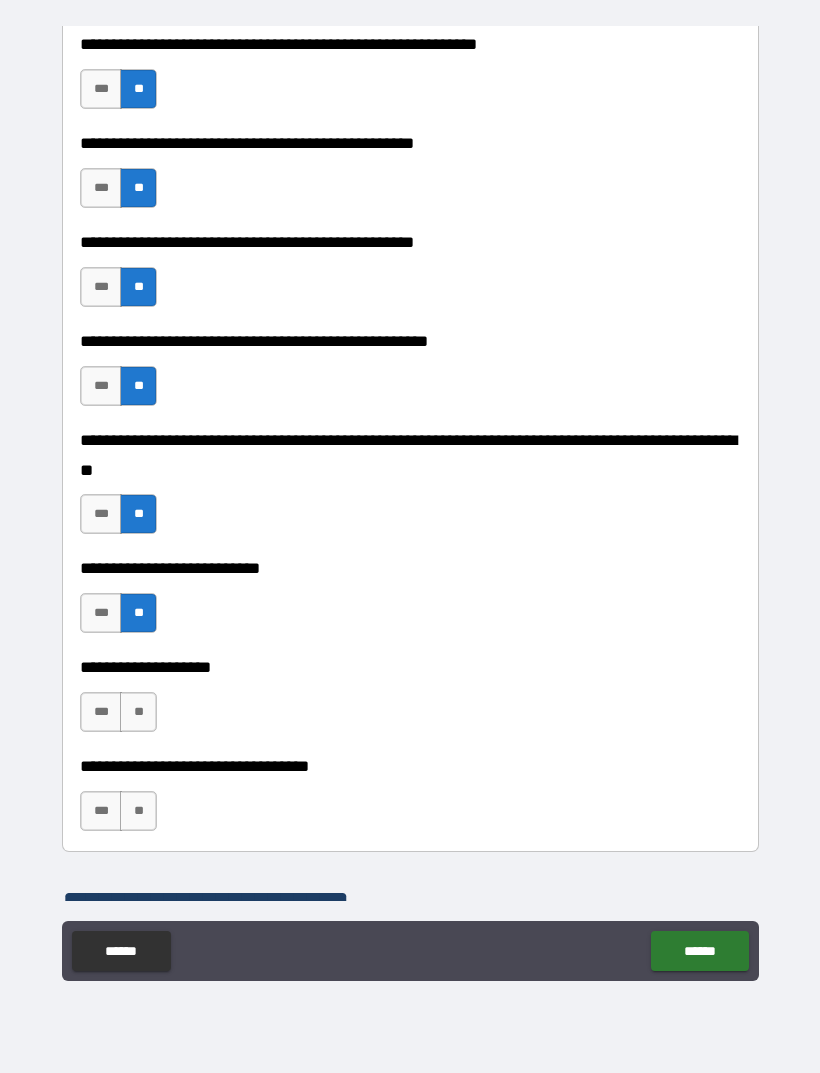 click on "**" at bounding box center [138, 712] 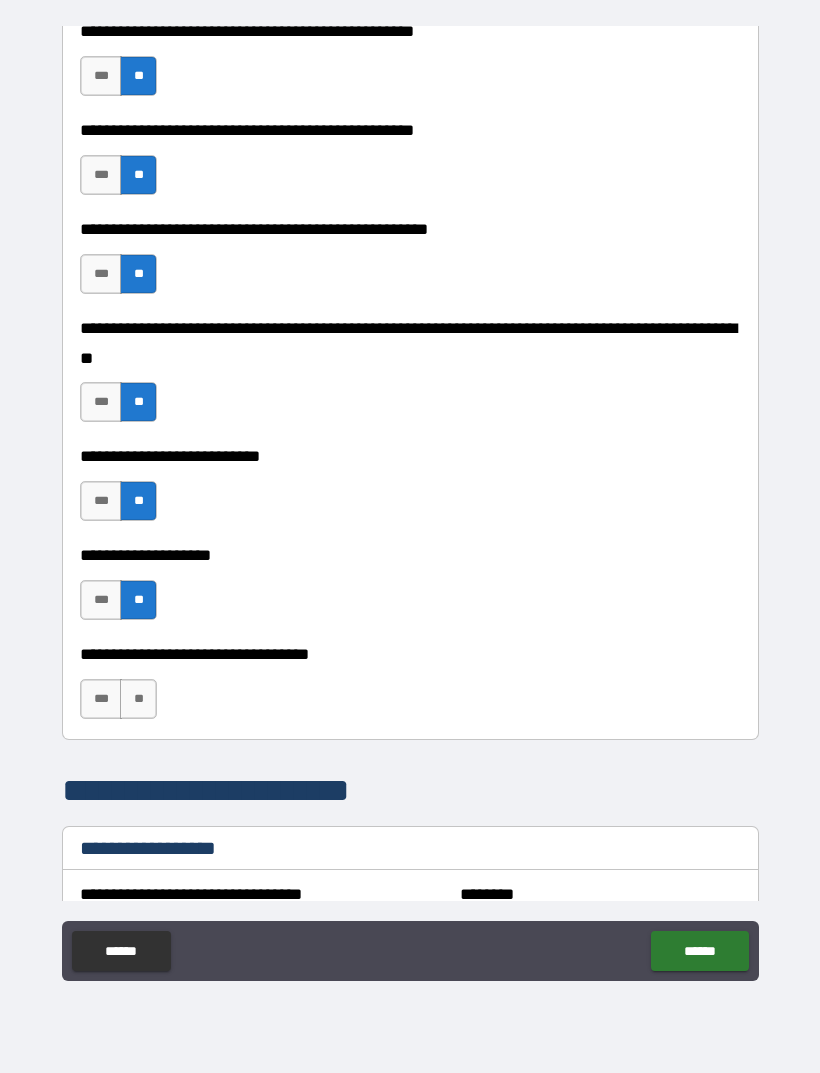 scroll, scrollTop: 709, scrollLeft: 0, axis: vertical 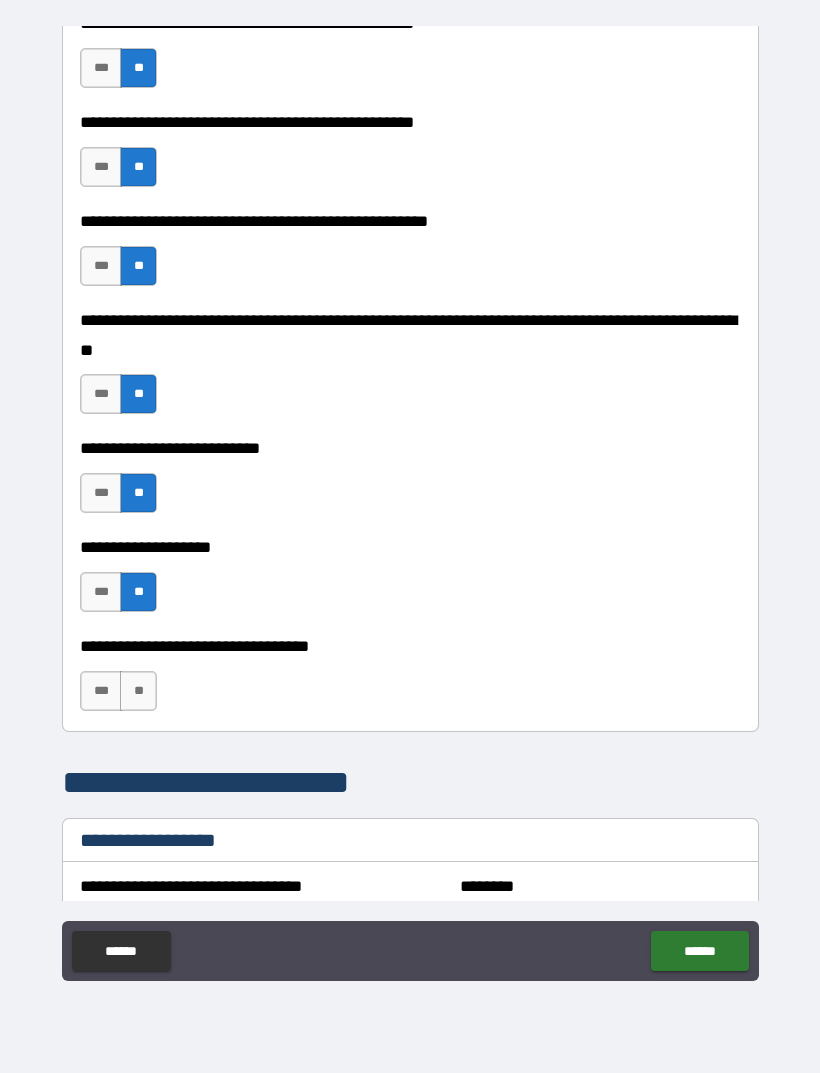 click on "**" at bounding box center (138, 691) 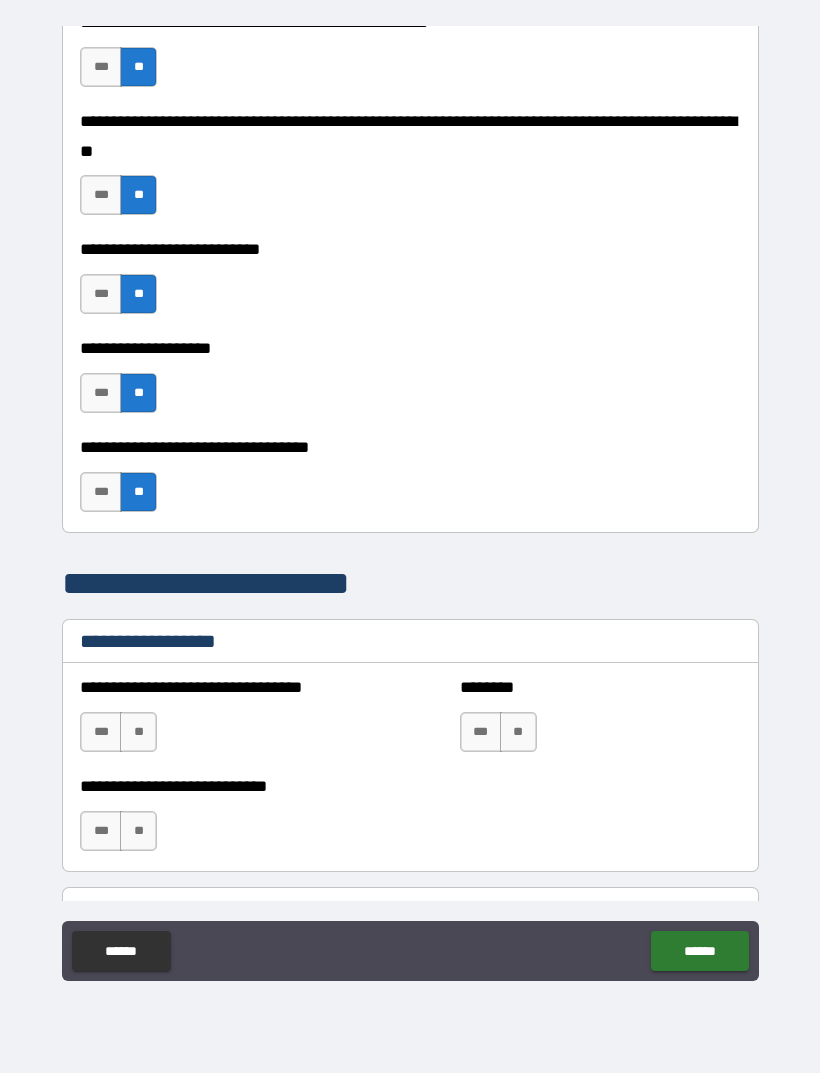 scroll, scrollTop: 928, scrollLeft: 0, axis: vertical 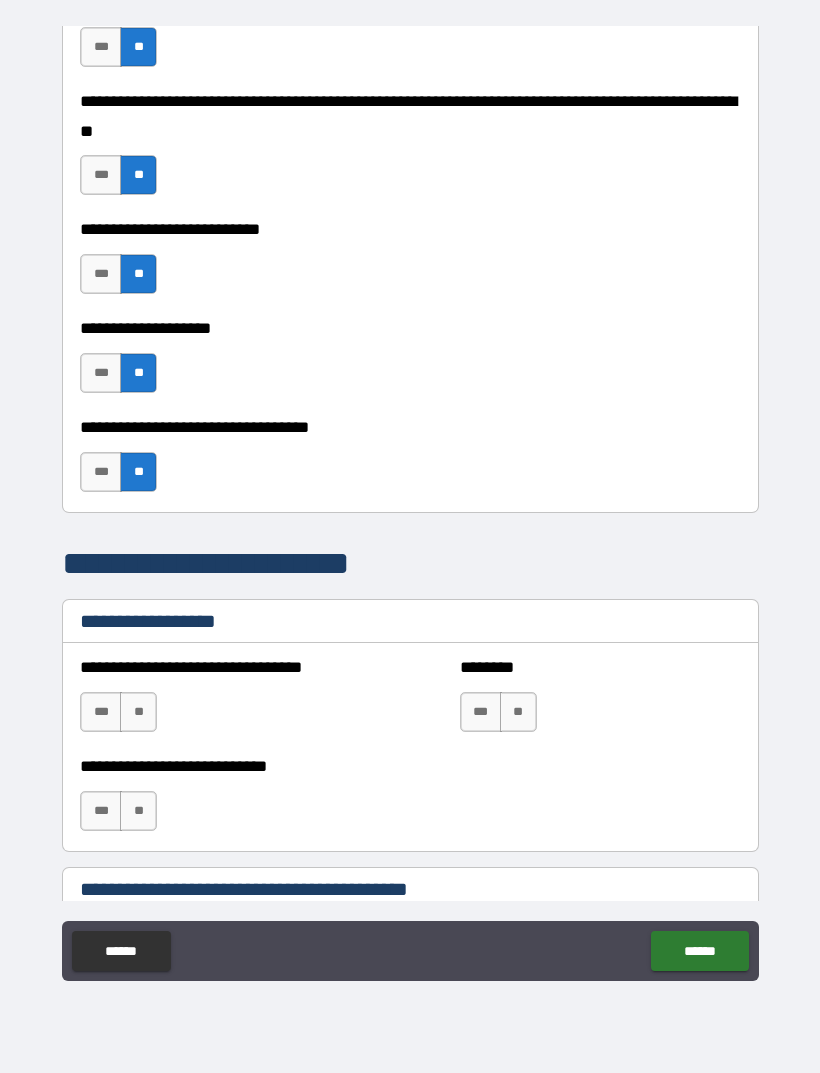 click on "**" at bounding box center (138, 712) 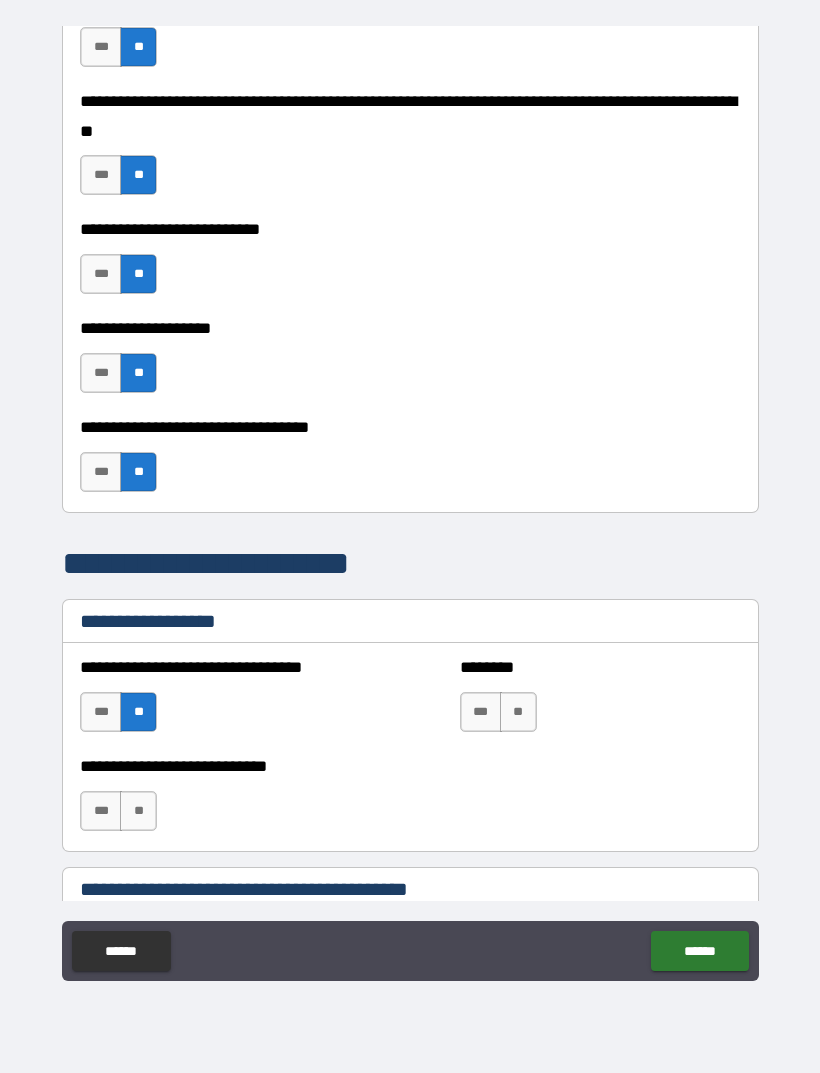 click on "**" at bounding box center (518, 712) 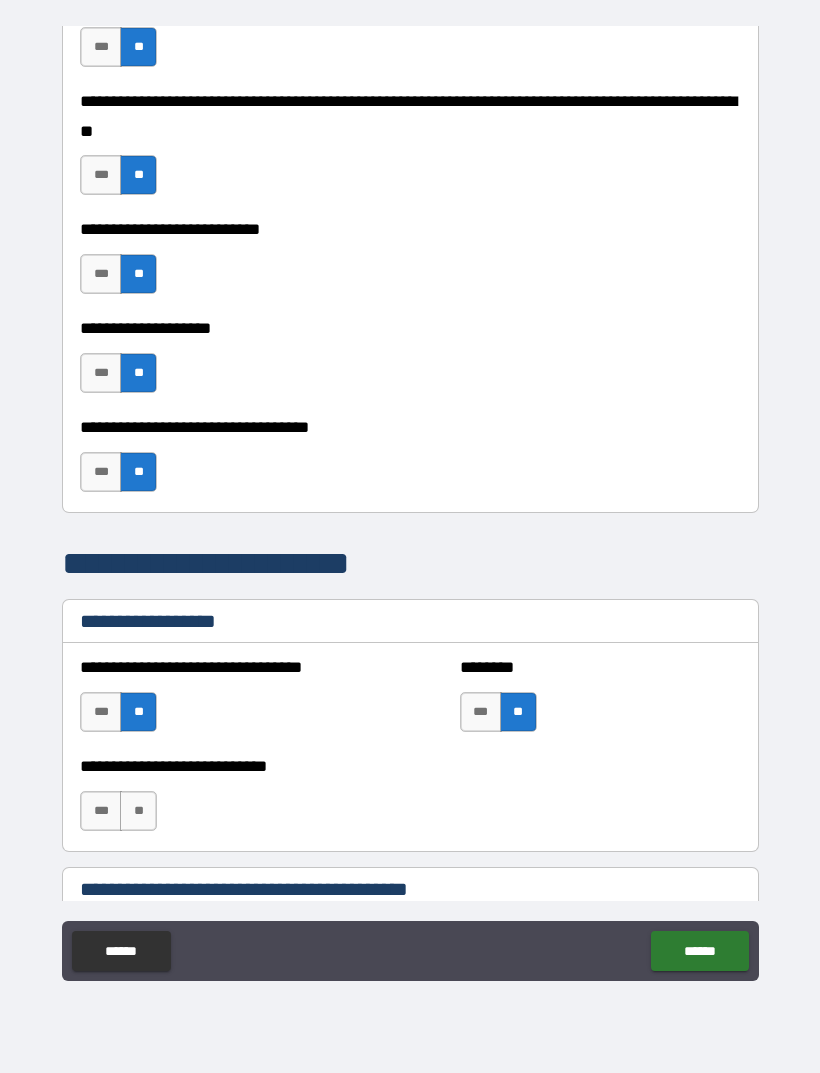 click on "**" at bounding box center (138, 811) 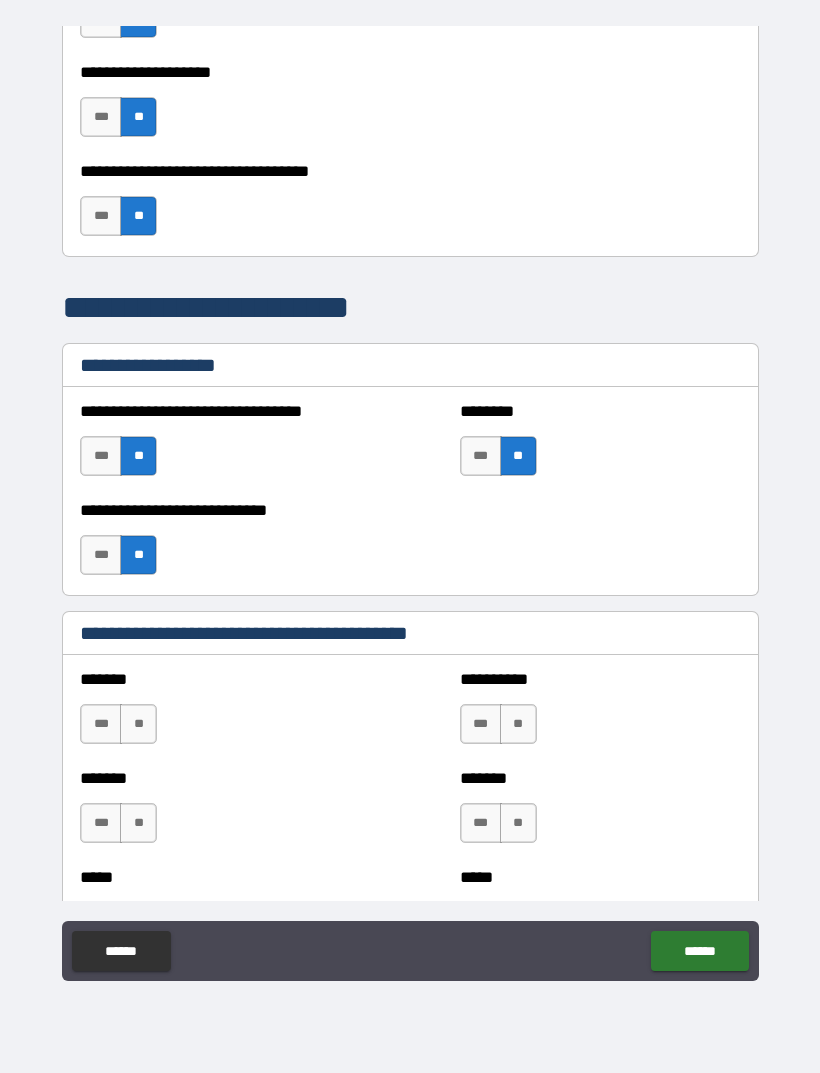 scroll, scrollTop: 1195, scrollLeft: 0, axis: vertical 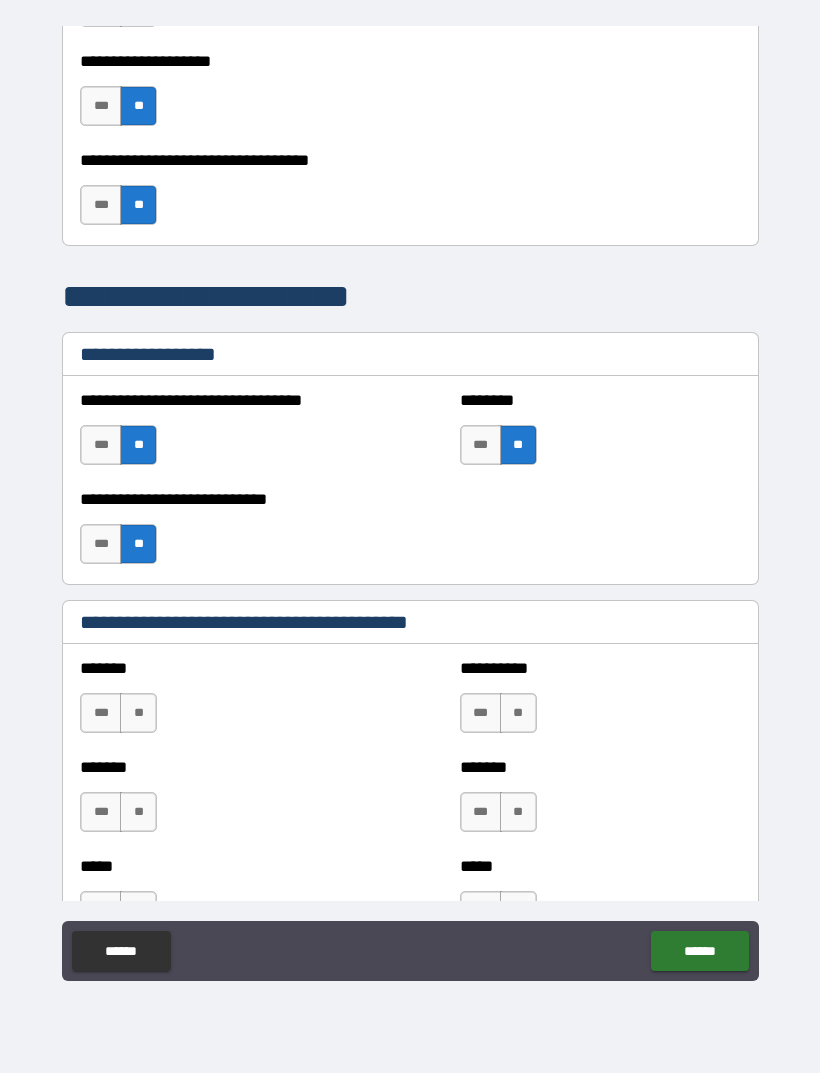 click on "**" at bounding box center (138, 713) 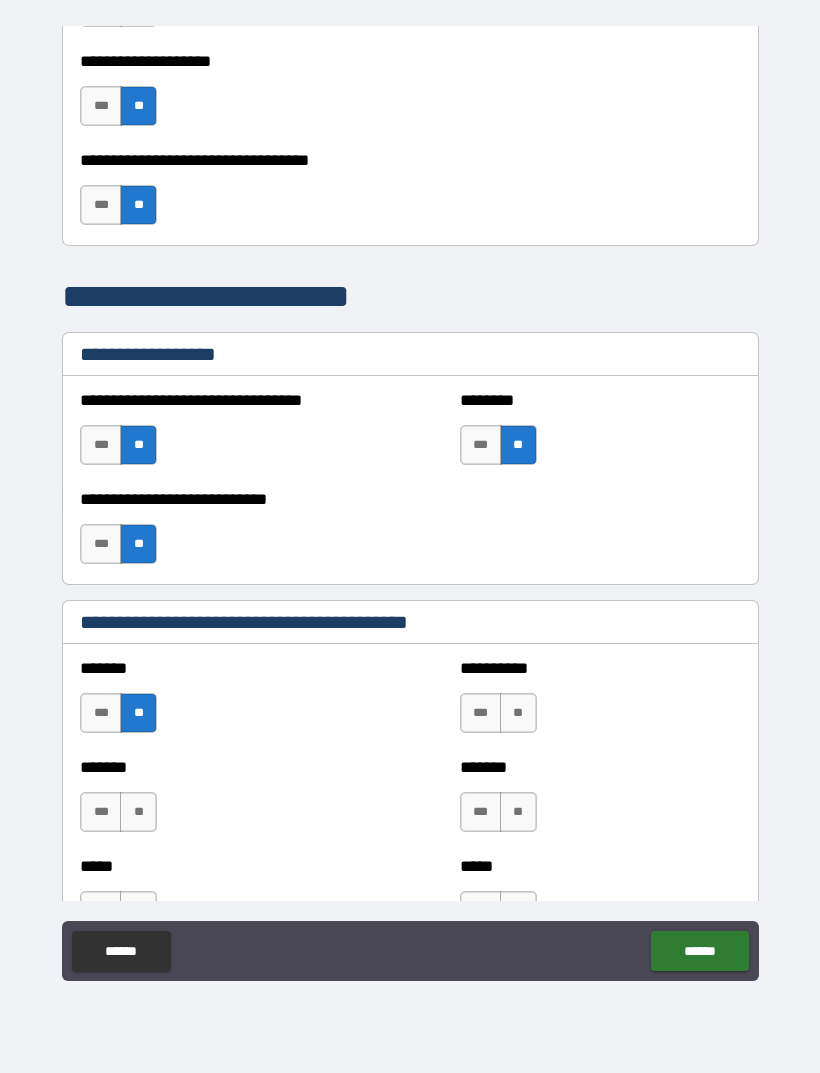 click on "**" at bounding box center [138, 812] 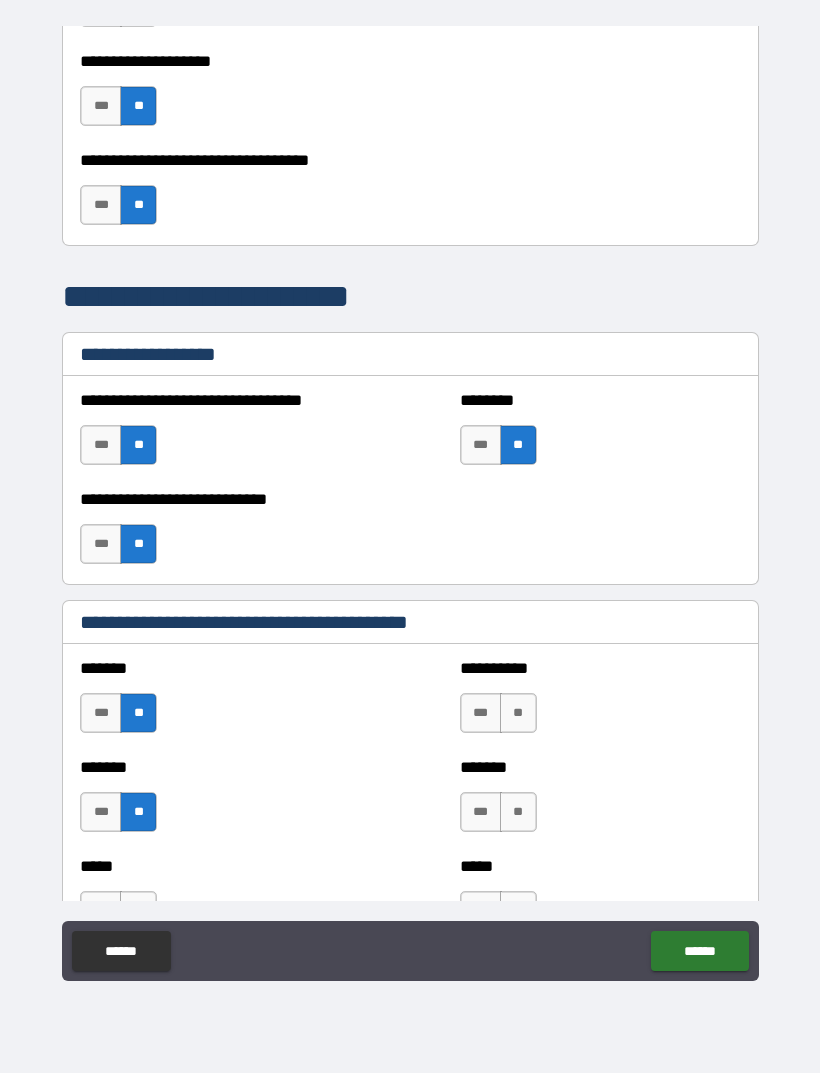 click on "**" at bounding box center [518, 713] 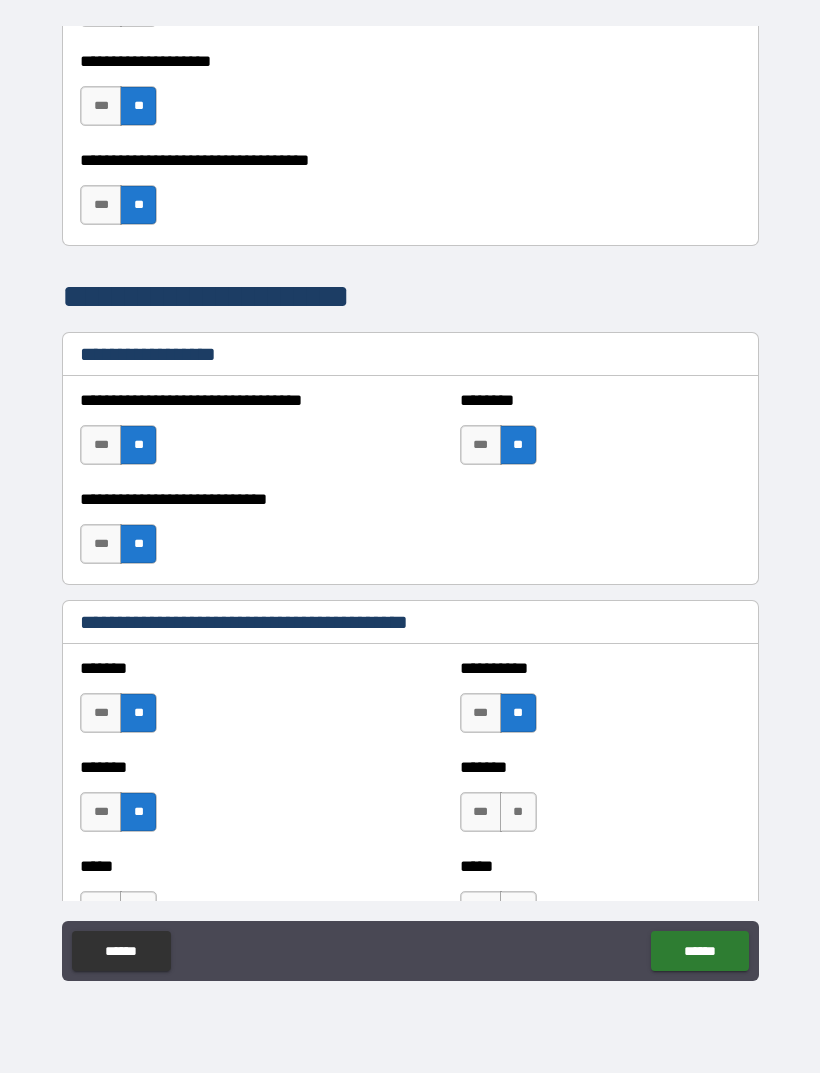 click on "**" at bounding box center [518, 812] 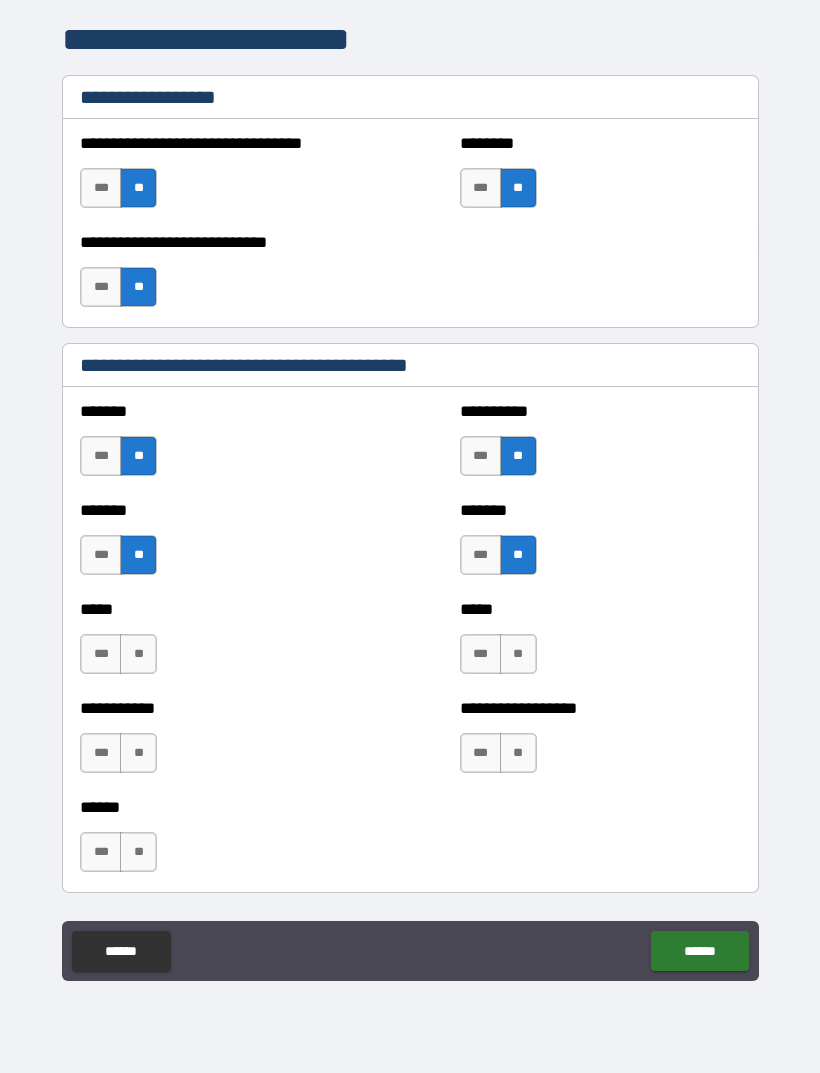 scroll, scrollTop: 1454, scrollLeft: 0, axis: vertical 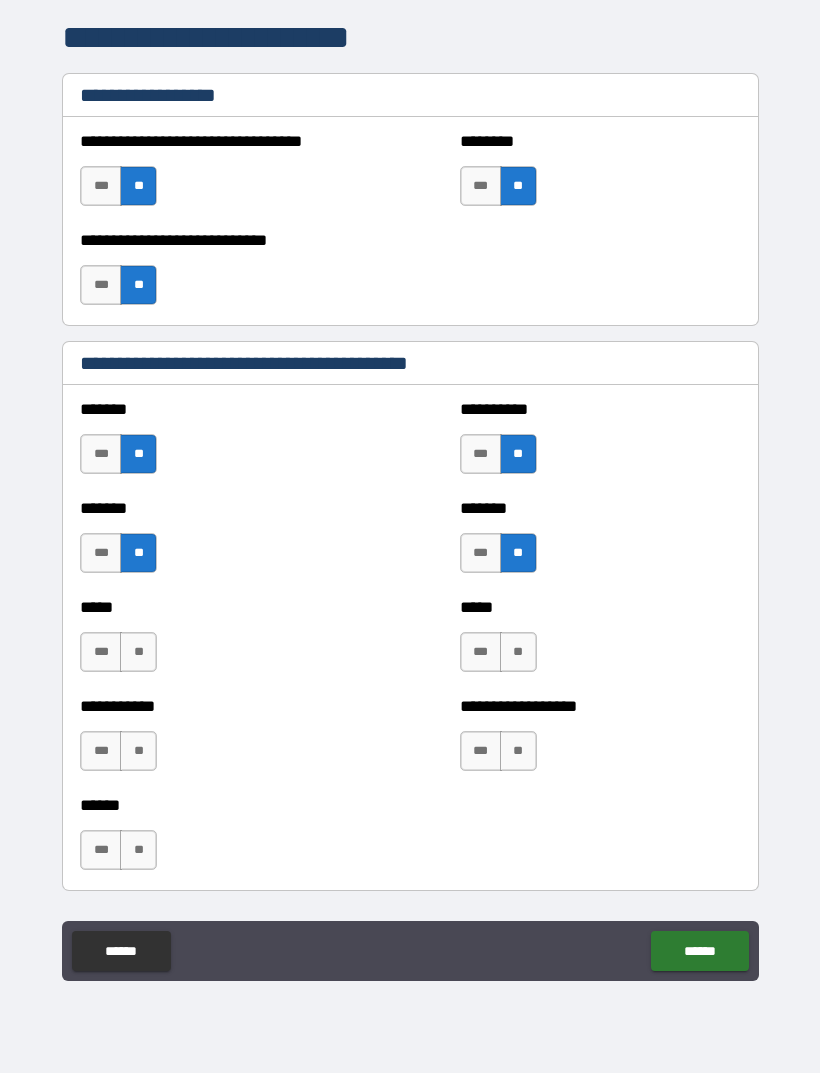 click on "**" at bounding box center (518, 652) 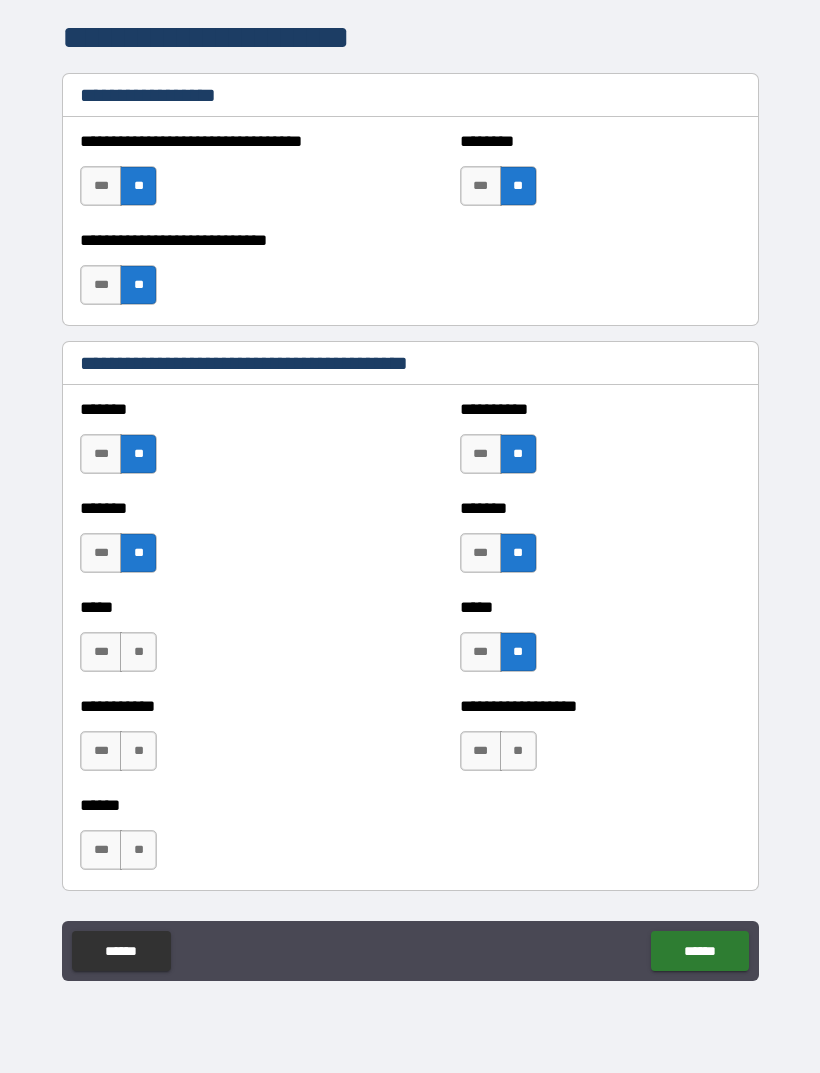 click on "**" at bounding box center (518, 751) 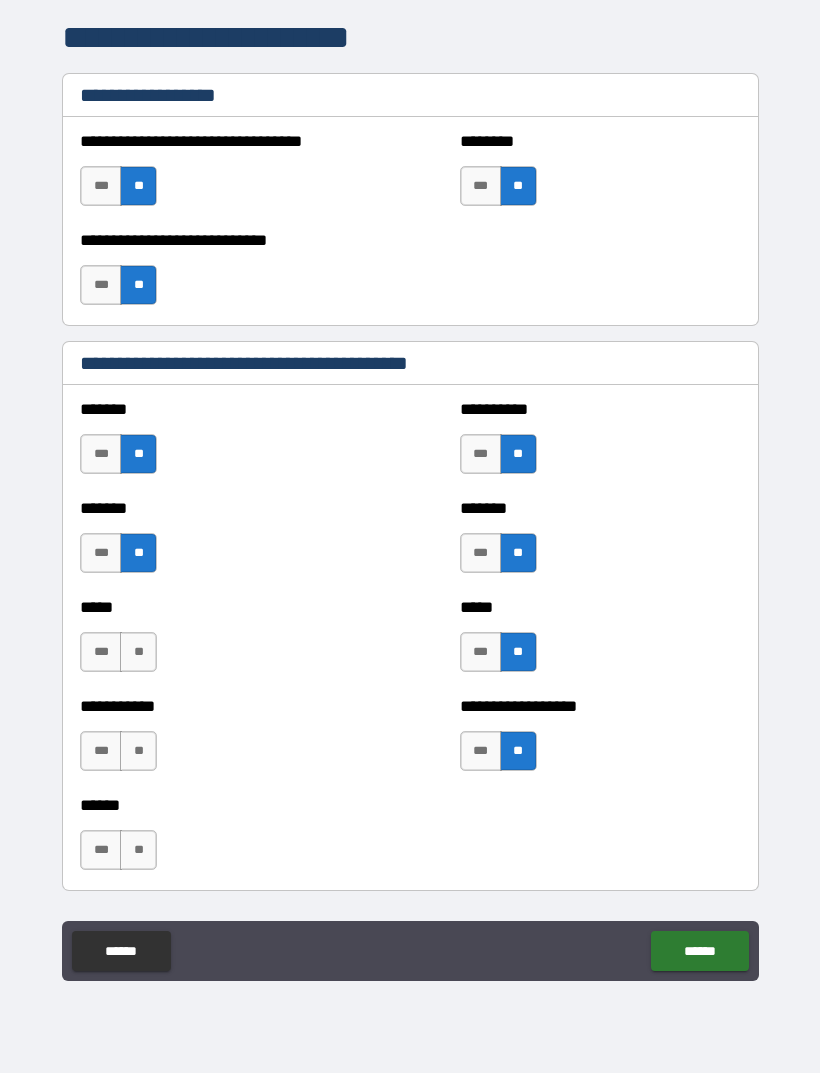 click on "**" at bounding box center (138, 652) 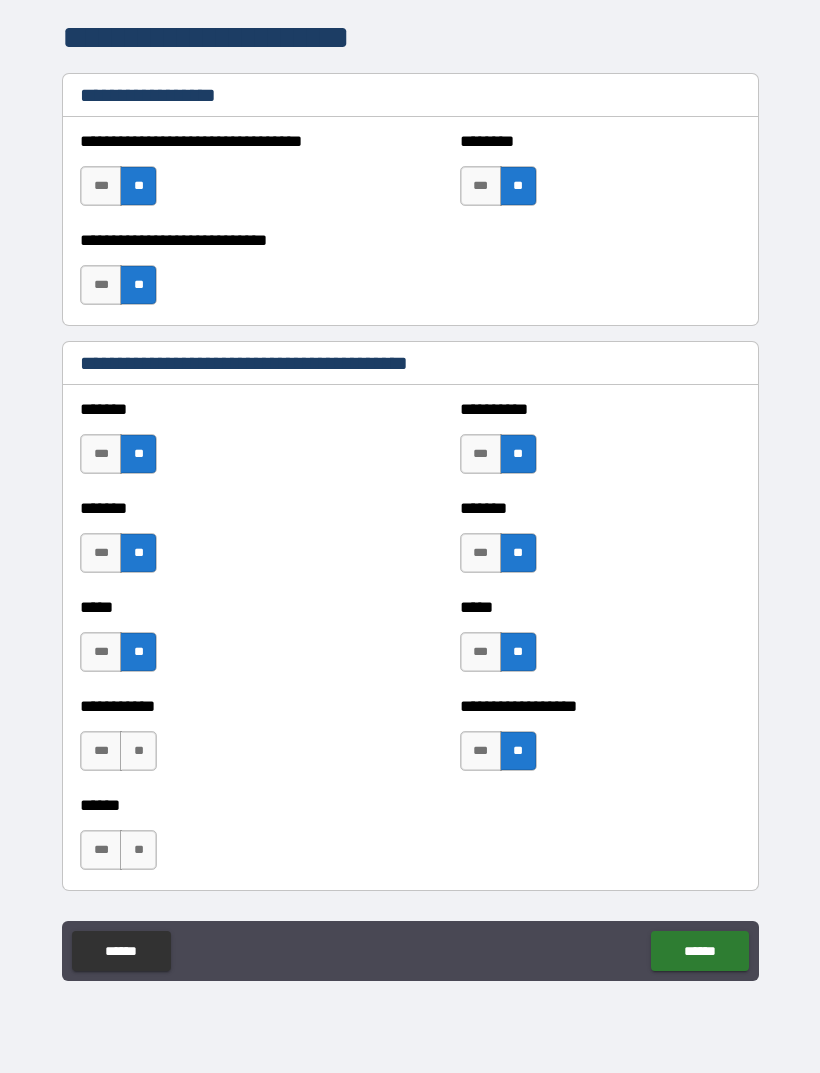 click on "**" at bounding box center (138, 751) 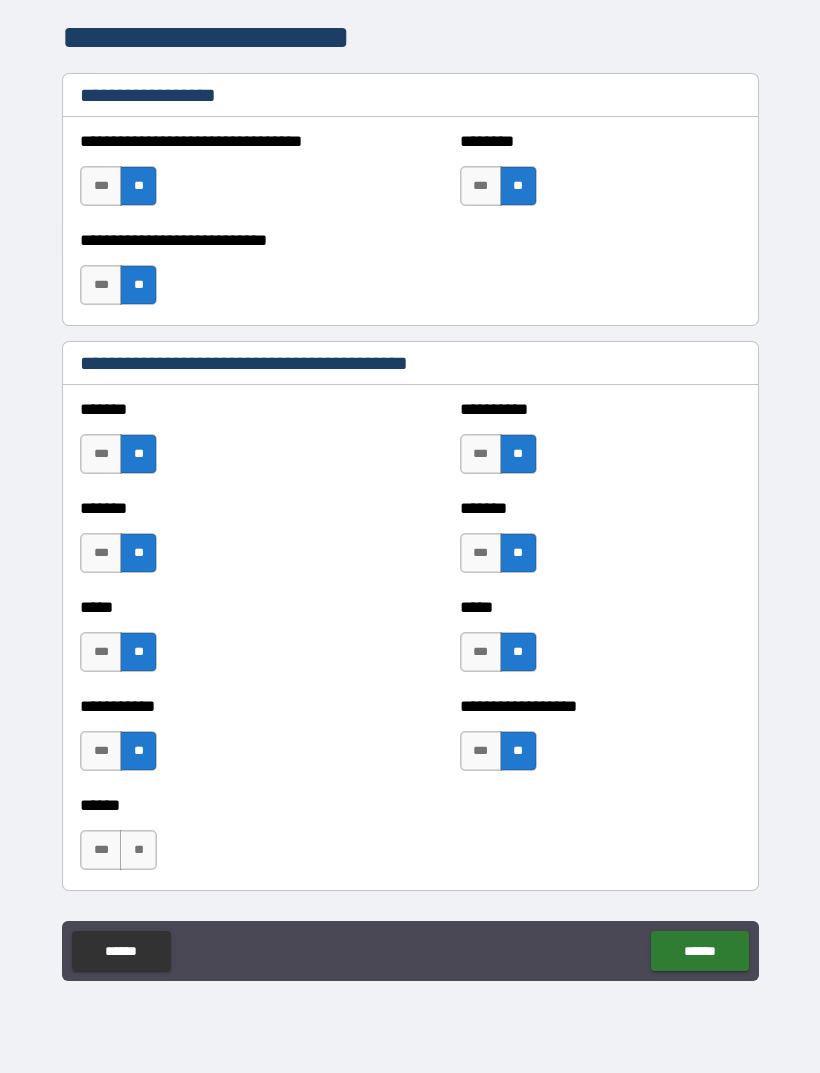 click on "**" at bounding box center (138, 850) 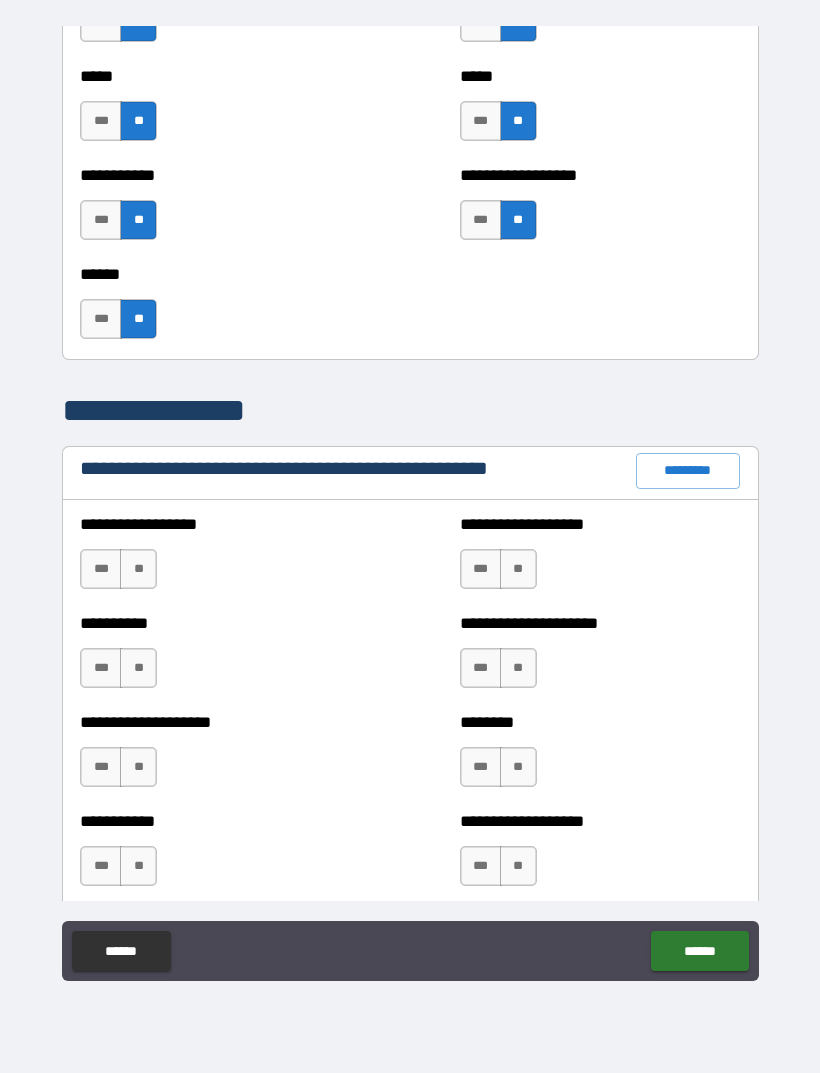 scroll, scrollTop: 1986, scrollLeft: 0, axis: vertical 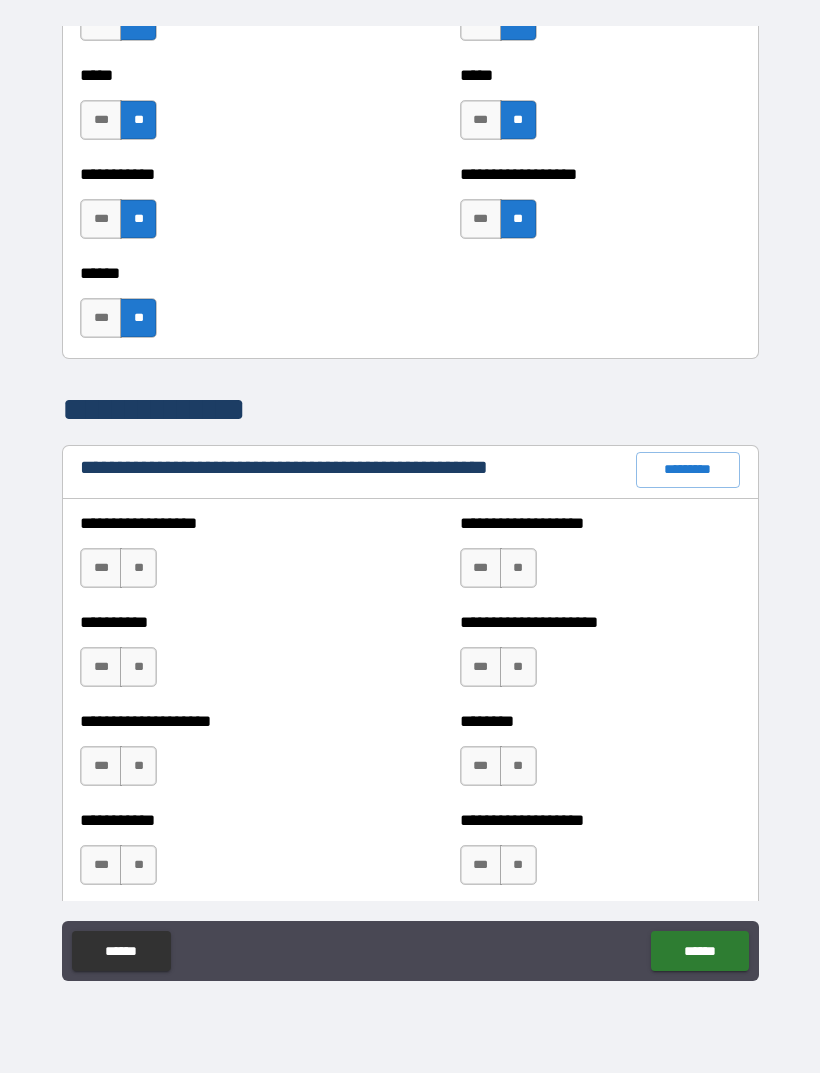 click on "**" at bounding box center (138, 568) 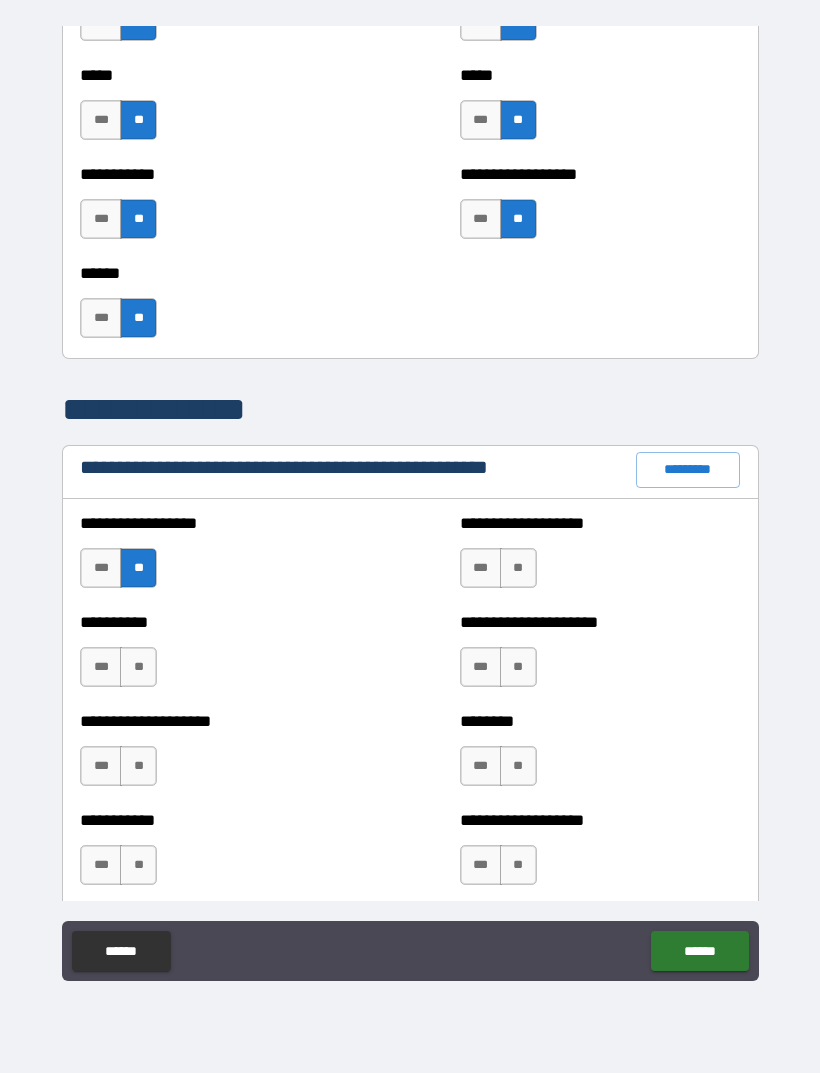 click on "**" at bounding box center [138, 667] 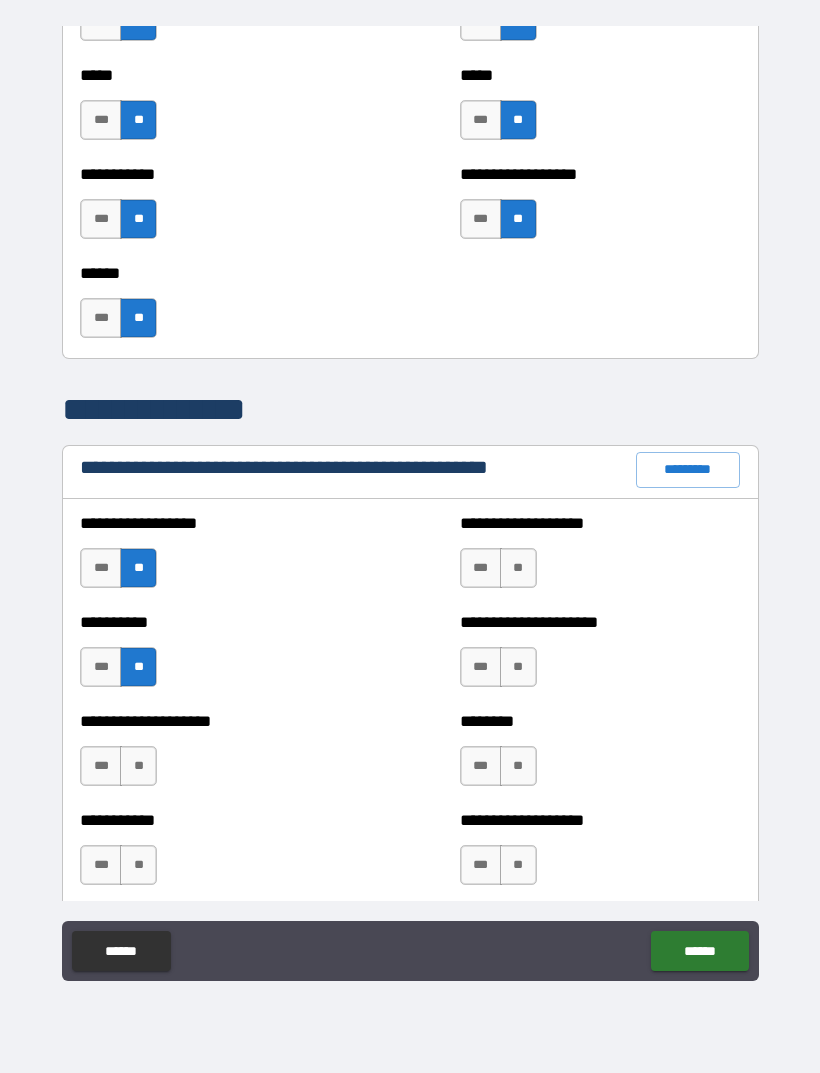 click on "**" at bounding box center (138, 766) 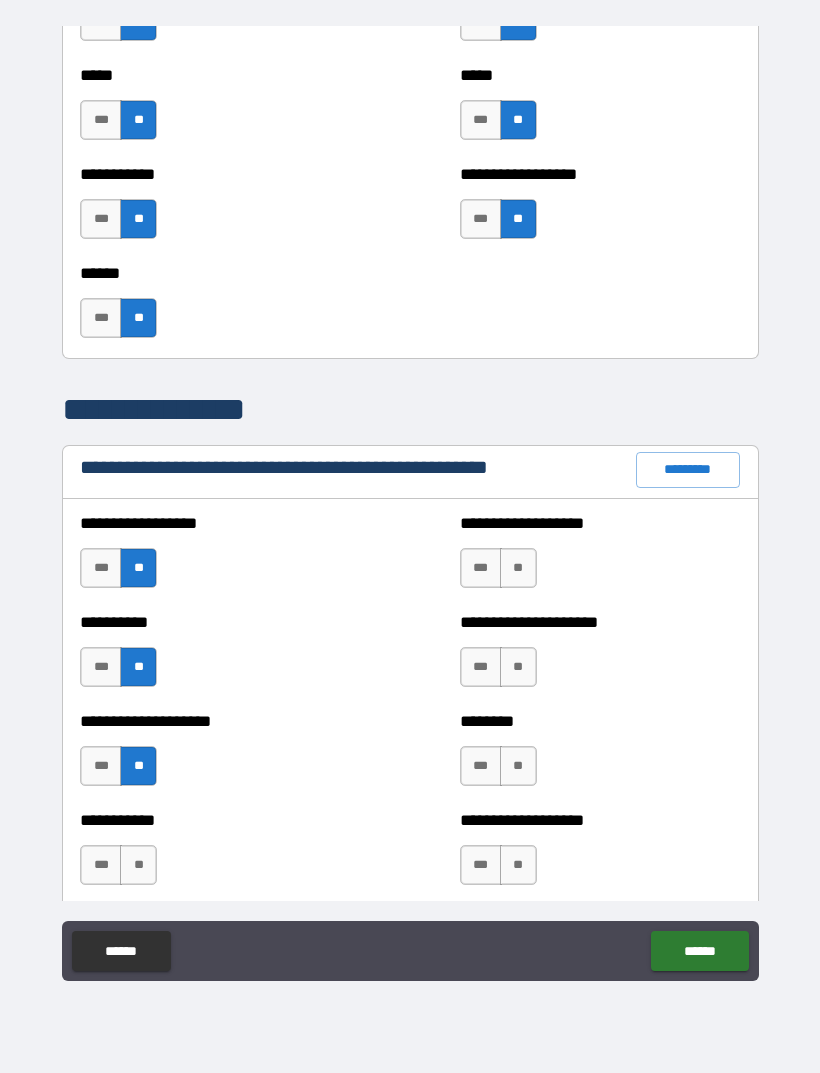 click on "**" at bounding box center [138, 865] 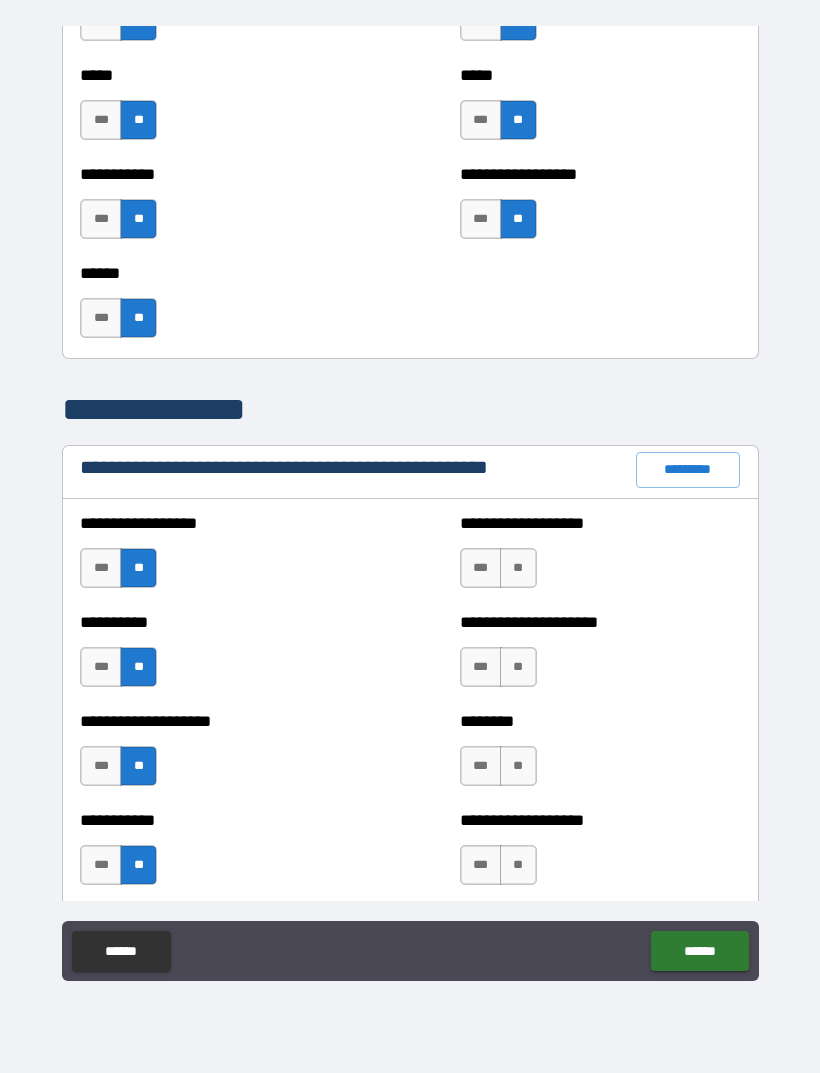 click on "**" at bounding box center [518, 568] 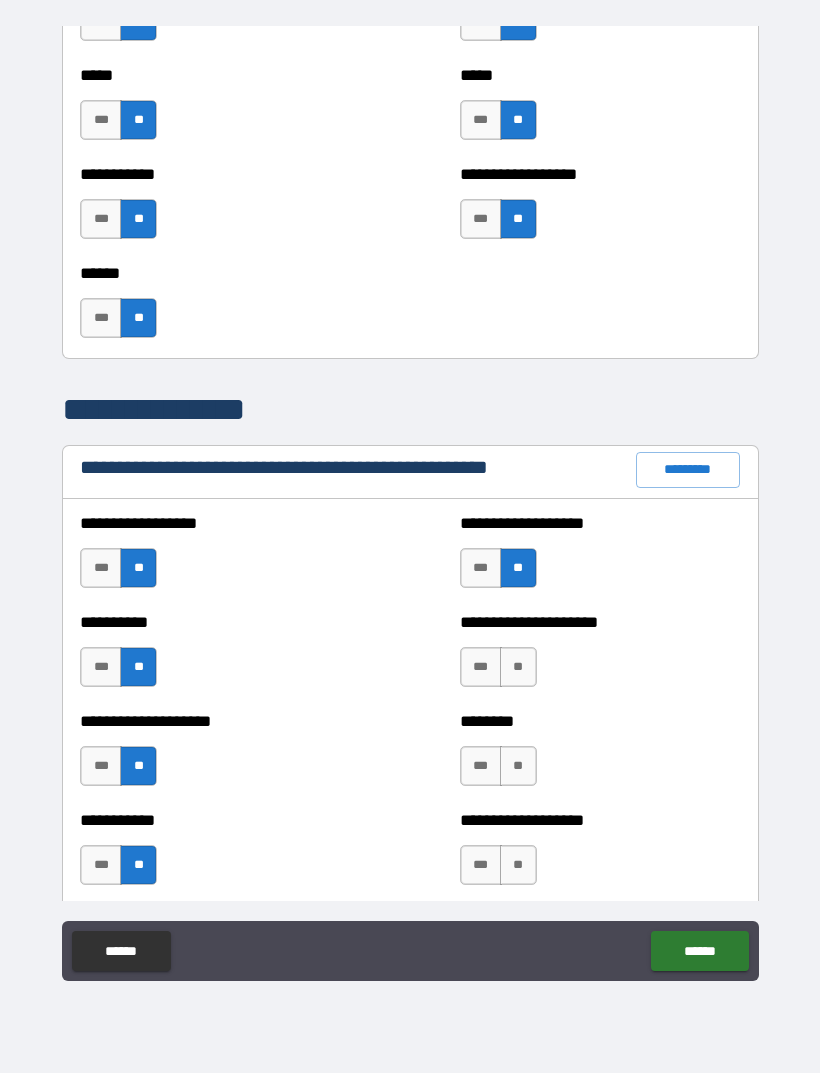 click on "**" at bounding box center (518, 667) 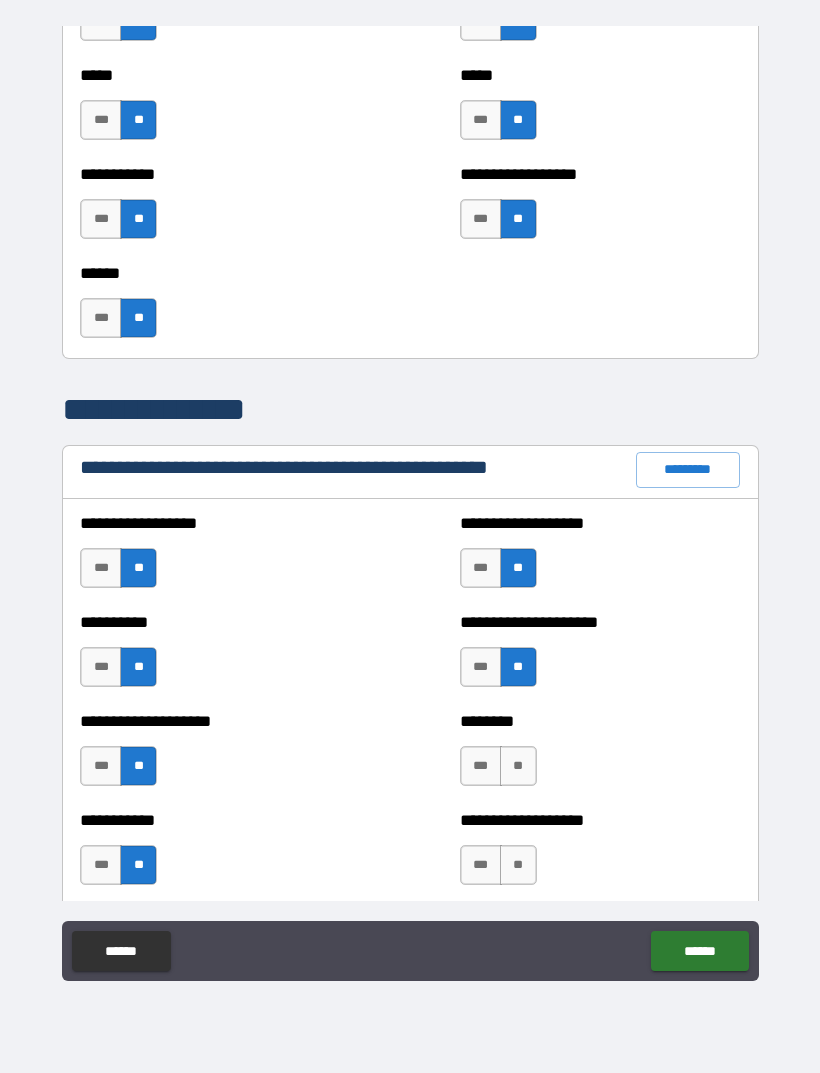 click on "**" at bounding box center (518, 766) 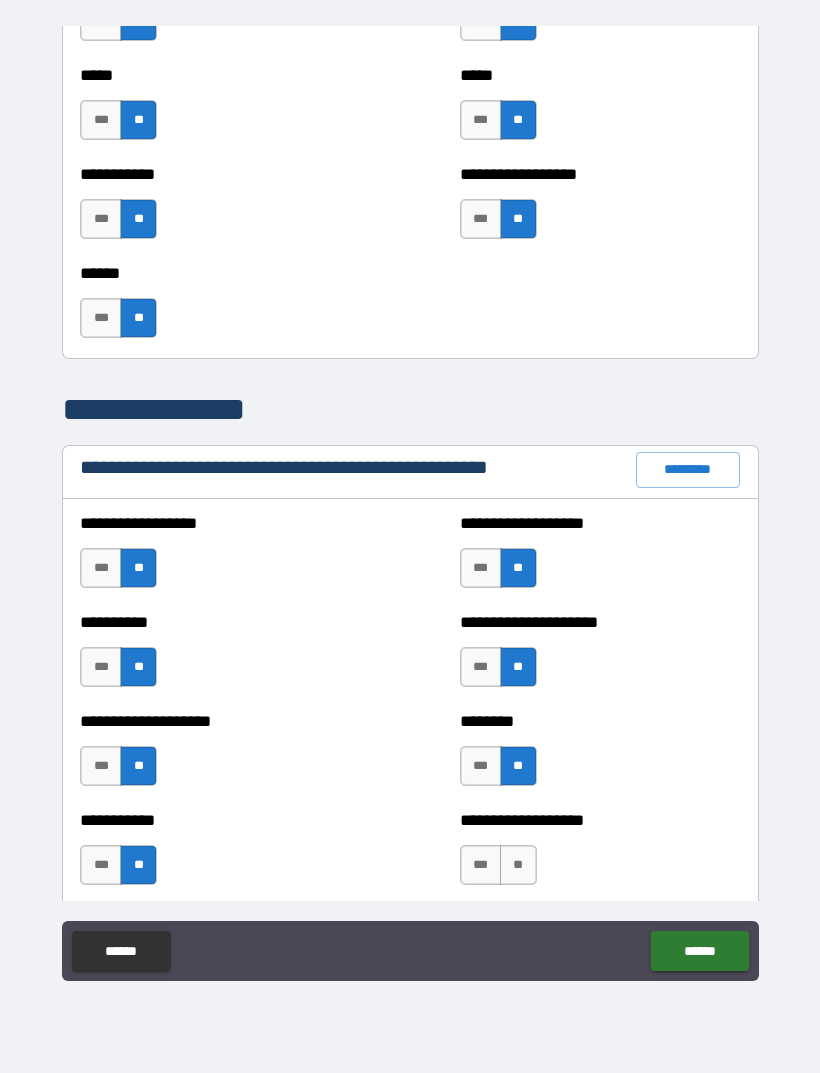 click on "**" at bounding box center [518, 865] 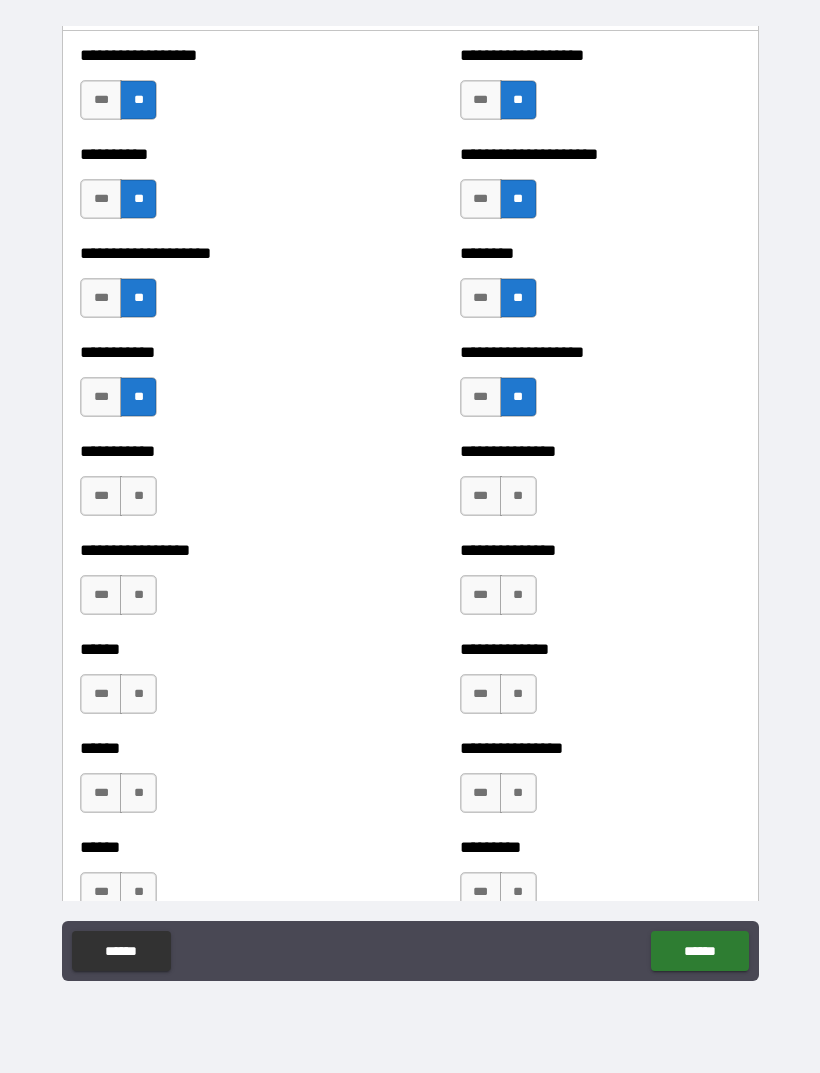 scroll, scrollTop: 2465, scrollLeft: 0, axis: vertical 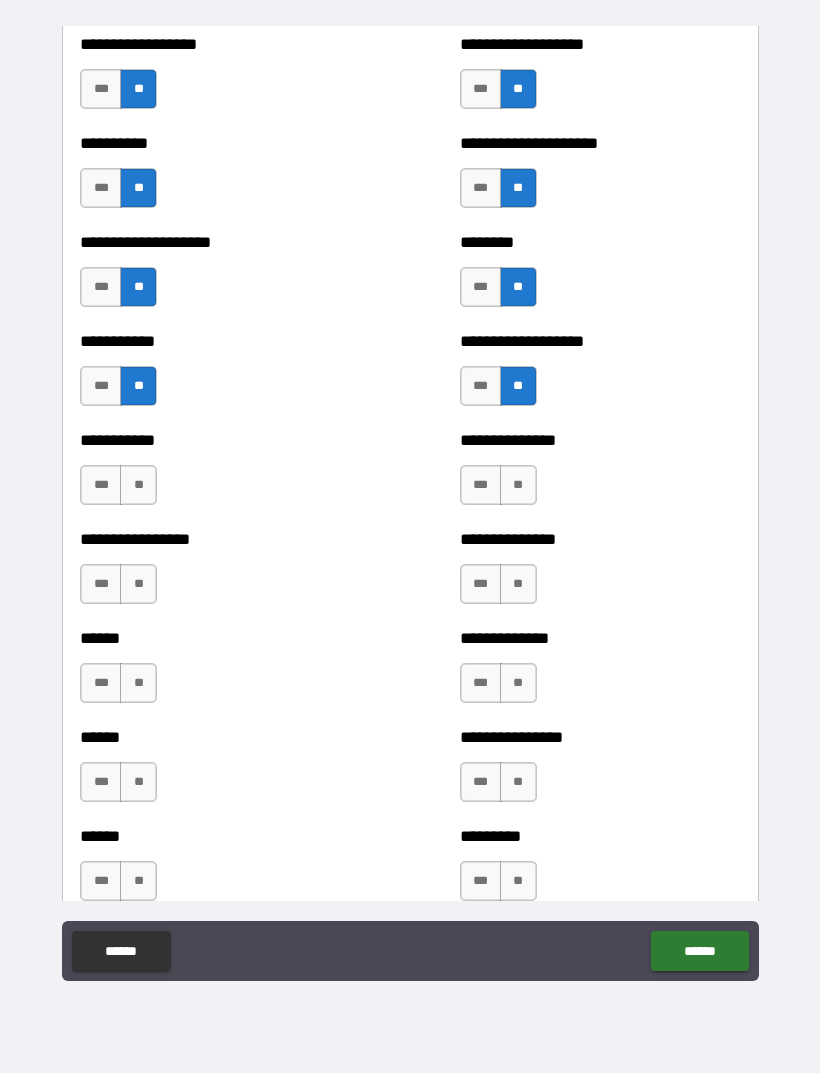 click on "**" at bounding box center [518, 485] 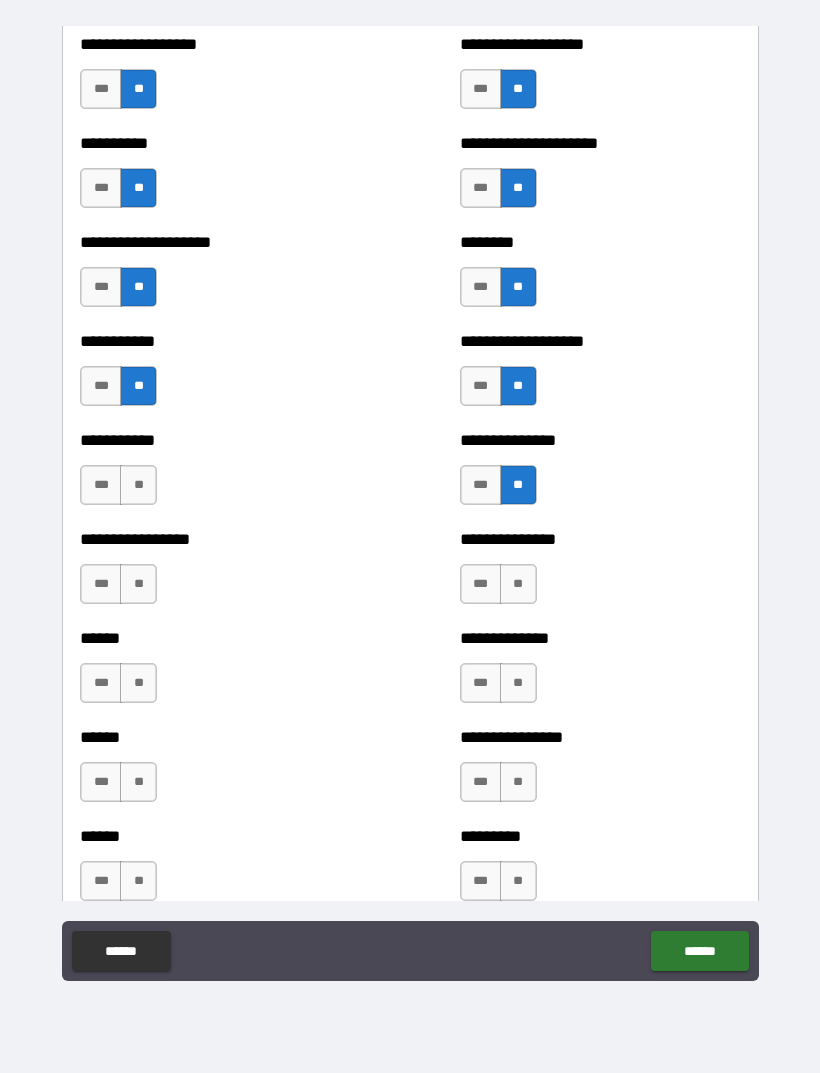 click on "**" at bounding box center [518, 584] 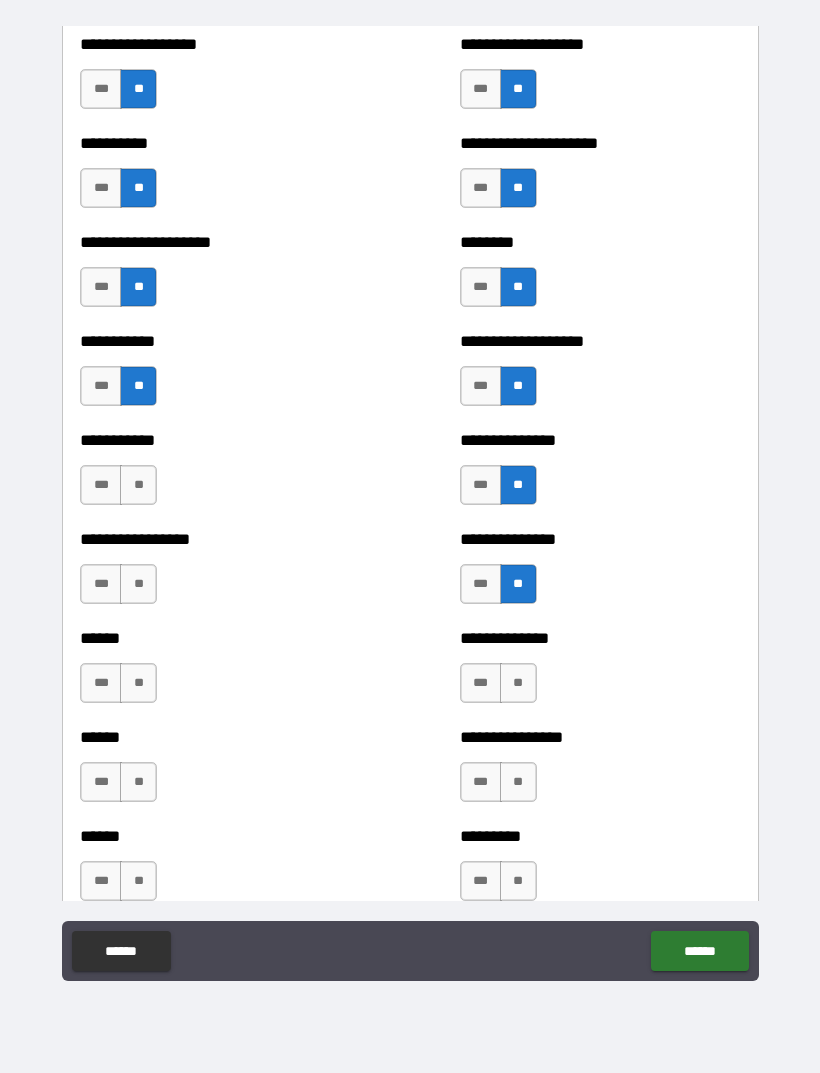 click on "**" at bounding box center [518, 683] 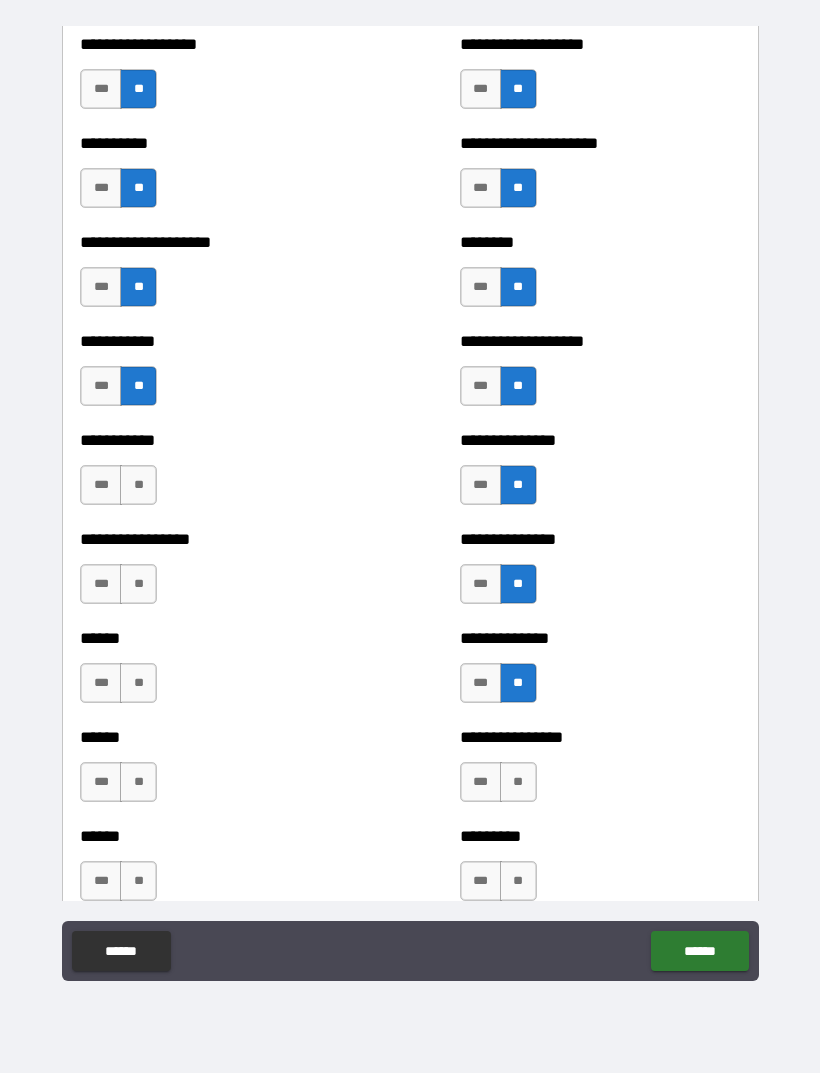 click on "**" at bounding box center (518, 782) 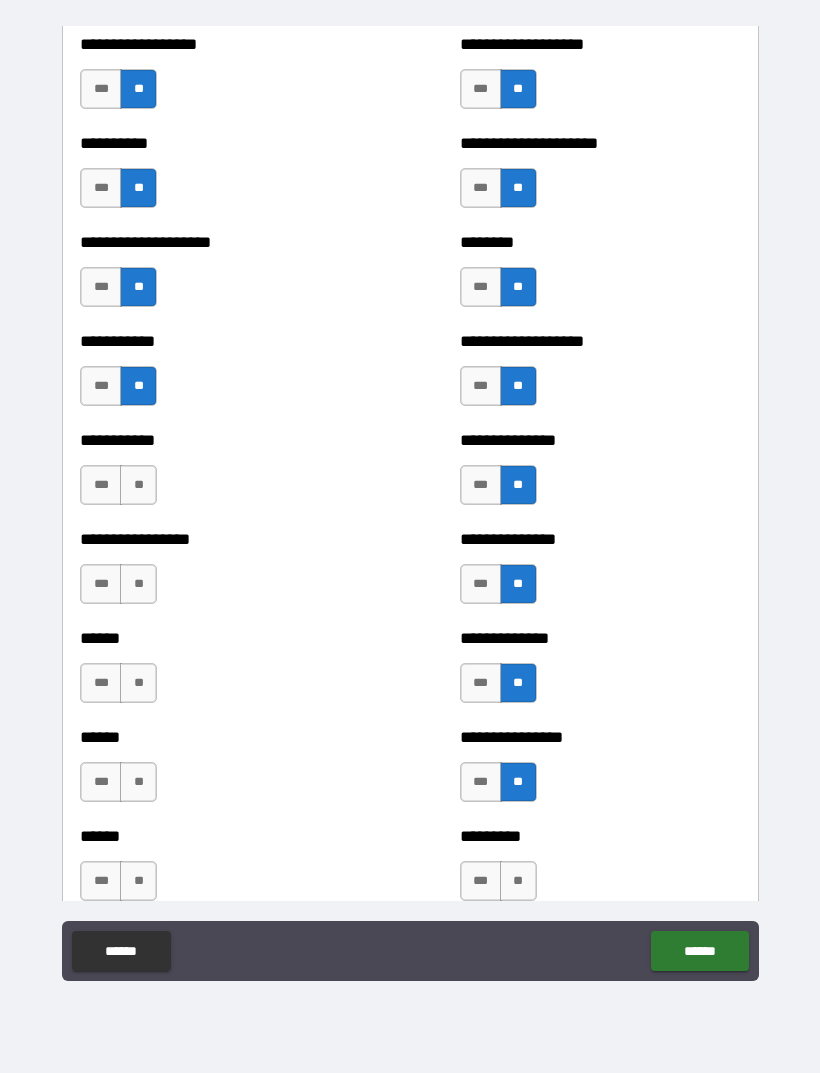click on "**" at bounding box center (518, 881) 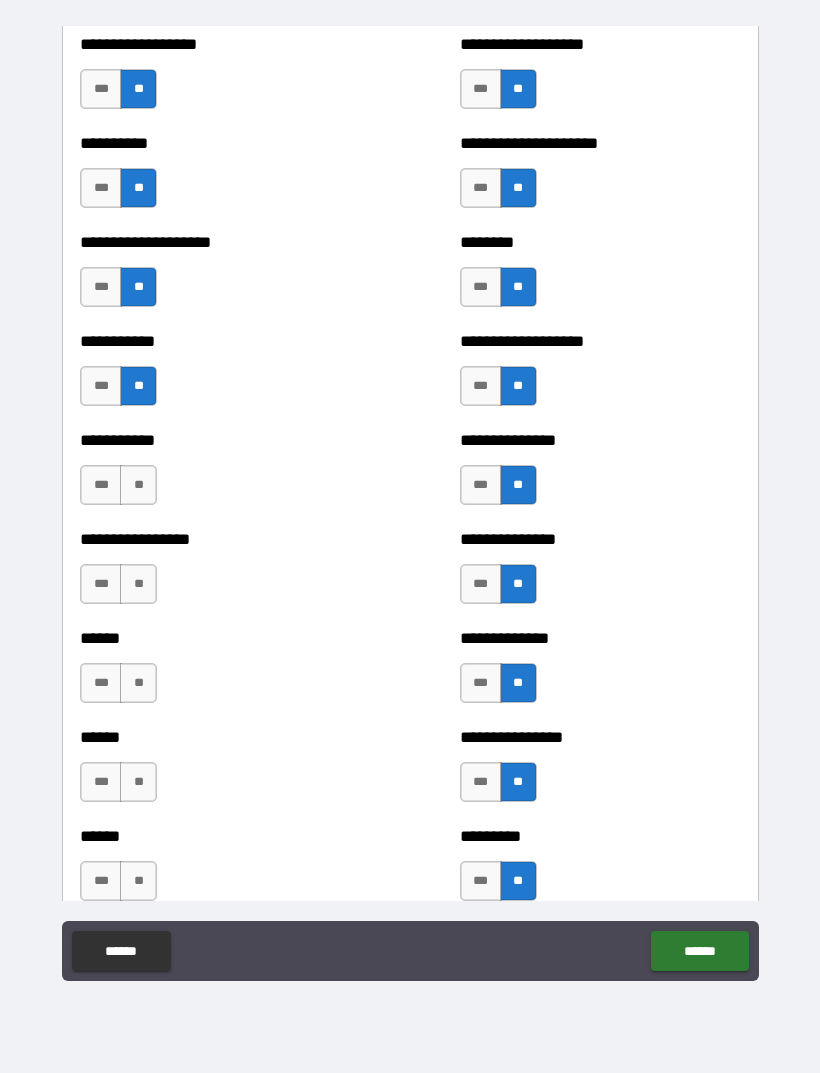 click on "**" at bounding box center [138, 881] 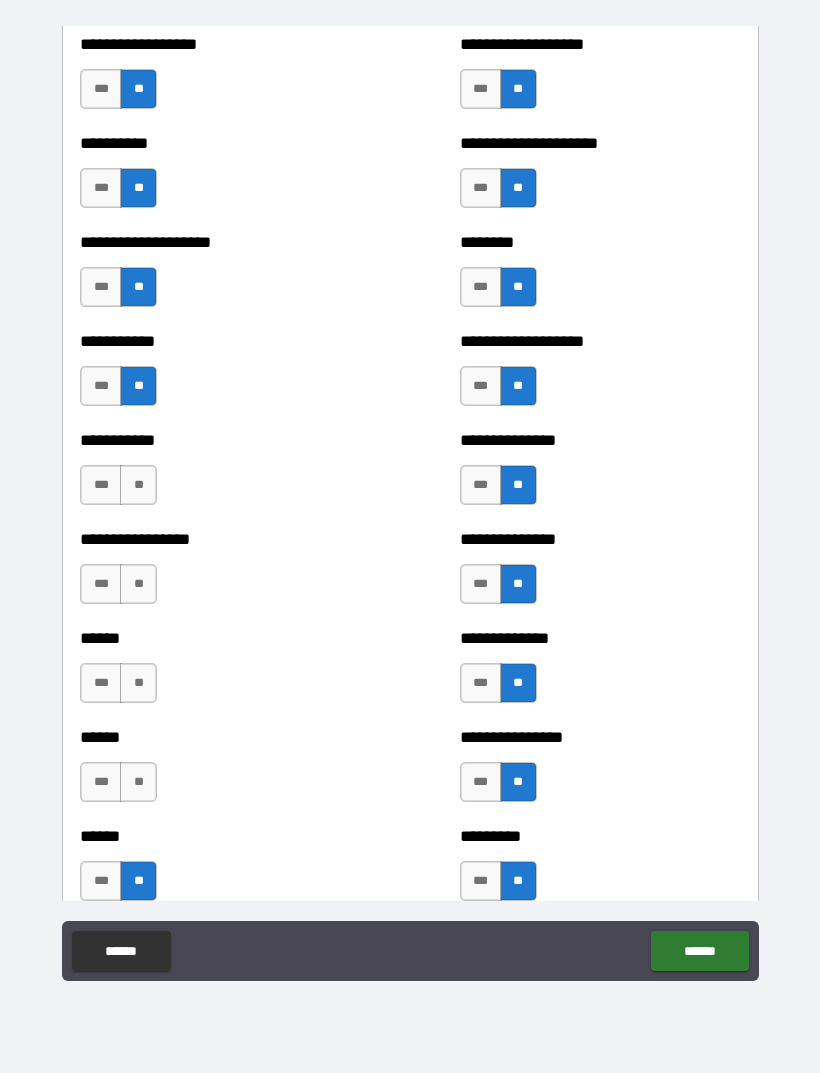 click on "**" at bounding box center [138, 782] 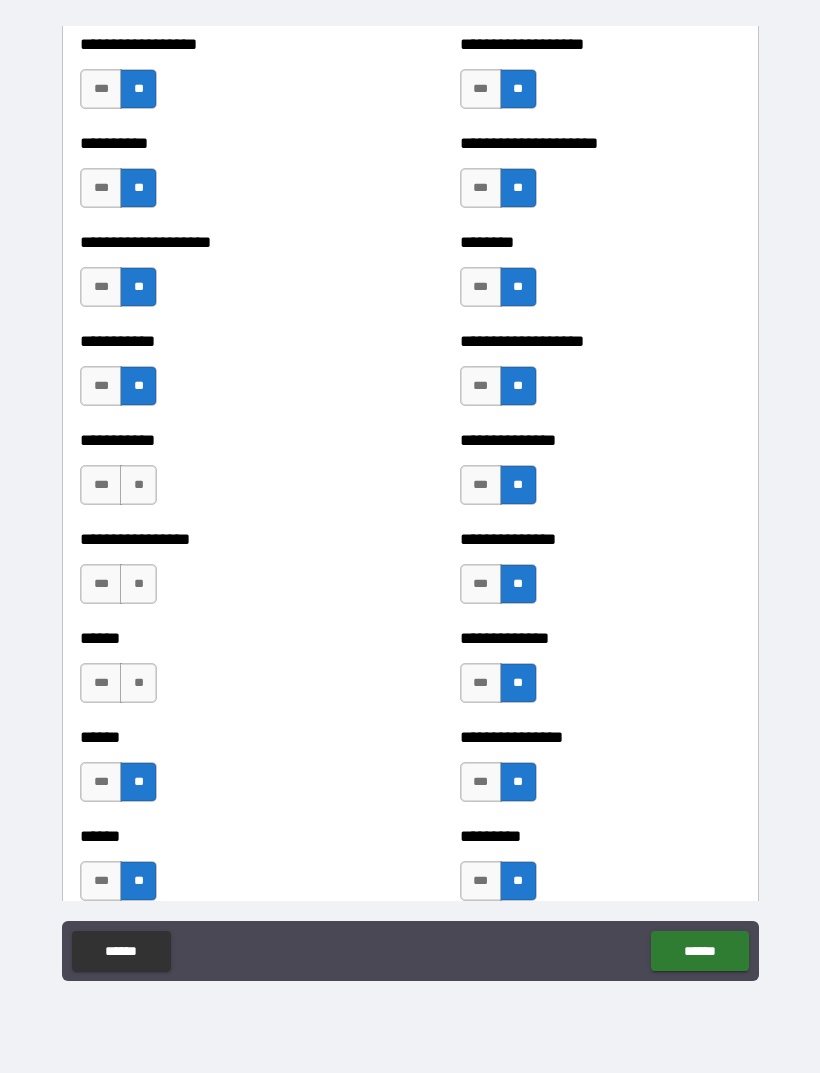 click on "**" at bounding box center (138, 683) 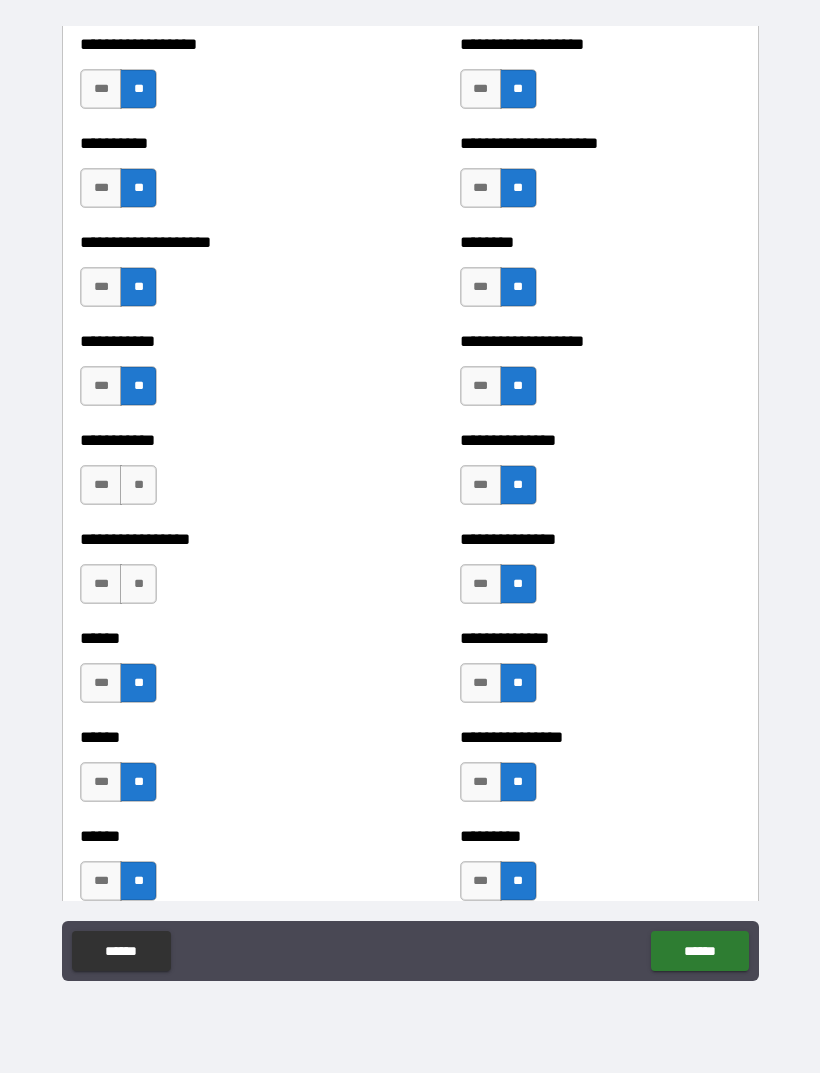 click on "**" at bounding box center [138, 584] 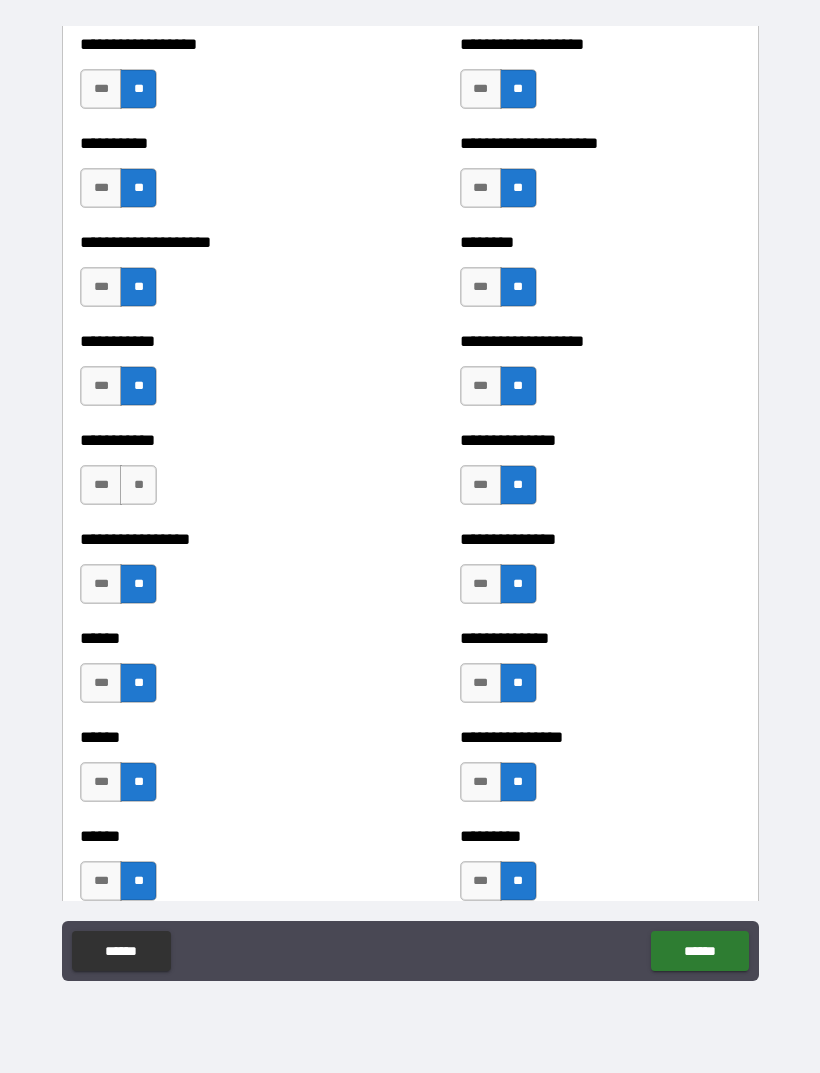 click on "**" at bounding box center (138, 485) 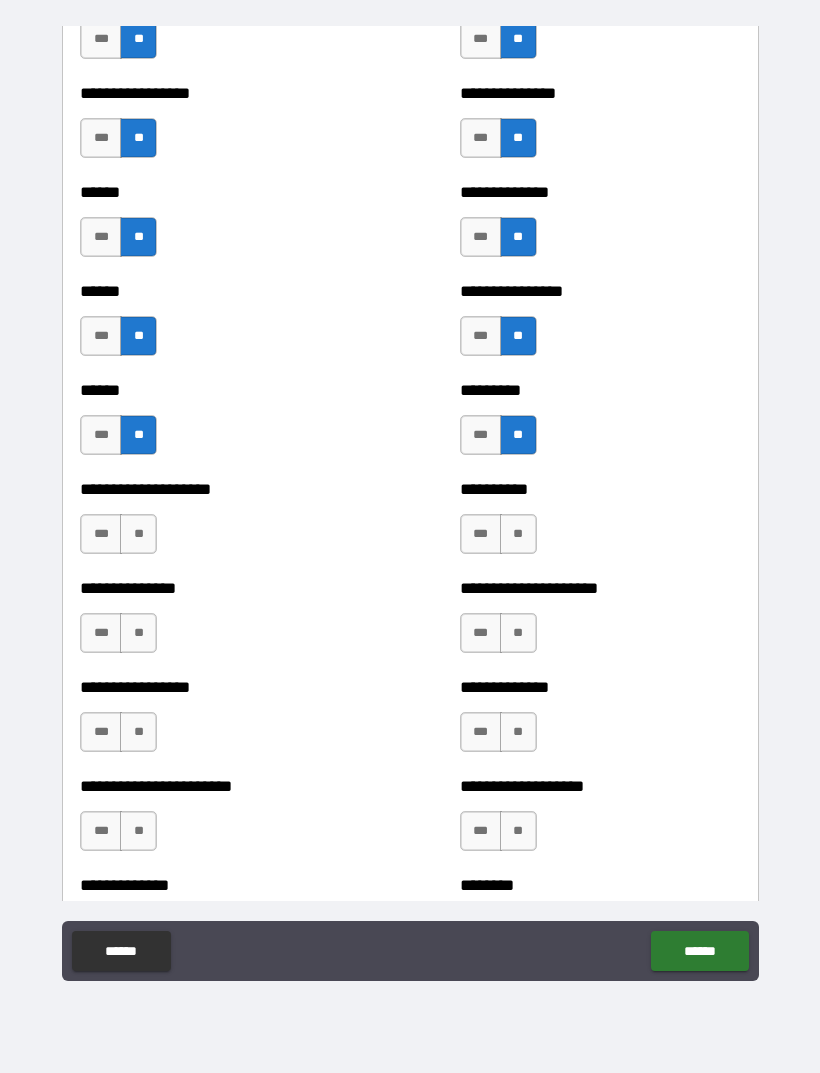 scroll, scrollTop: 2921, scrollLeft: 0, axis: vertical 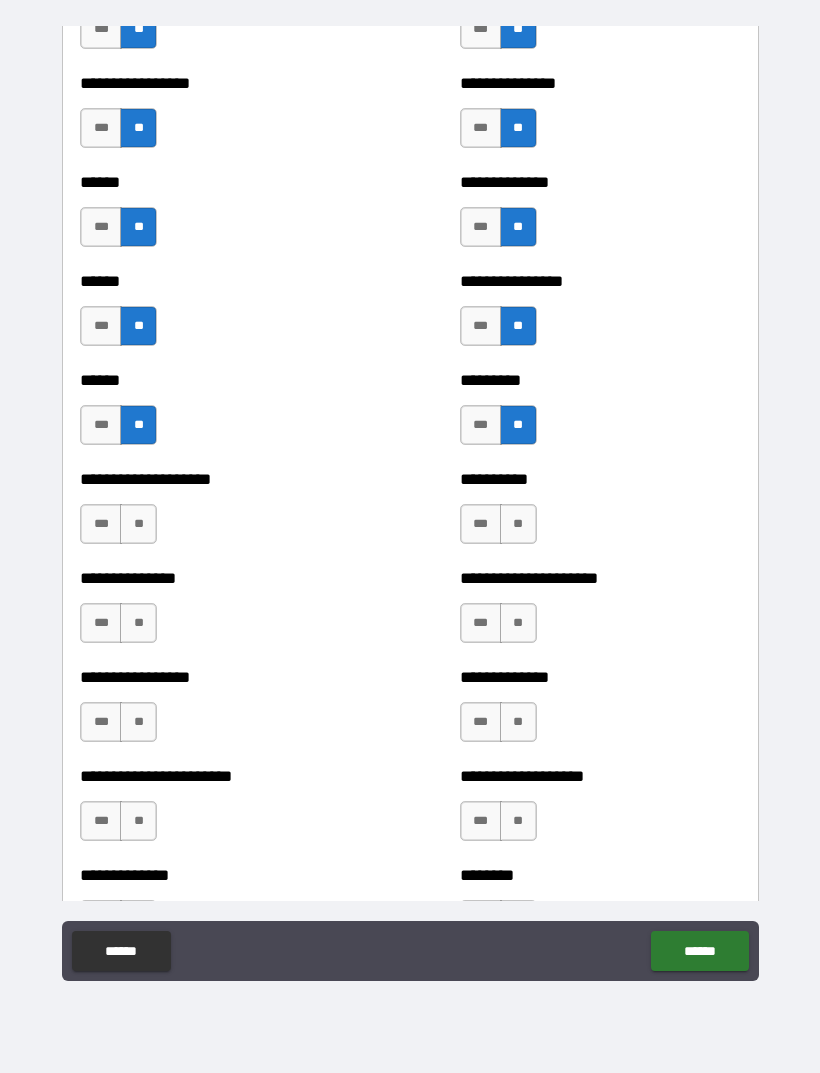 click on "**" at bounding box center (138, 524) 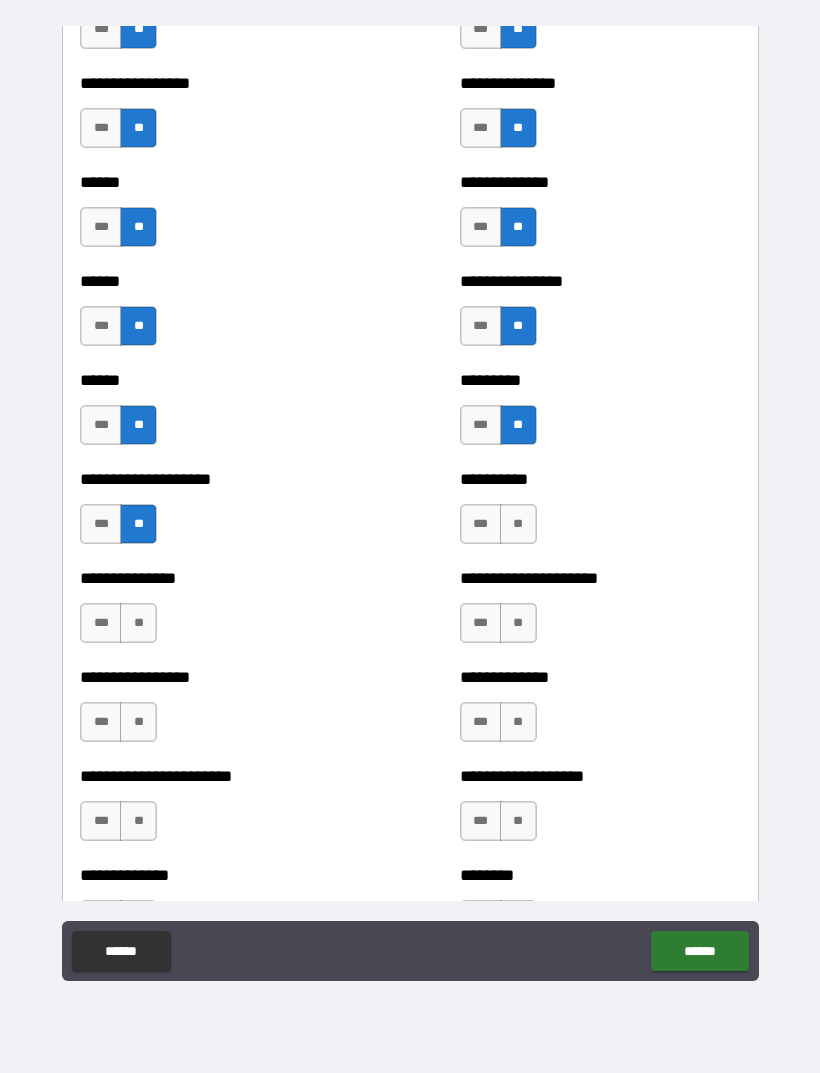 click on "**" at bounding box center [138, 623] 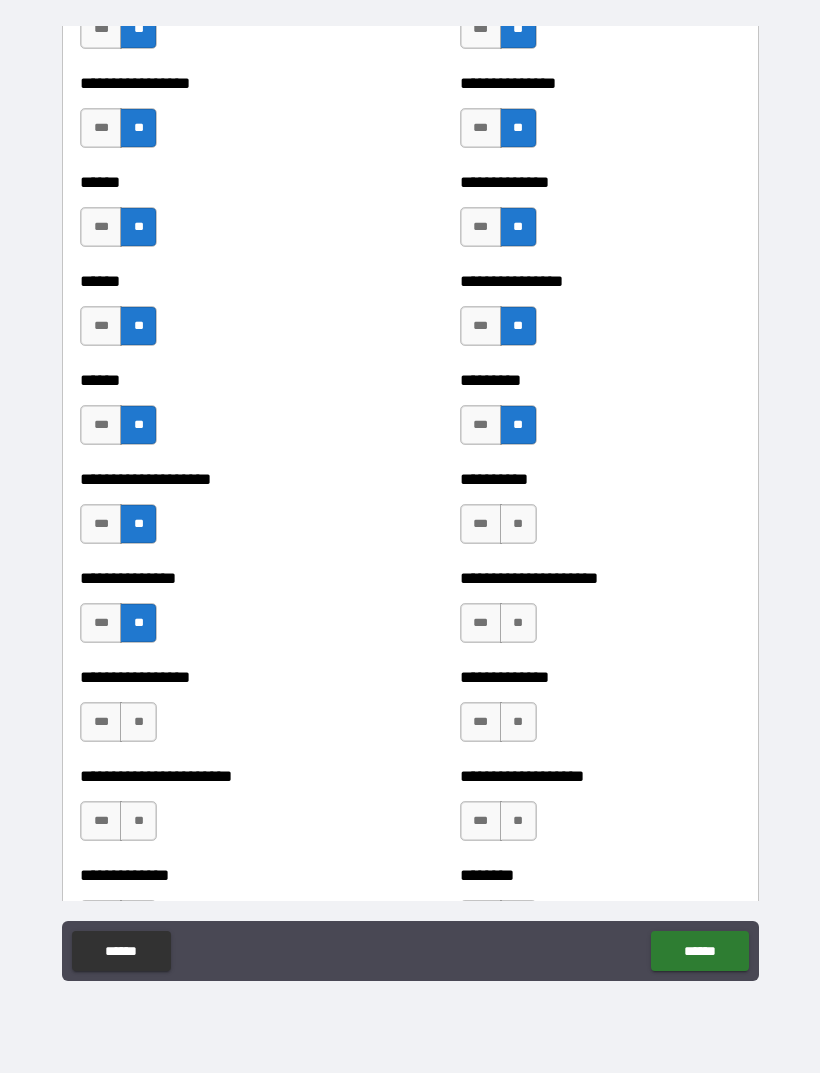 click on "**" at bounding box center (138, 722) 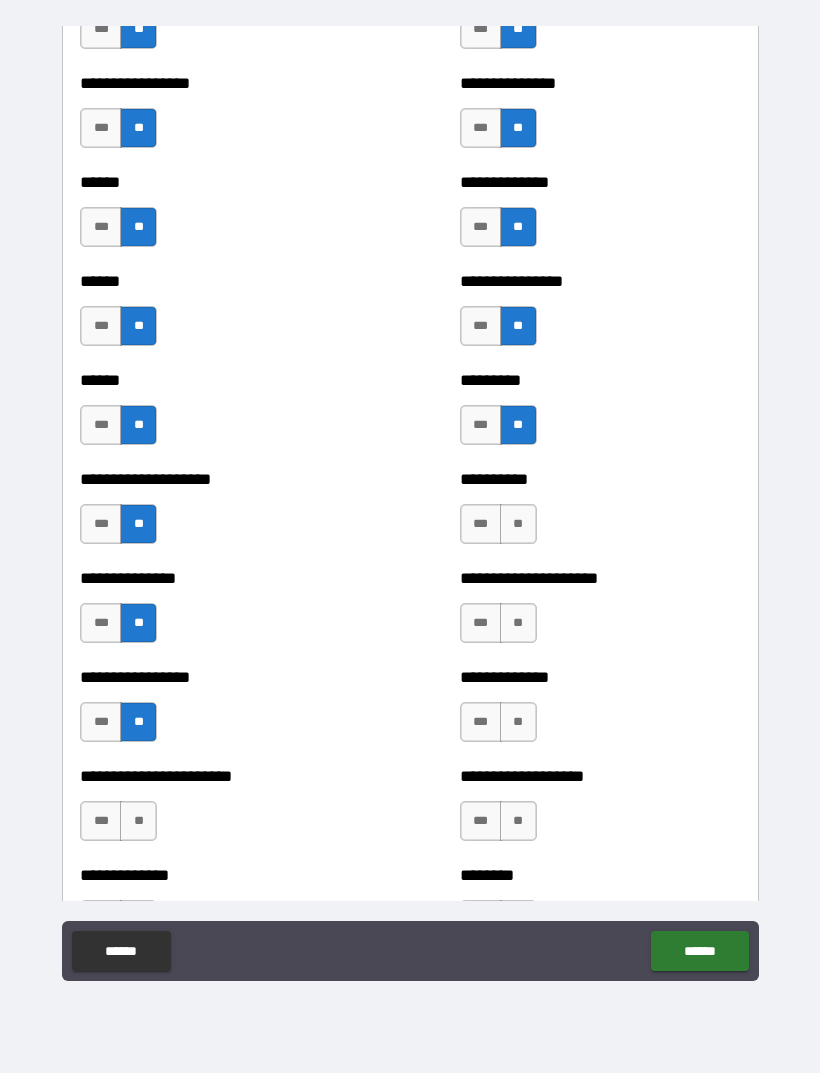 click on "**" at bounding box center (138, 821) 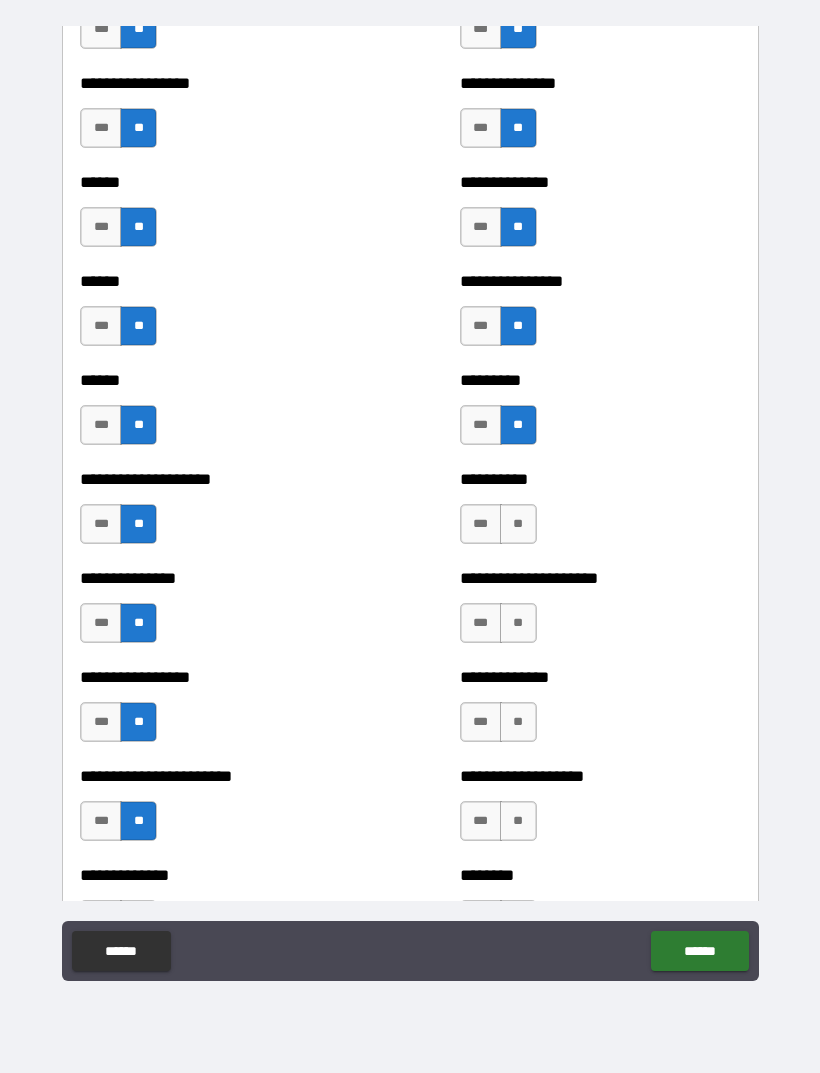 click on "**" at bounding box center (518, 524) 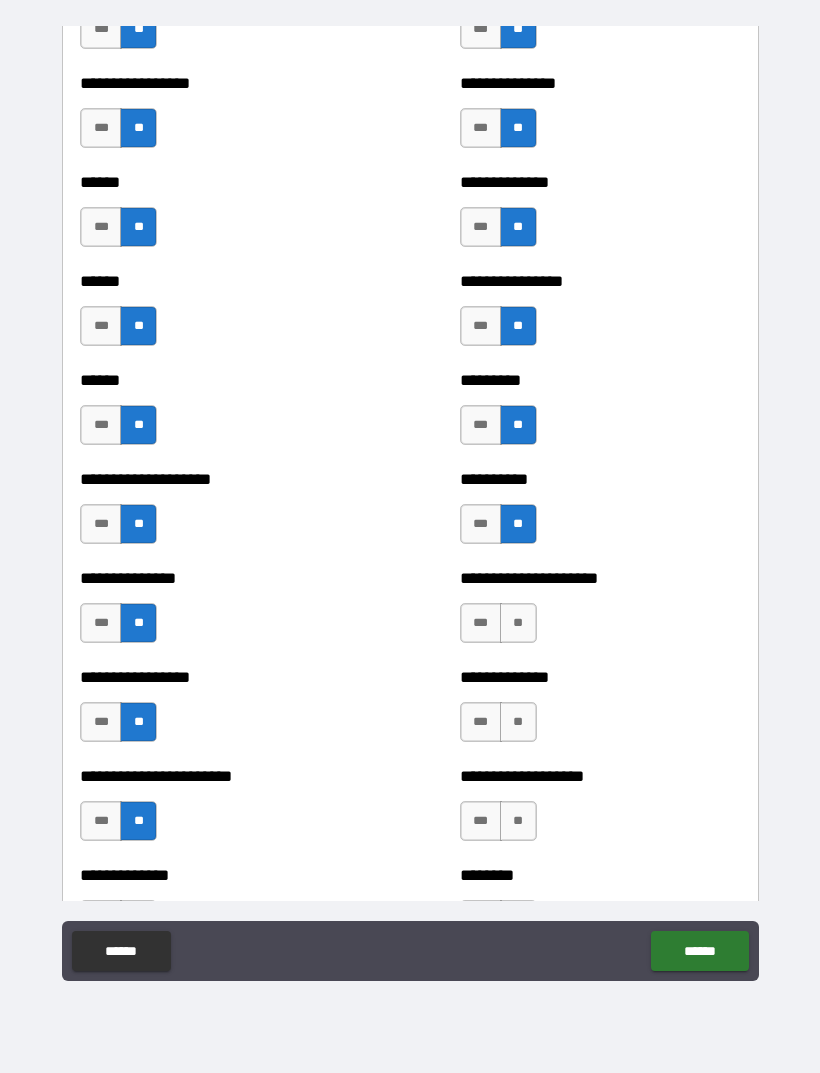 click on "**" at bounding box center [518, 623] 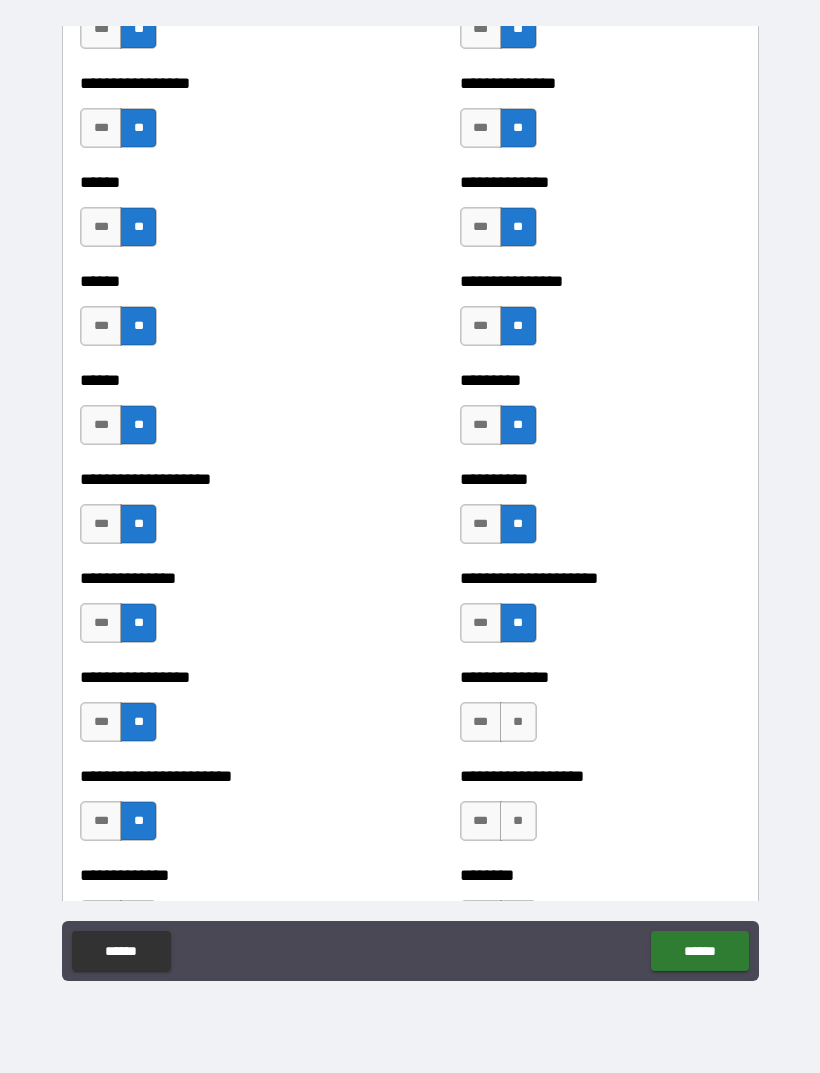 click on "**" at bounding box center (518, 722) 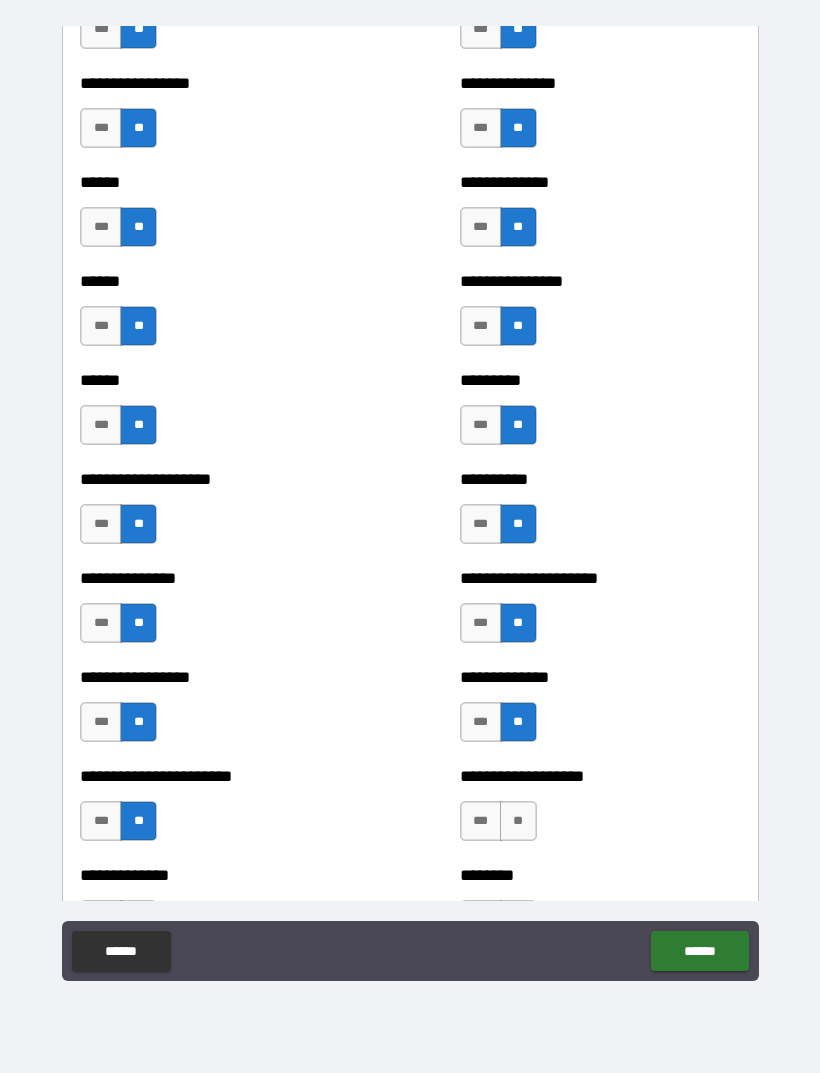 click on "**" at bounding box center [518, 821] 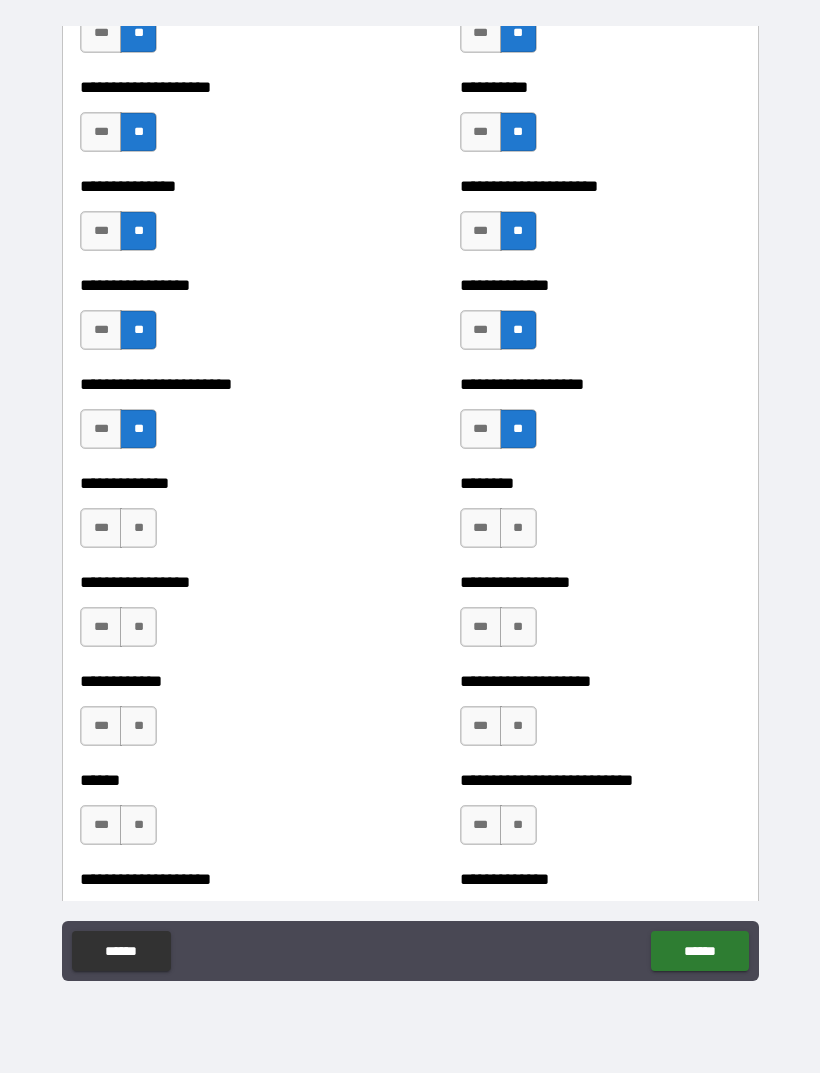 scroll, scrollTop: 3324, scrollLeft: 0, axis: vertical 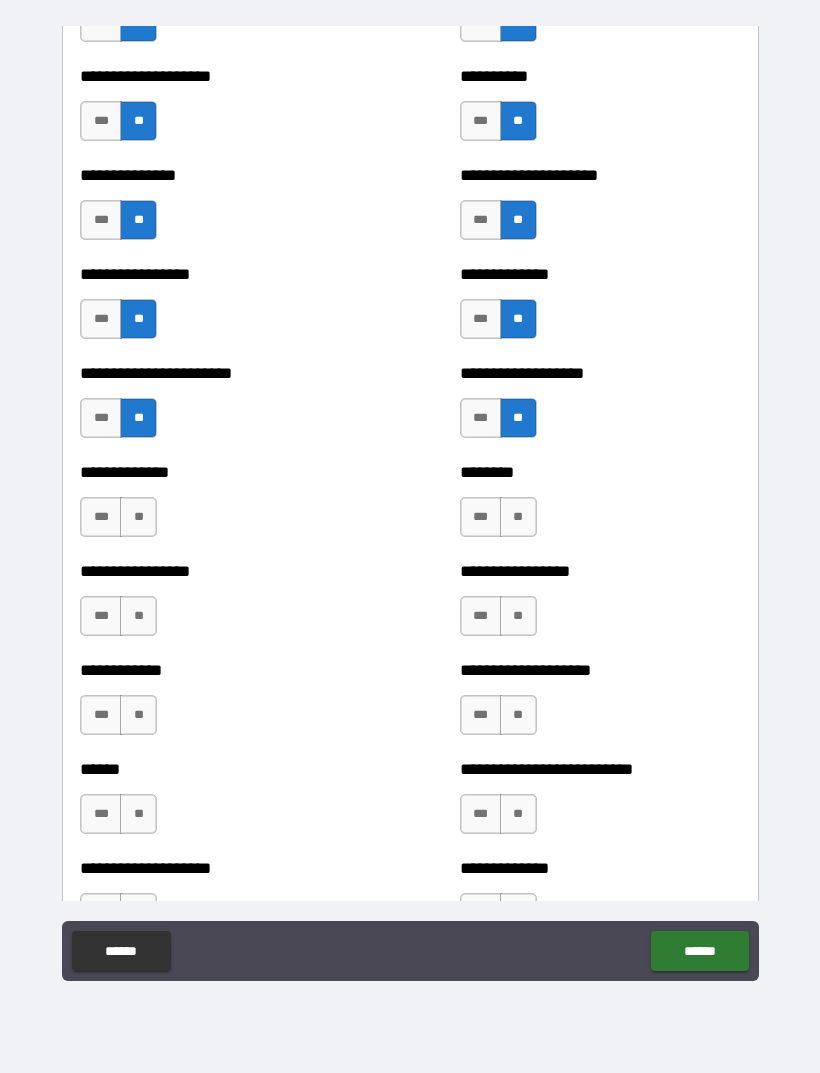 click on "**" at bounding box center (518, 517) 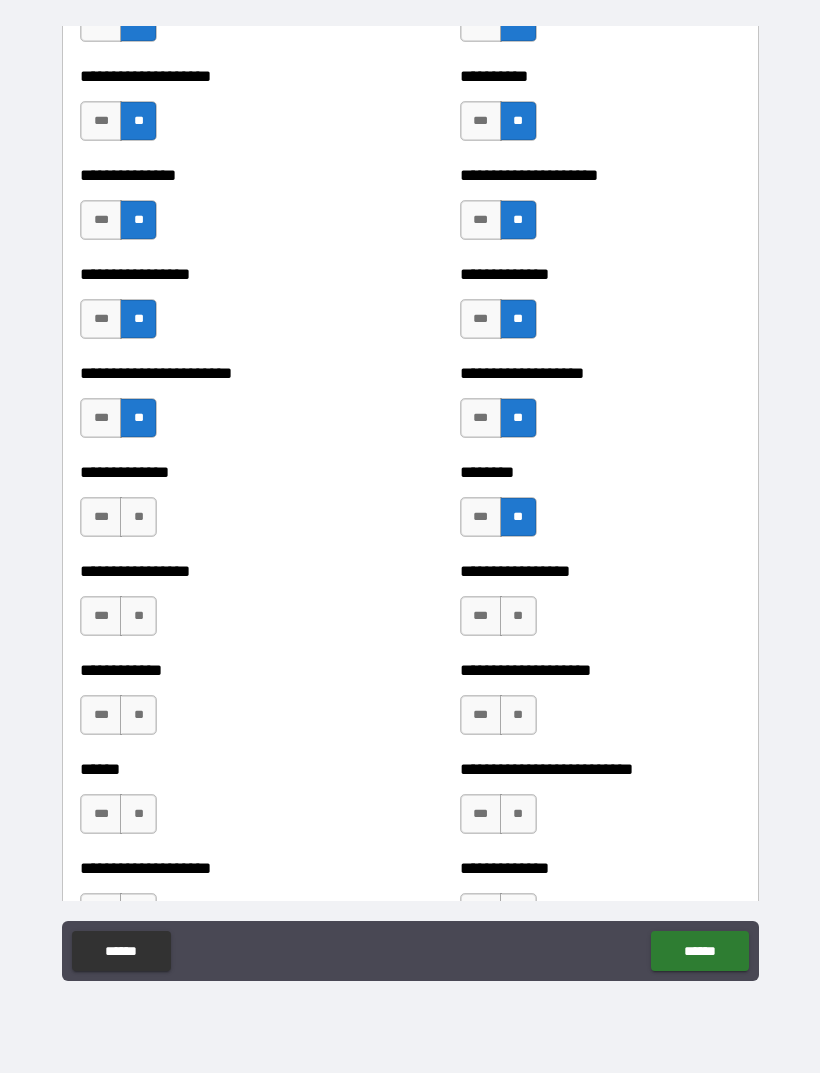 click on "**" at bounding box center [518, 616] 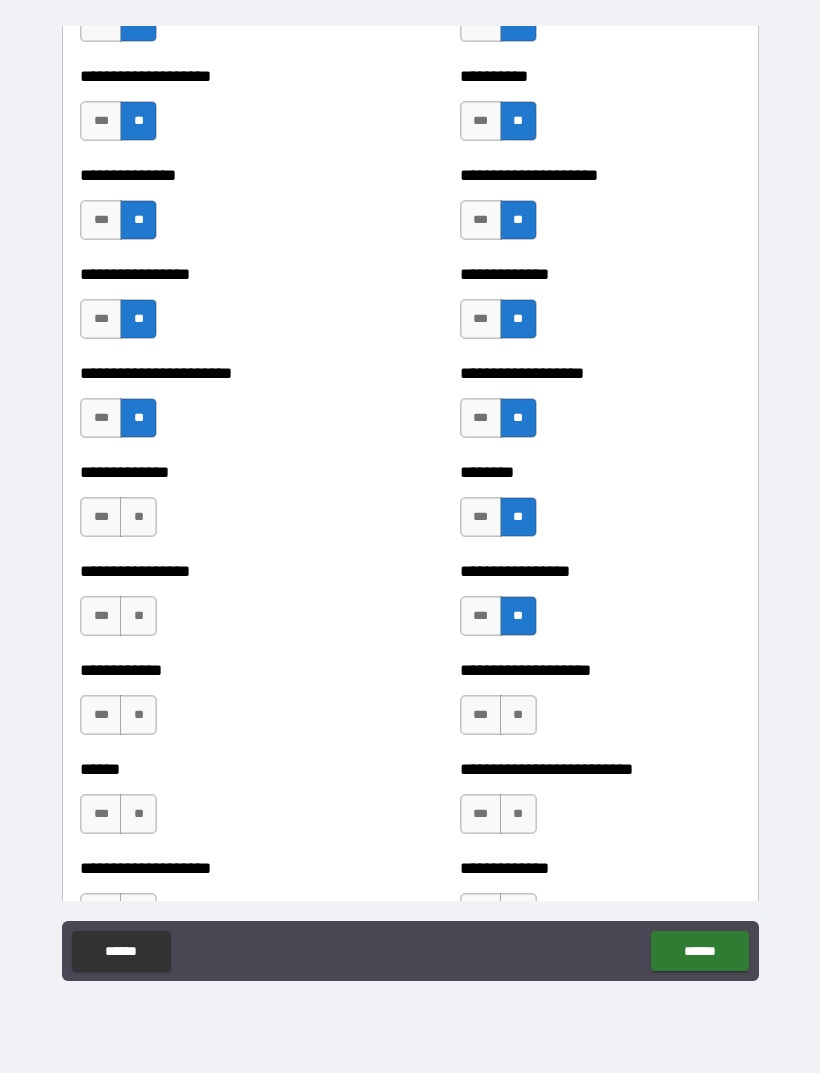 click on "**" at bounding box center [518, 715] 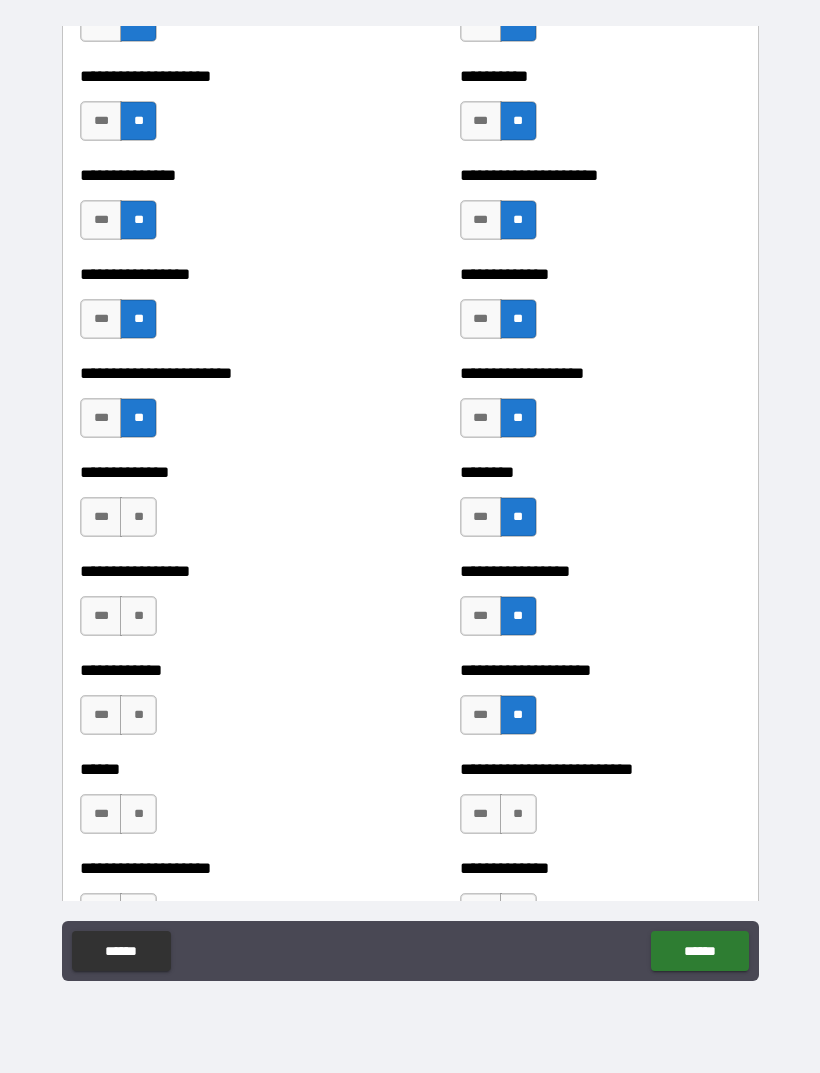 click on "**" at bounding box center (518, 814) 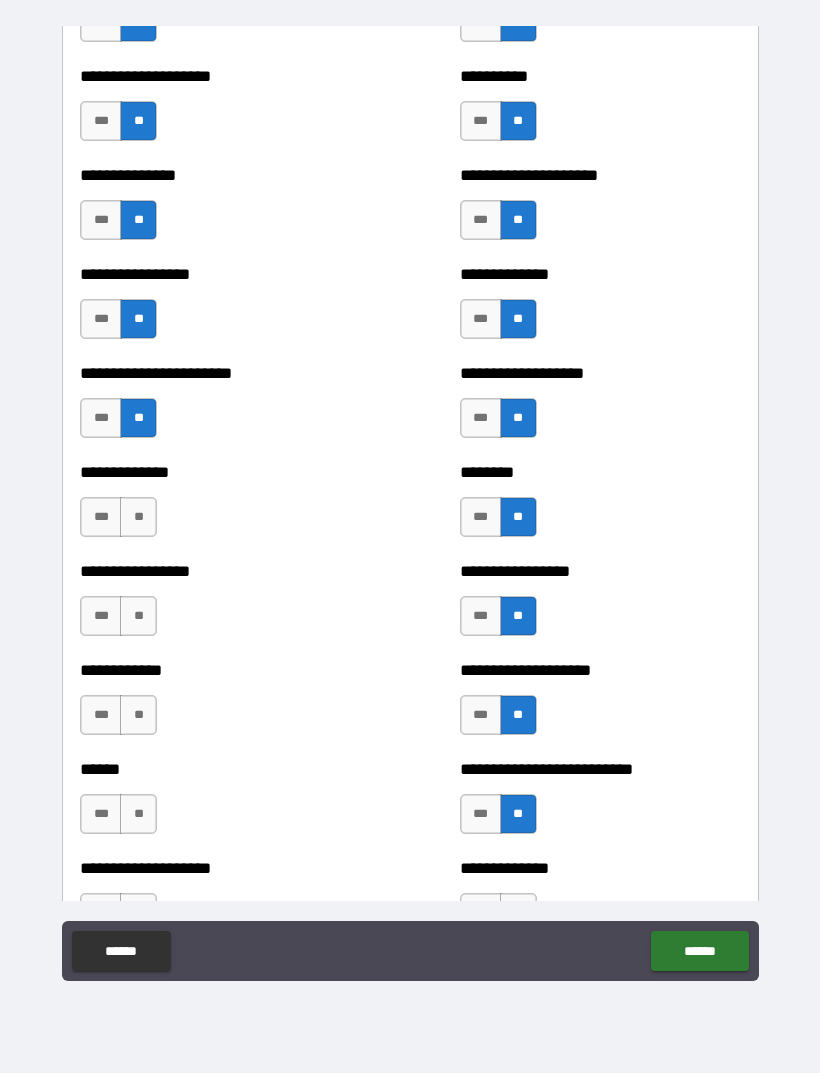 click on "**" at bounding box center (138, 517) 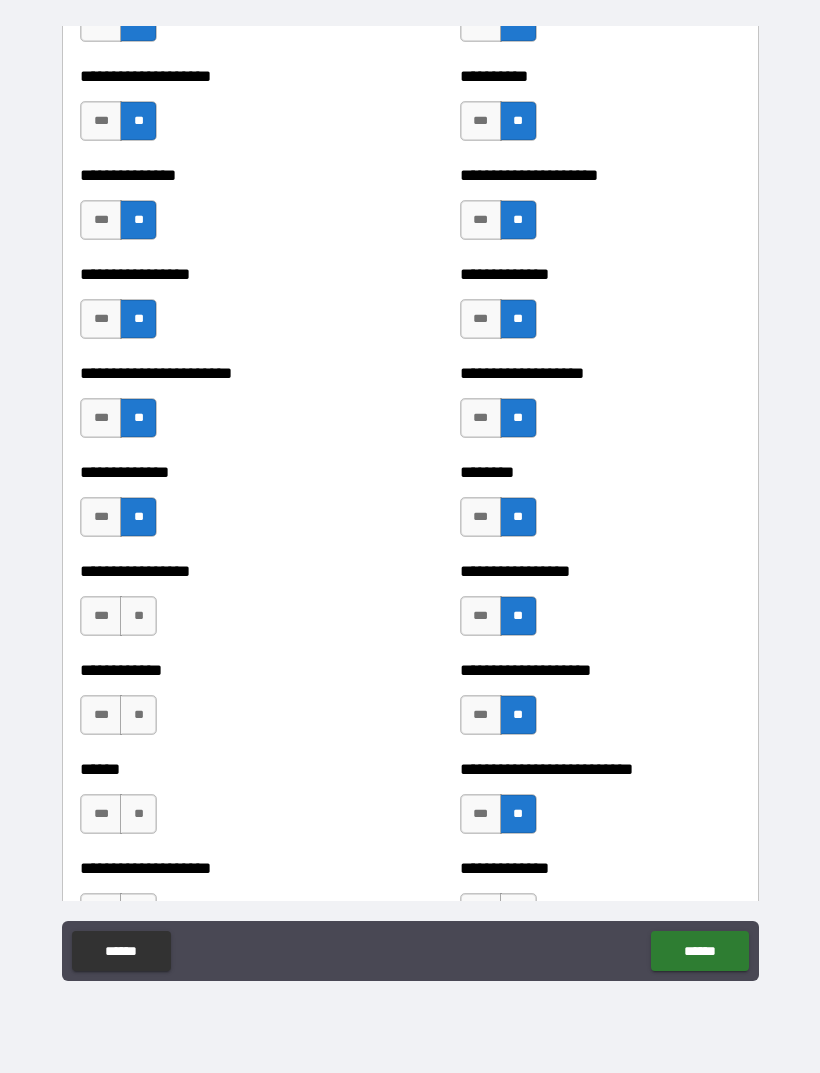 click on "**" at bounding box center [138, 616] 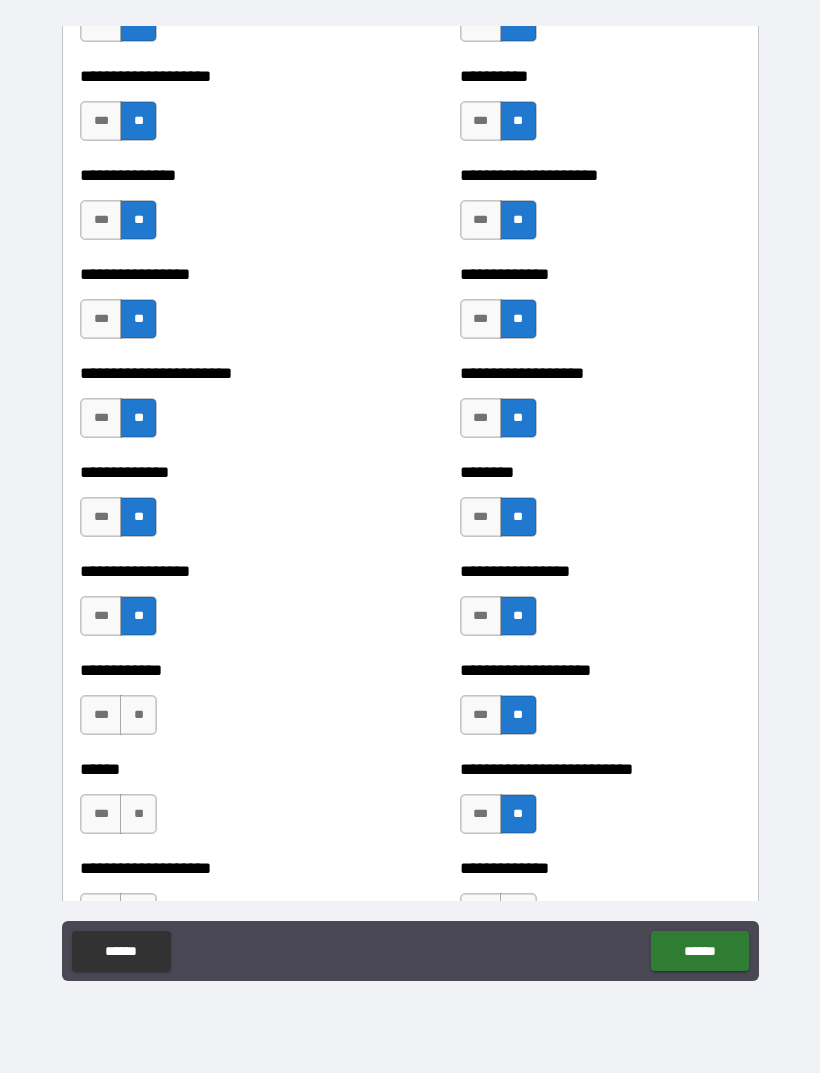 click on "**" at bounding box center [138, 715] 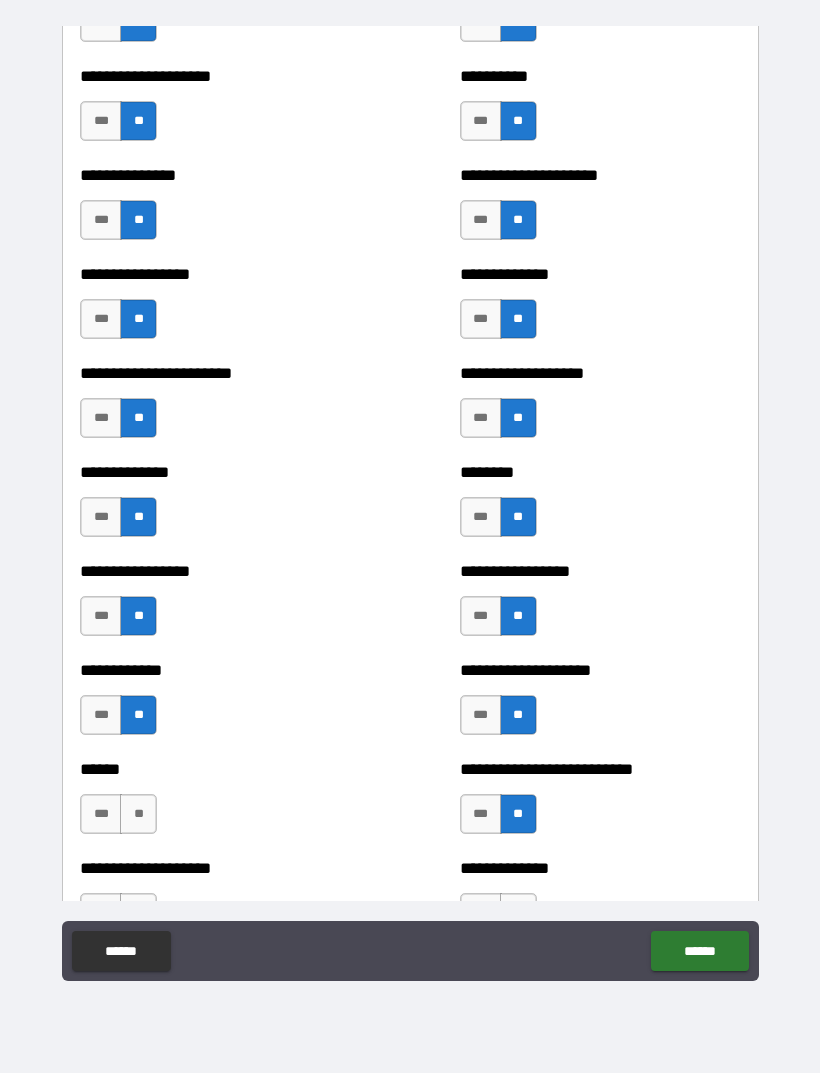 click on "**" at bounding box center [138, 814] 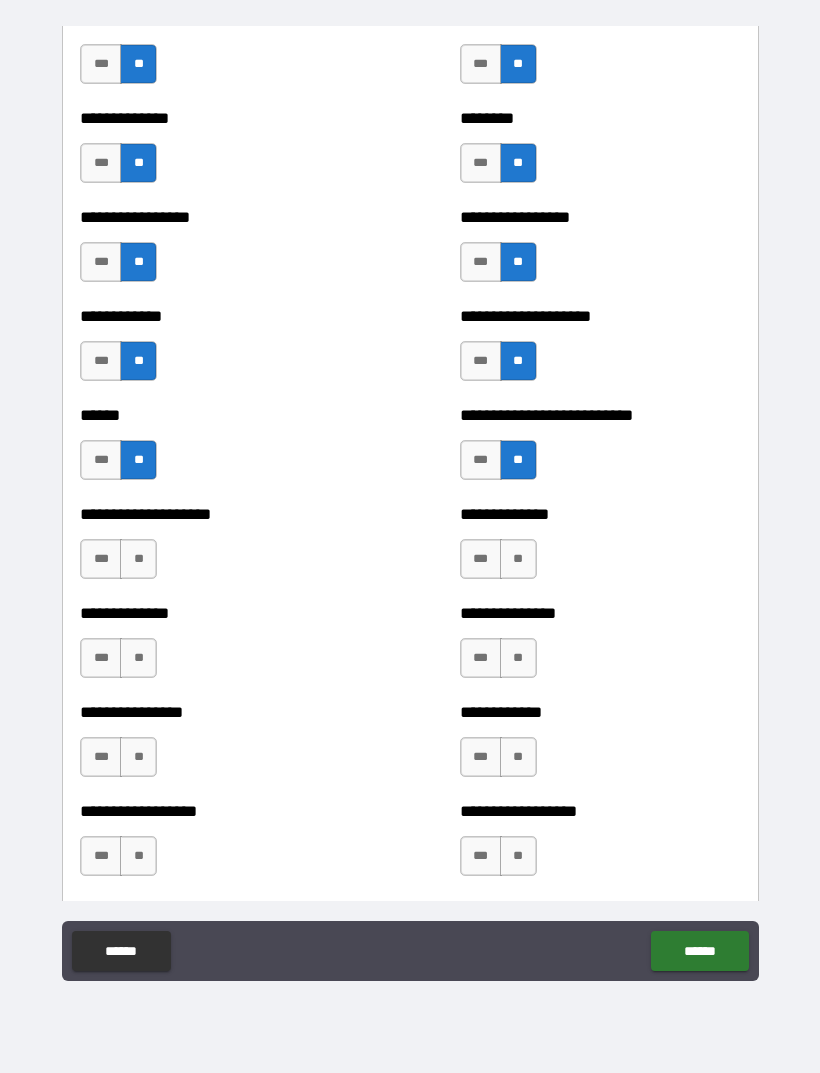 scroll, scrollTop: 3687, scrollLeft: 0, axis: vertical 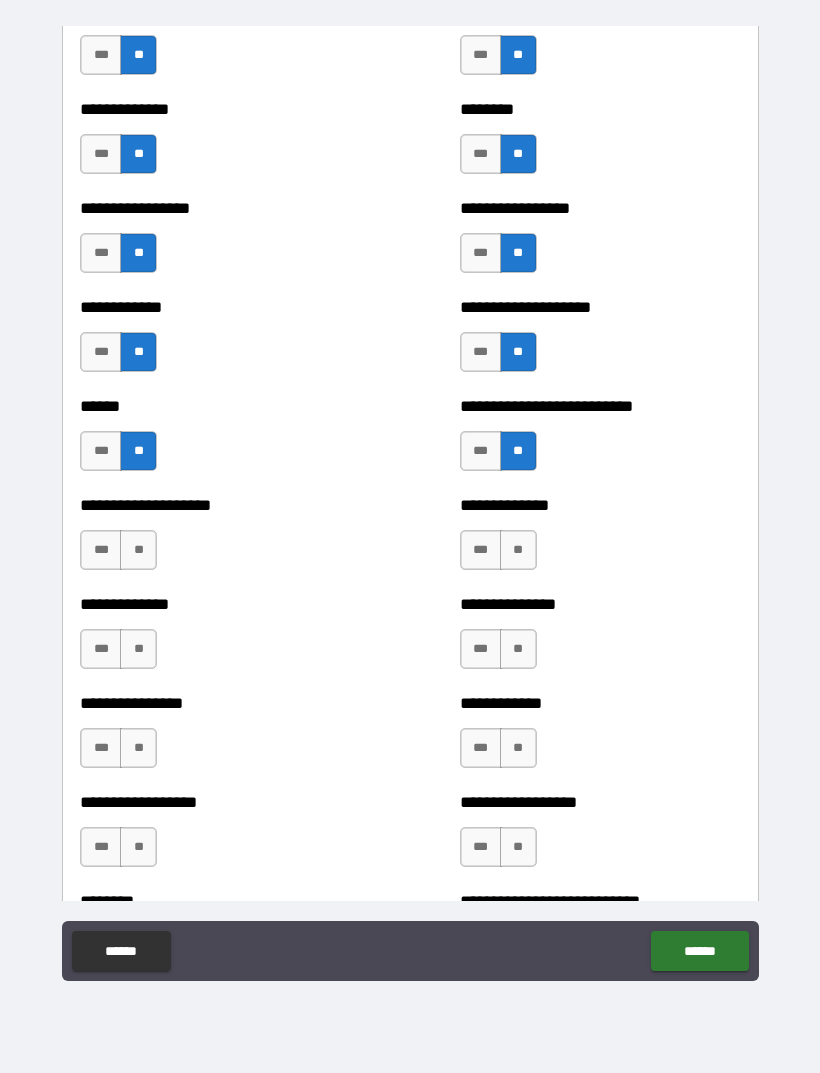 click on "**" at bounding box center (138, 550) 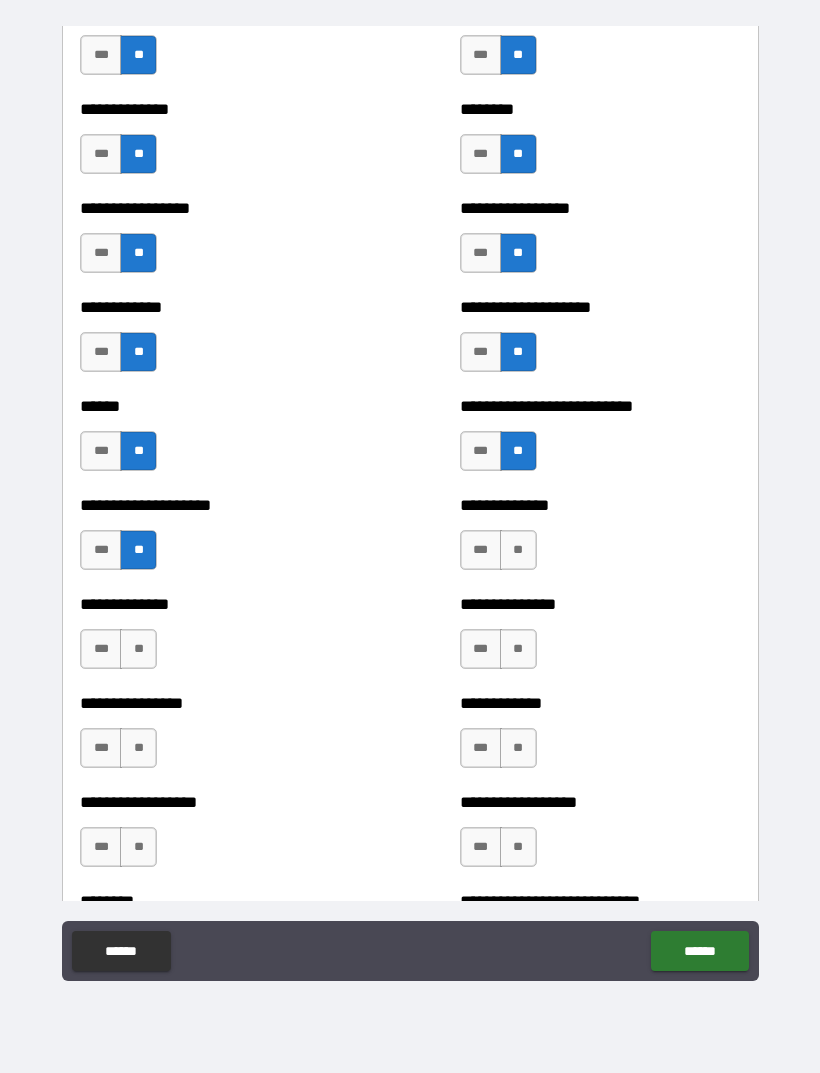click on "**" at bounding box center (138, 649) 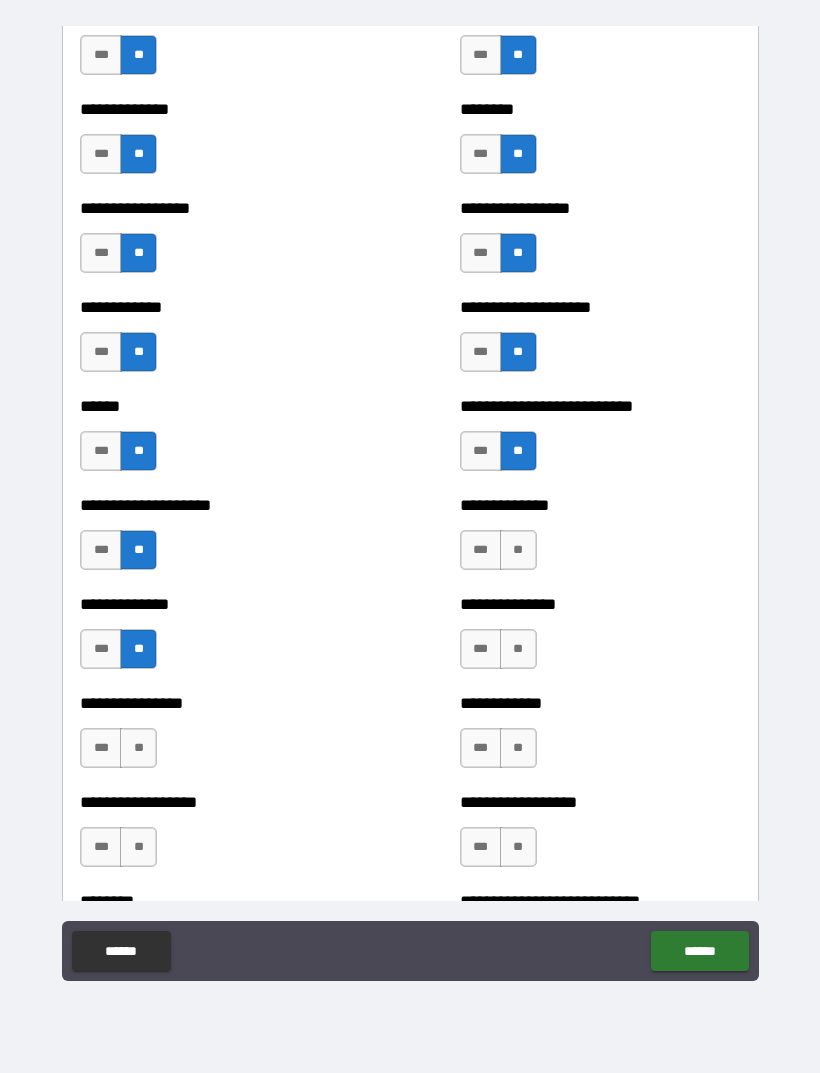 click on "**" at bounding box center (518, 550) 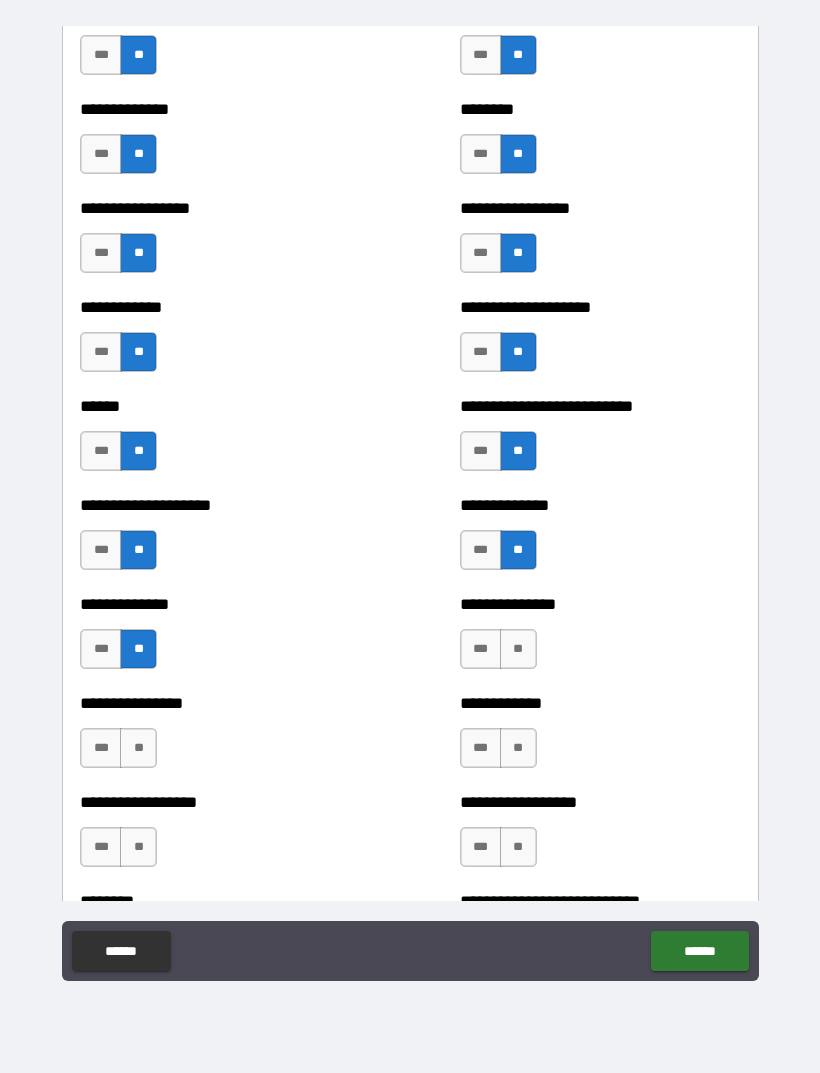 click on "**" at bounding box center [518, 649] 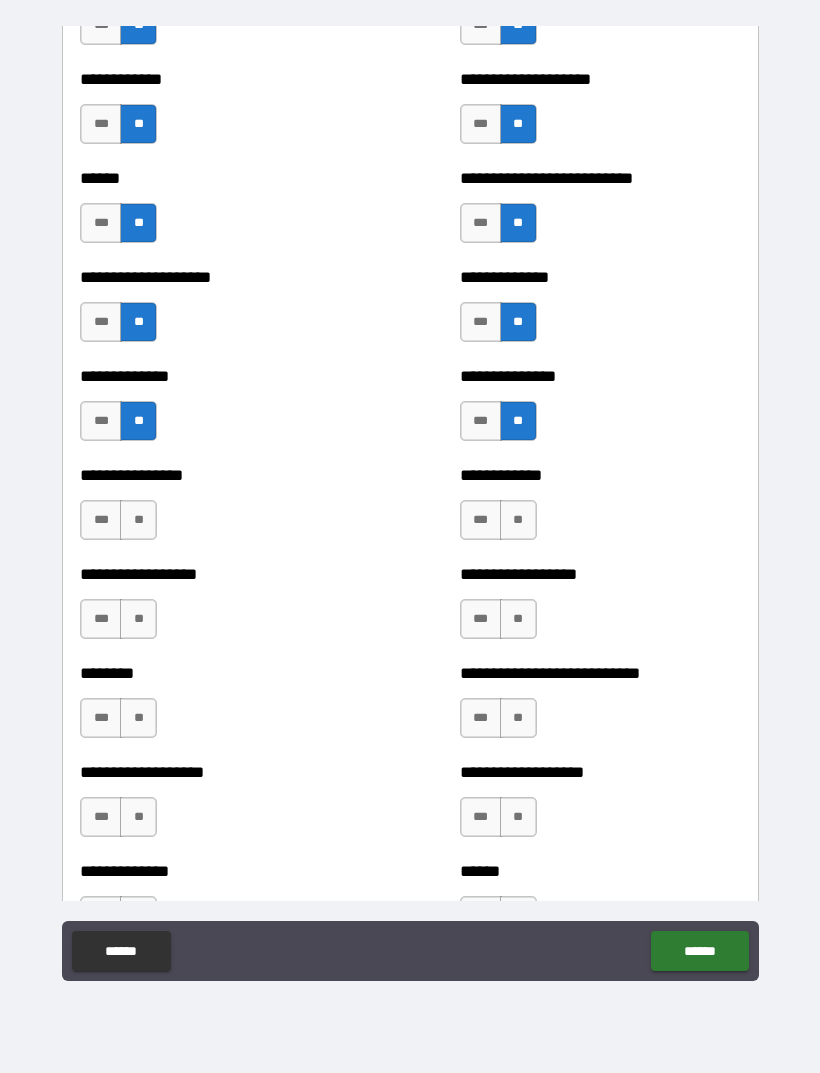 scroll, scrollTop: 3916, scrollLeft: 0, axis: vertical 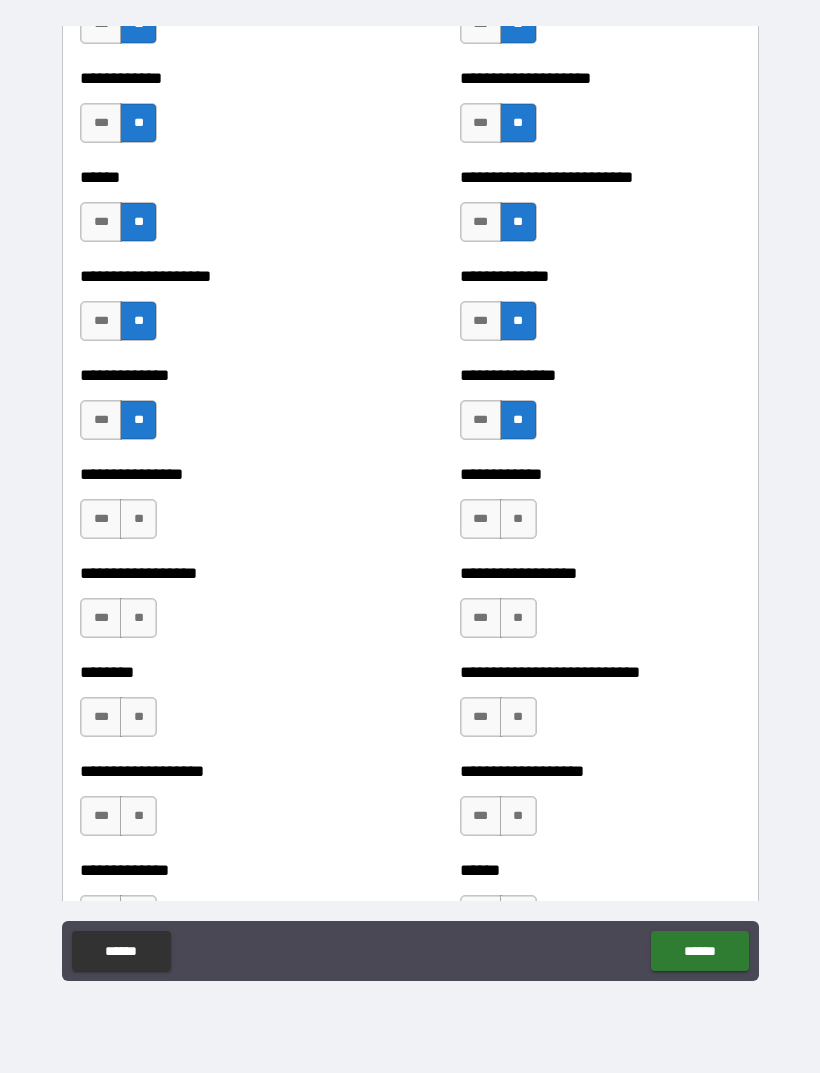 click on "**" at bounding box center (138, 519) 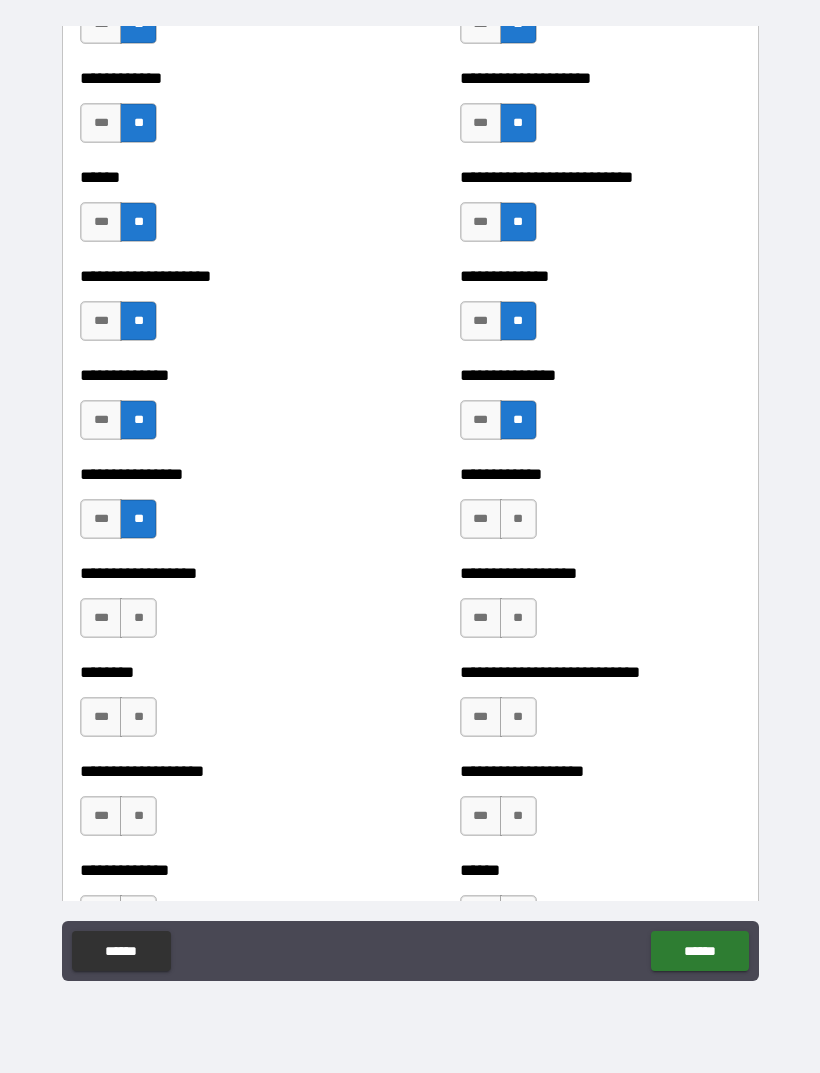 click on "**" at bounding box center [138, 618] 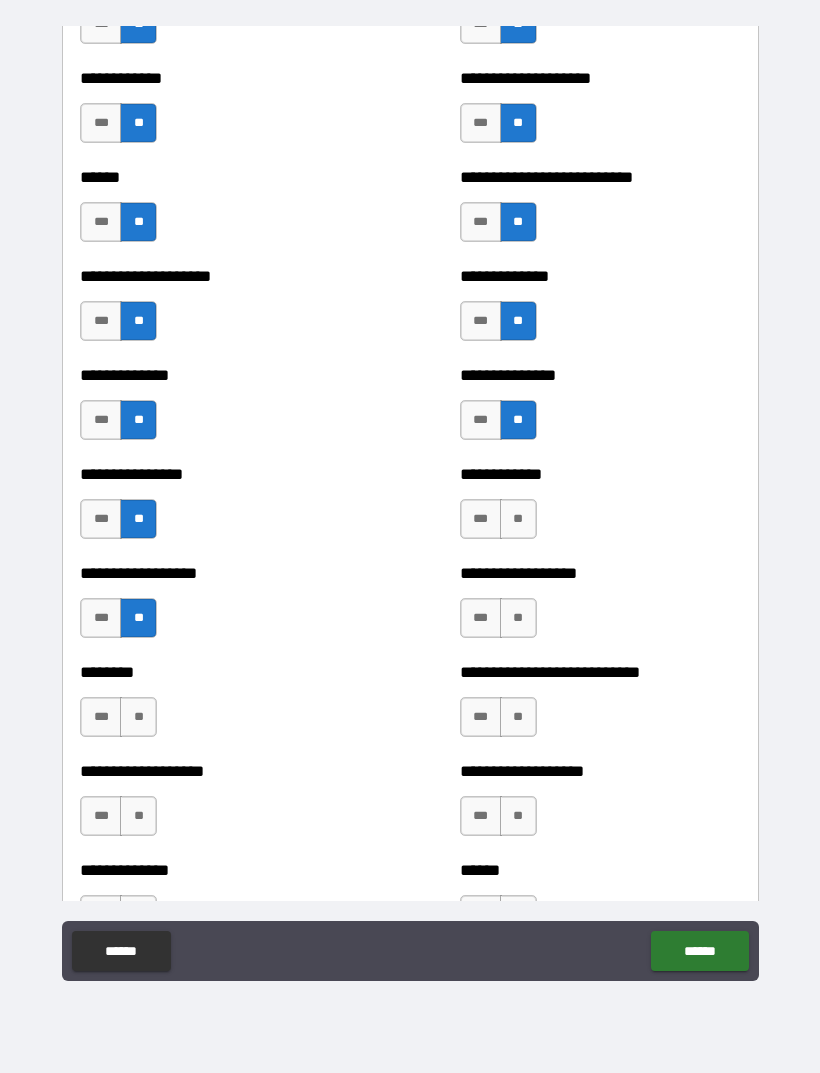 click on "**" at bounding box center (138, 717) 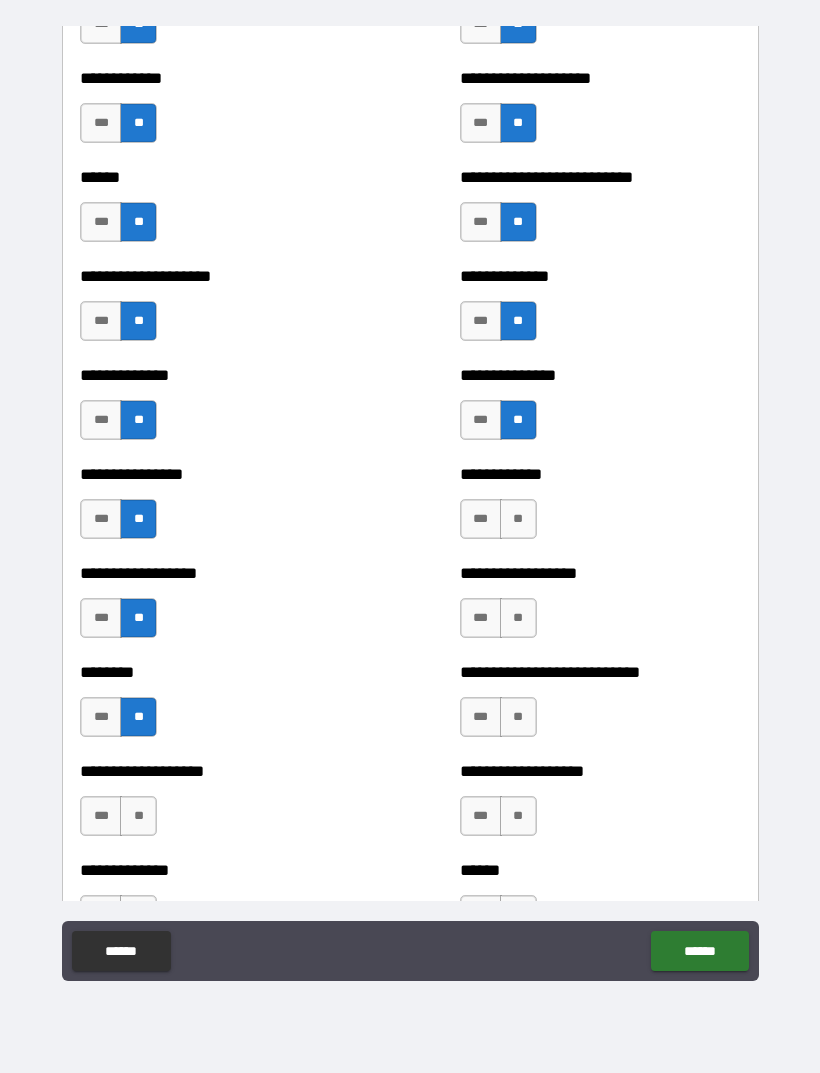 click on "**" at bounding box center [518, 519] 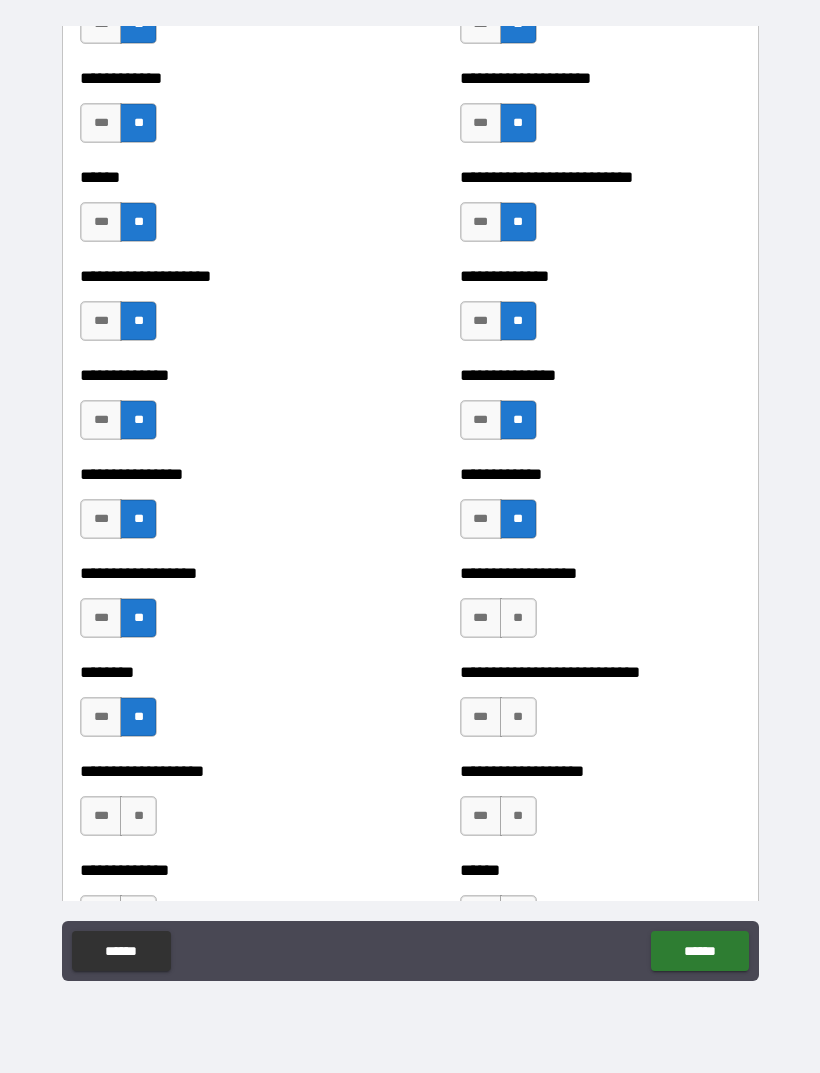 click on "**" at bounding box center (518, 618) 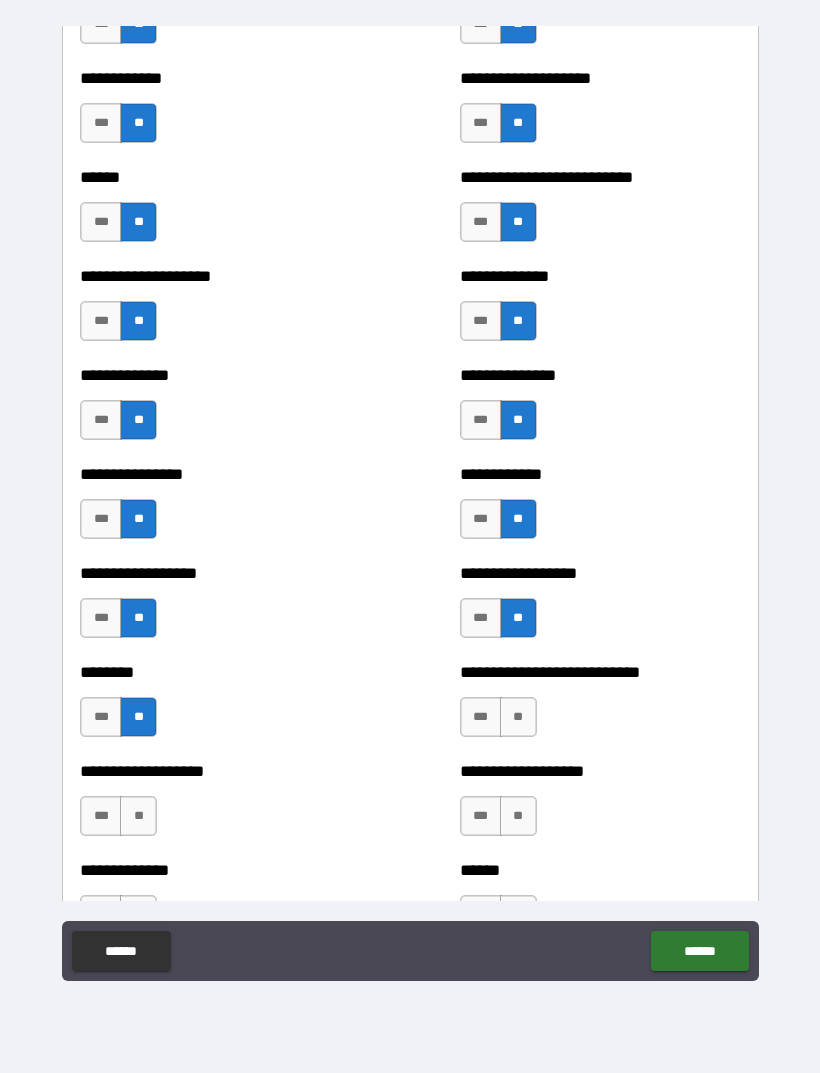 click on "**" at bounding box center (518, 717) 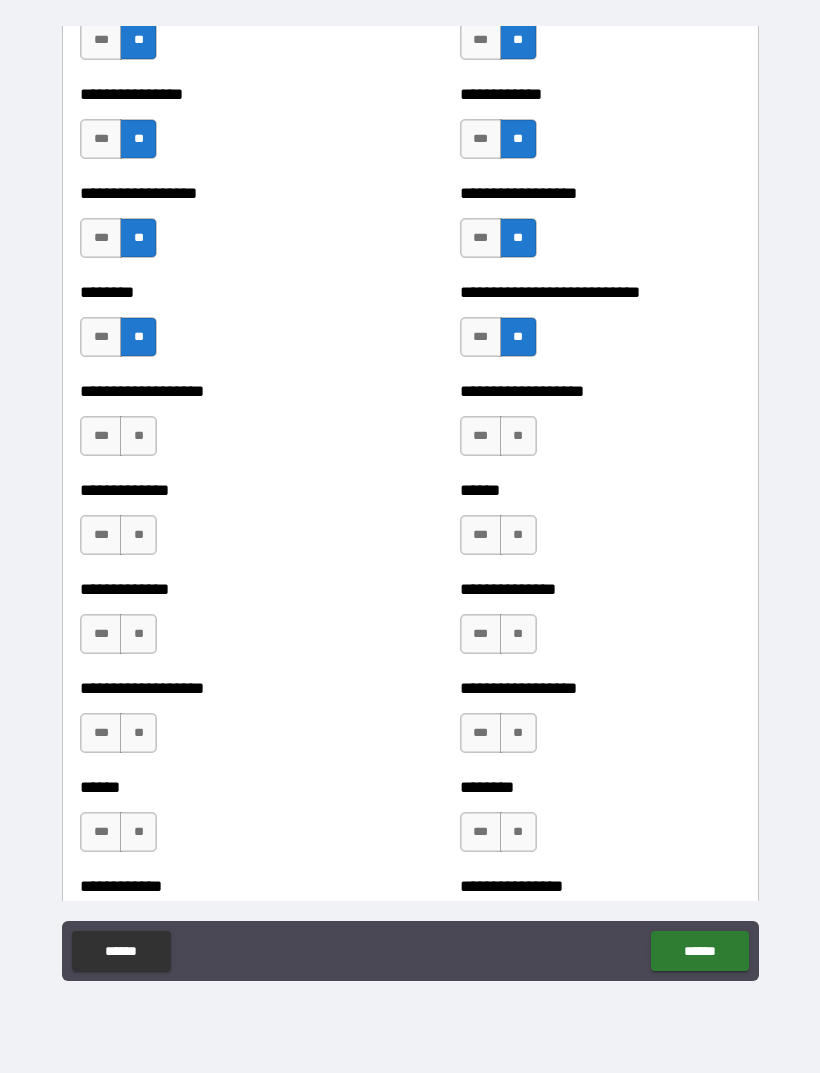 scroll, scrollTop: 4304, scrollLeft: 0, axis: vertical 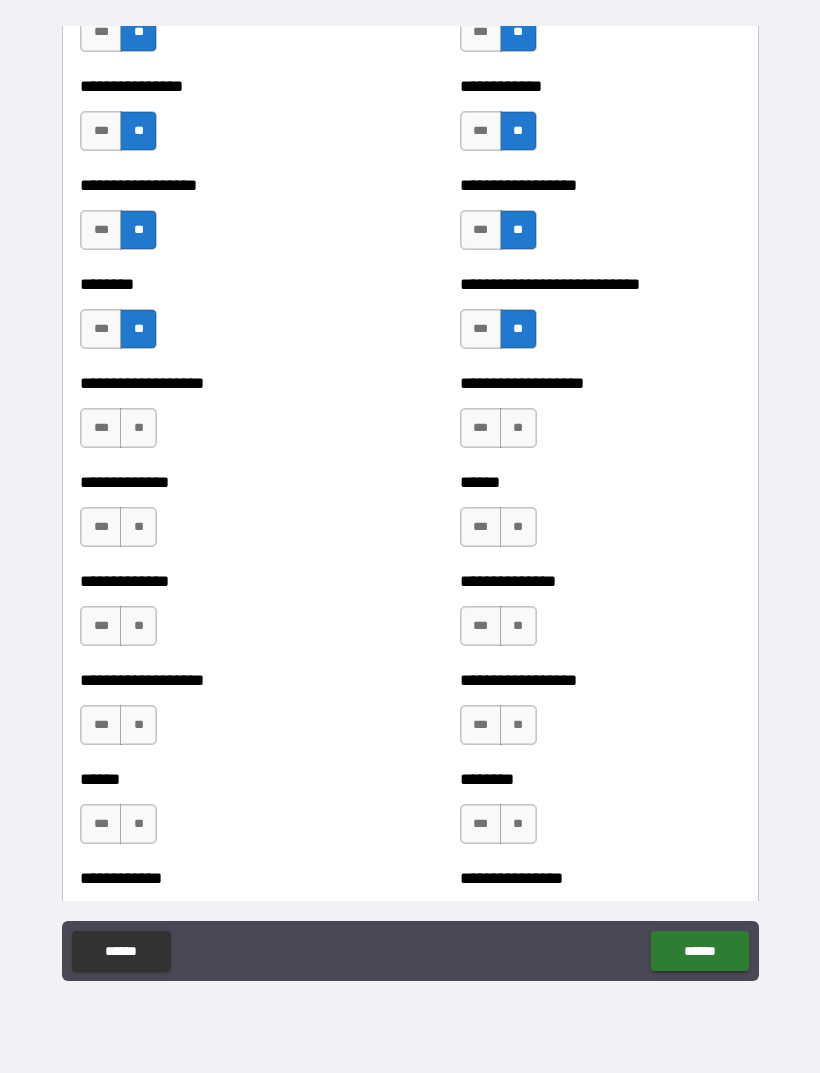 click on "**" at bounding box center [518, 428] 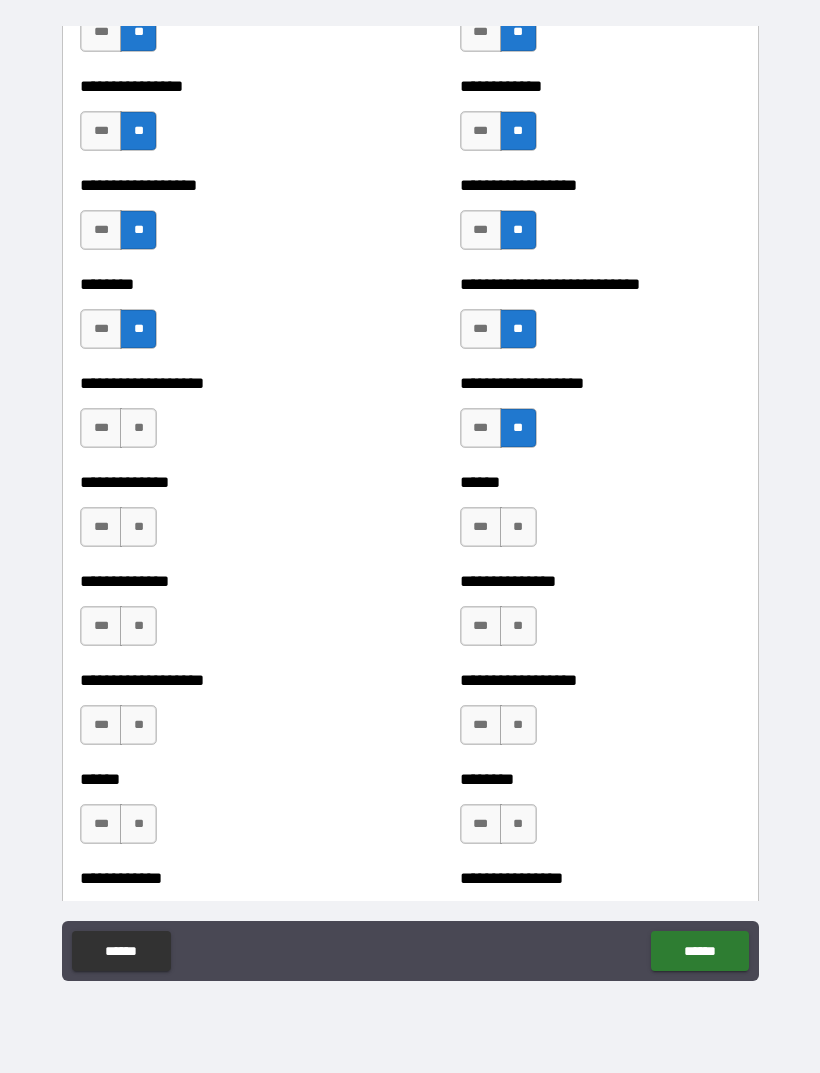 click on "**" at bounding box center (518, 527) 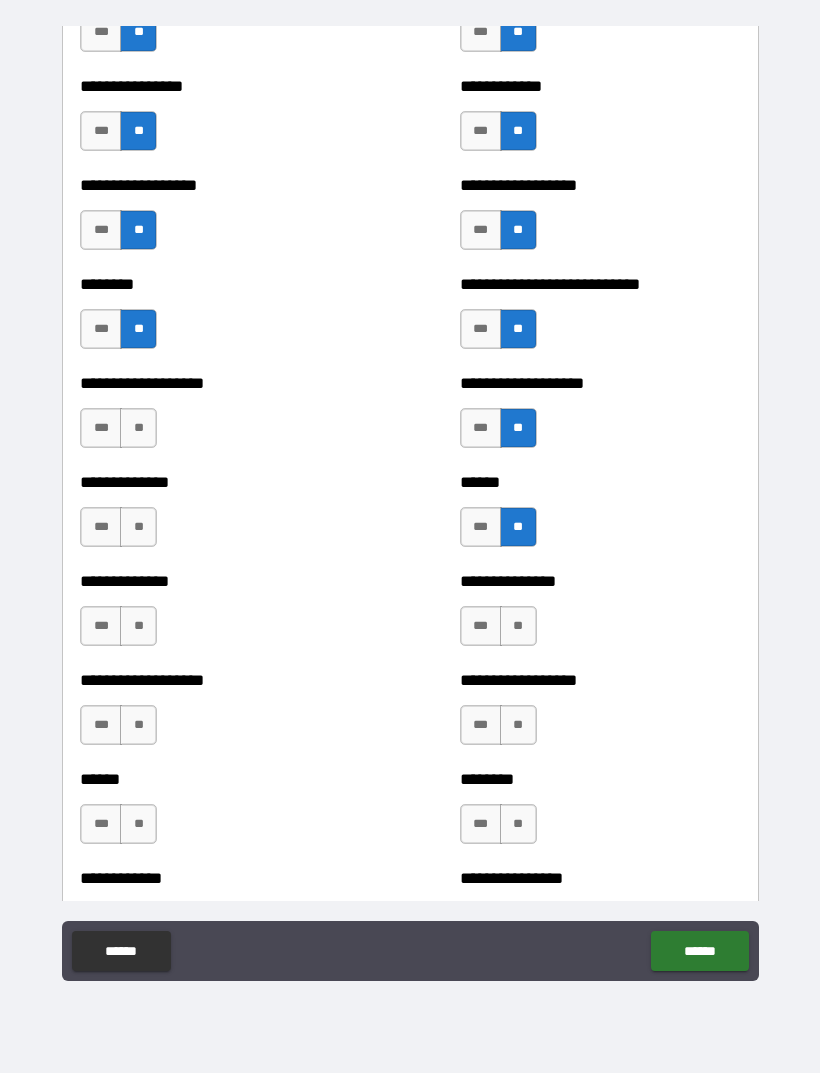 click on "**" at bounding box center [518, 626] 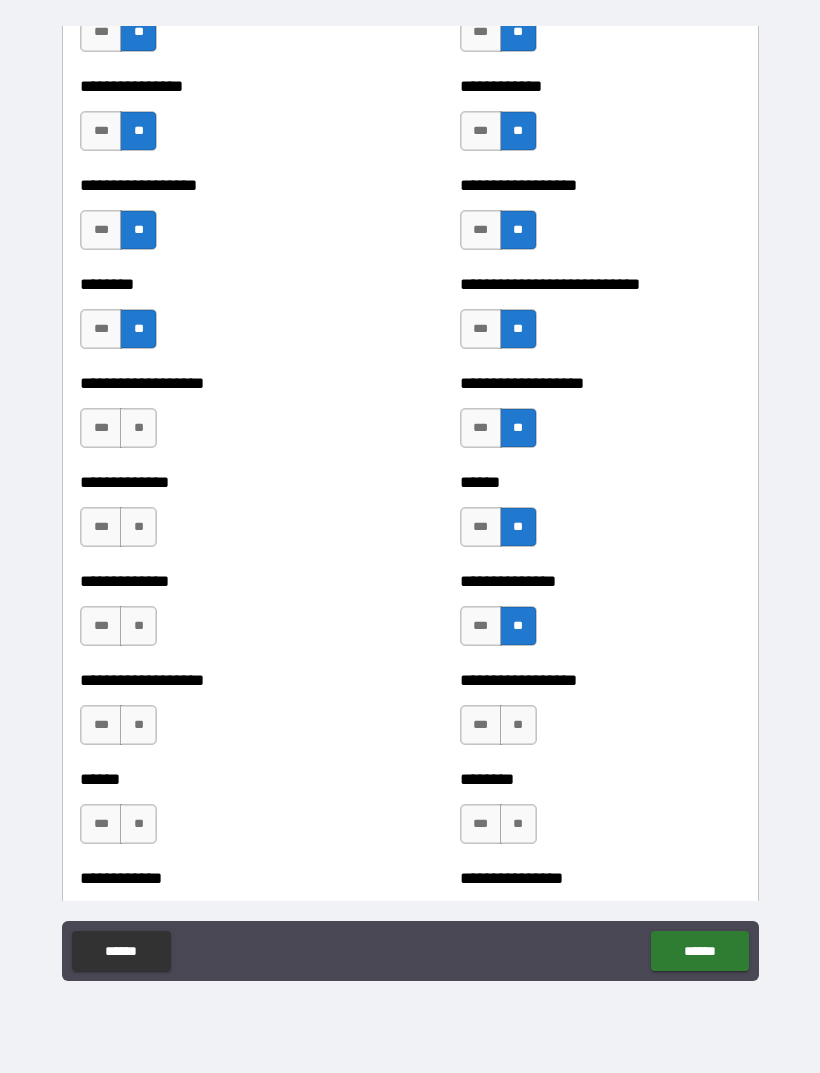 click on "**" at bounding box center [138, 428] 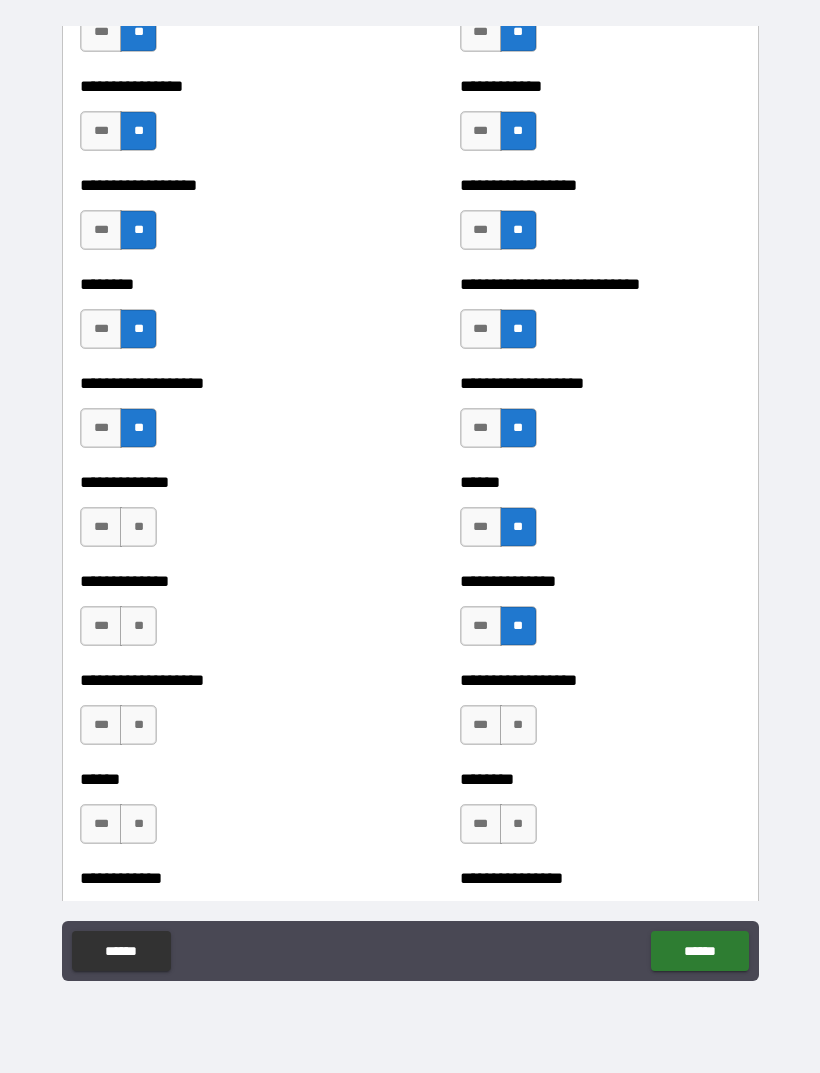 click on "**" at bounding box center [138, 527] 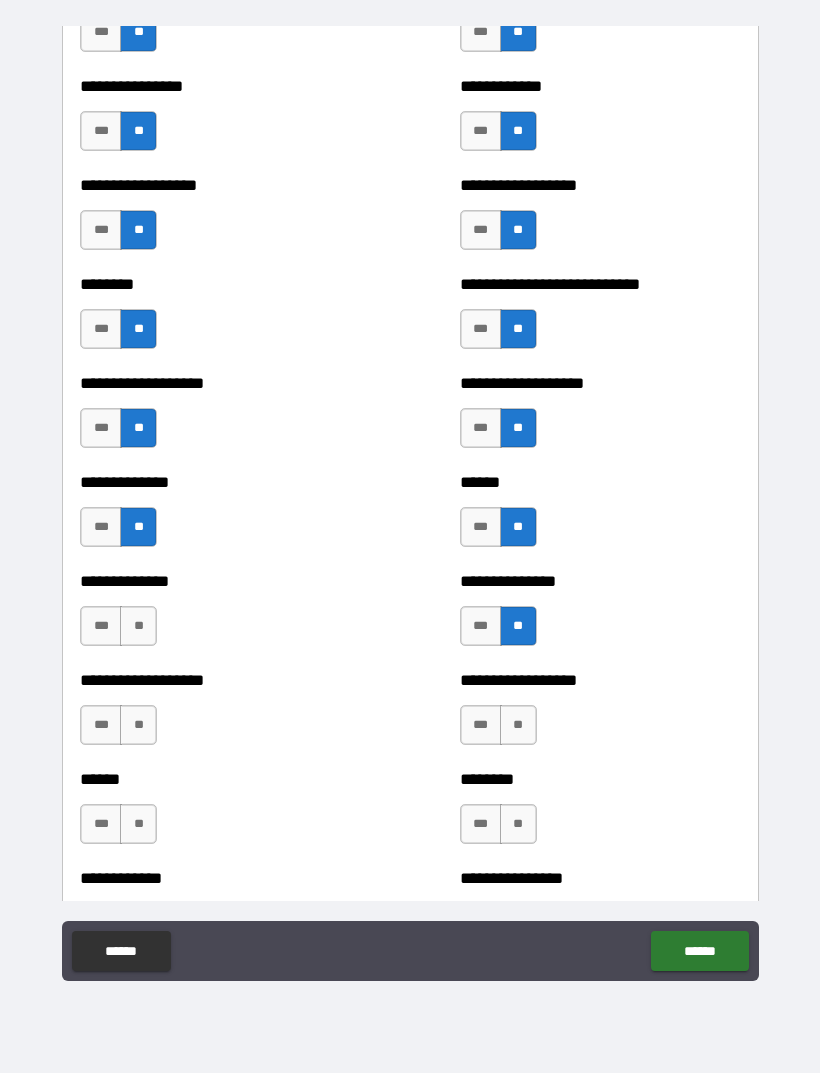click on "**" at bounding box center [138, 626] 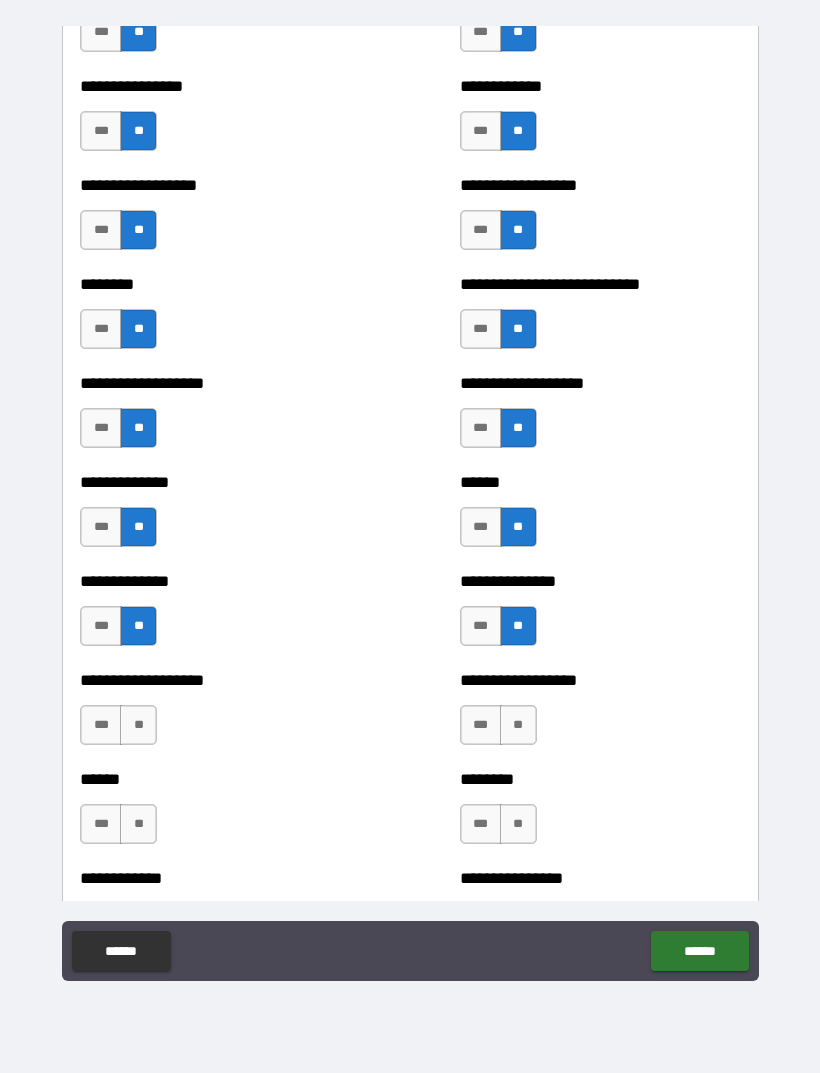 click on "**" at bounding box center (138, 725) 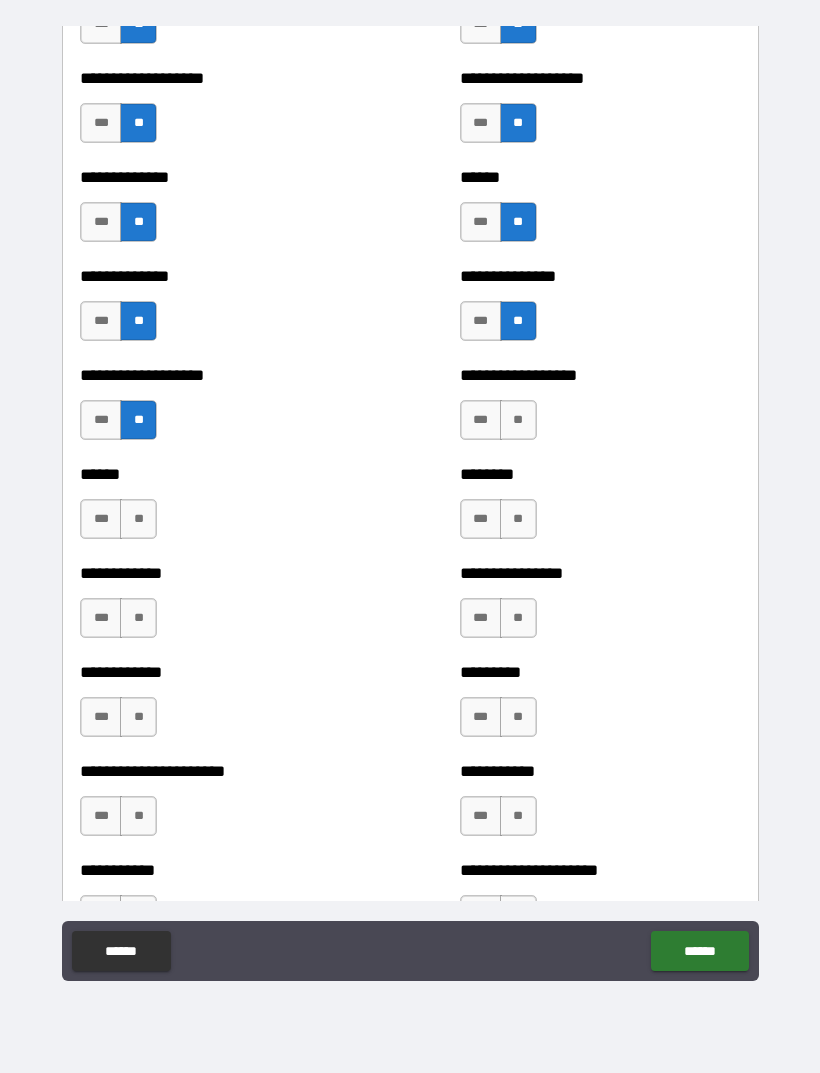 scroll, scrollTop: 4612, scrollLeft: 0, axis: vertical 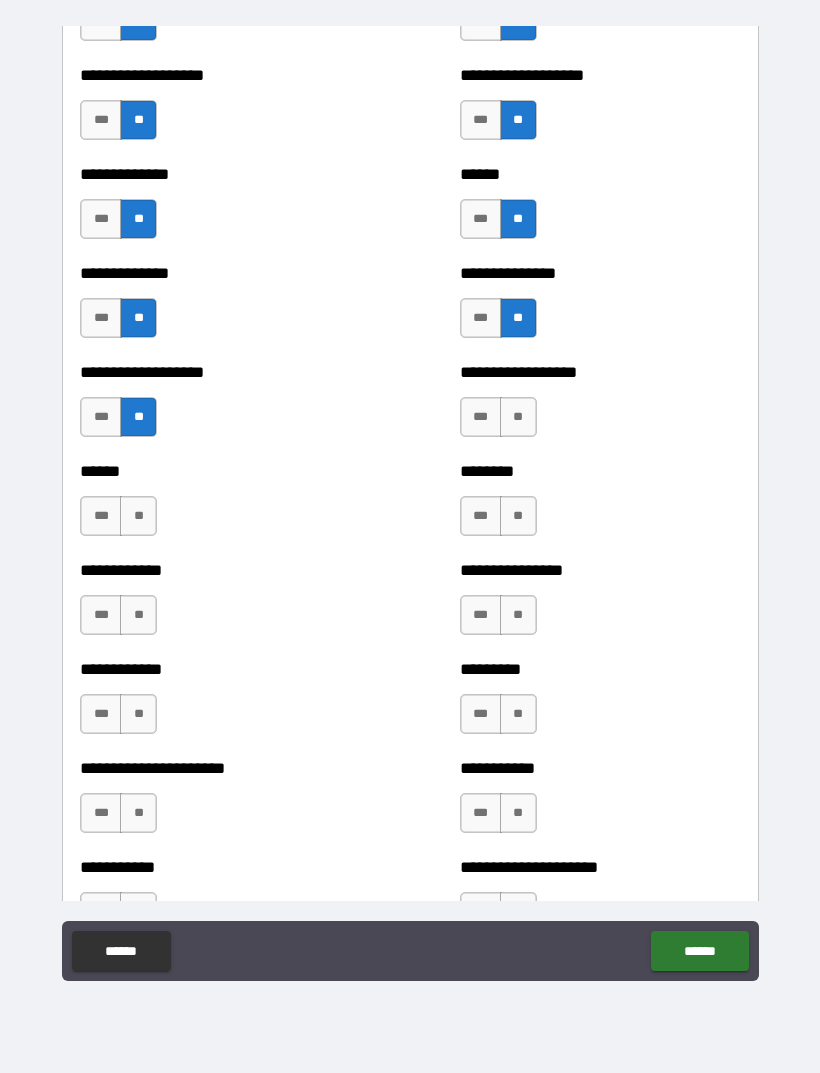 click on "**" at bounding box center [138, 516] 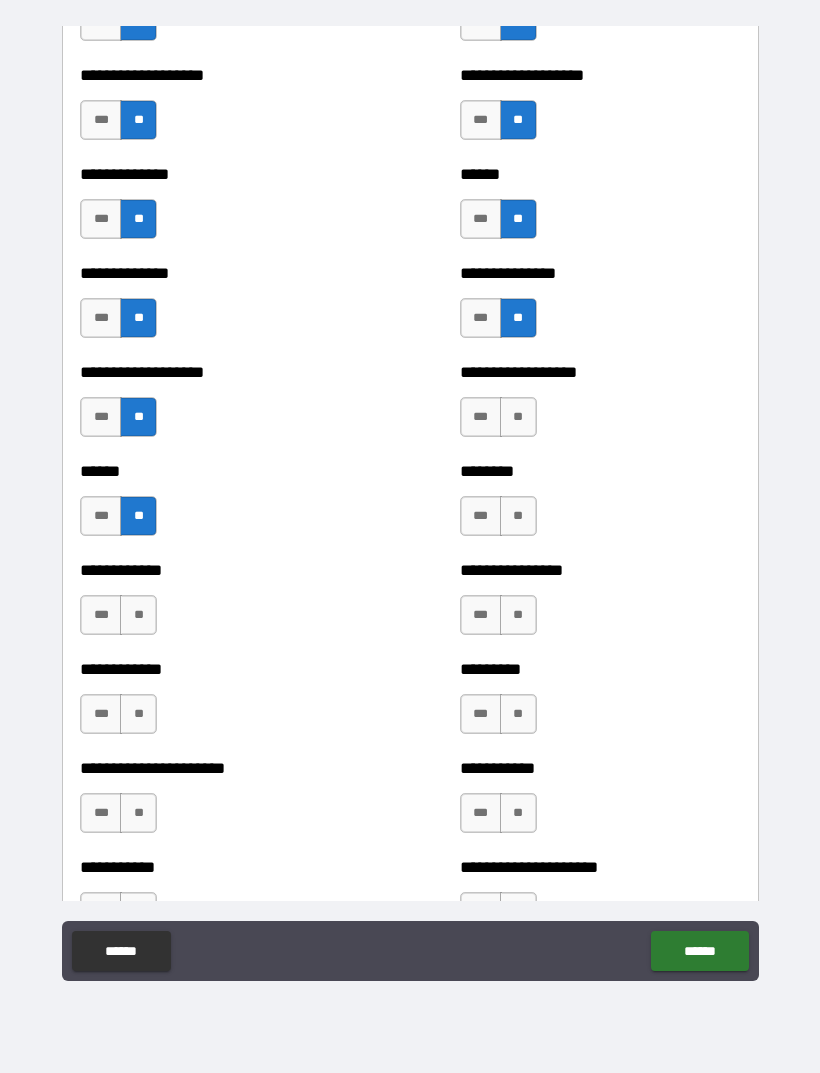 click on "**" at bounding box center (138, 615) 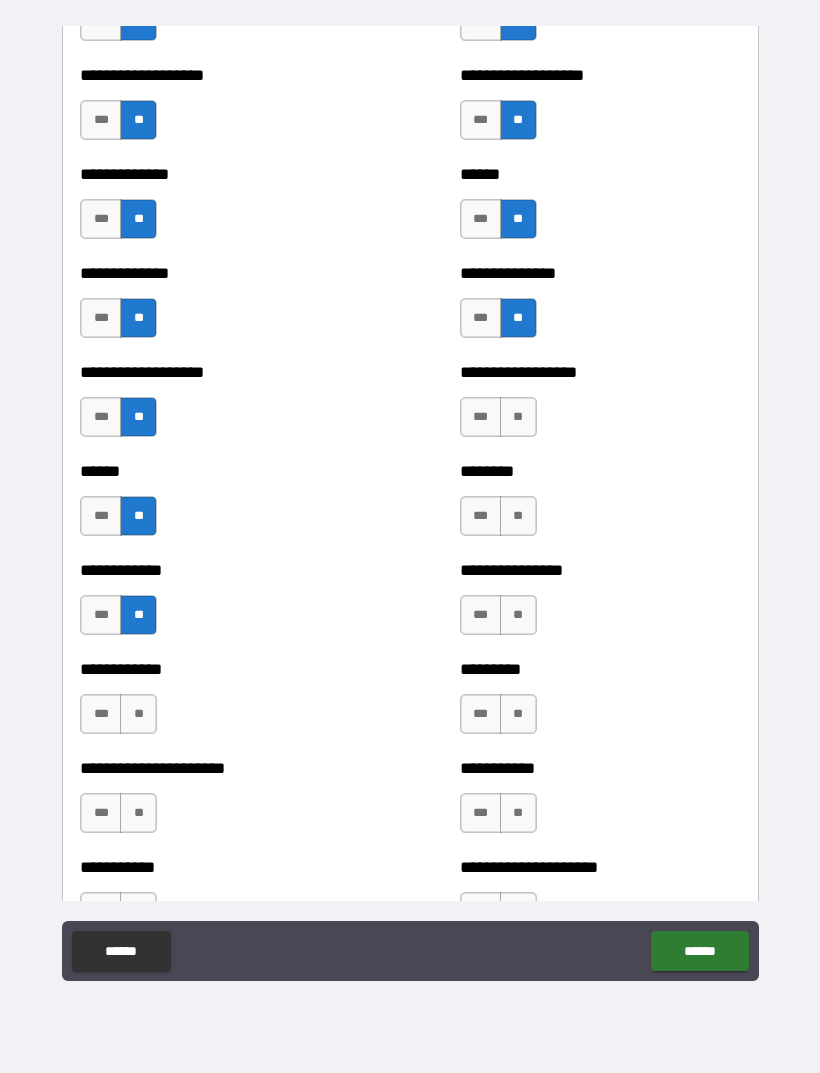 click on "**" at bounding box center (138, 714) 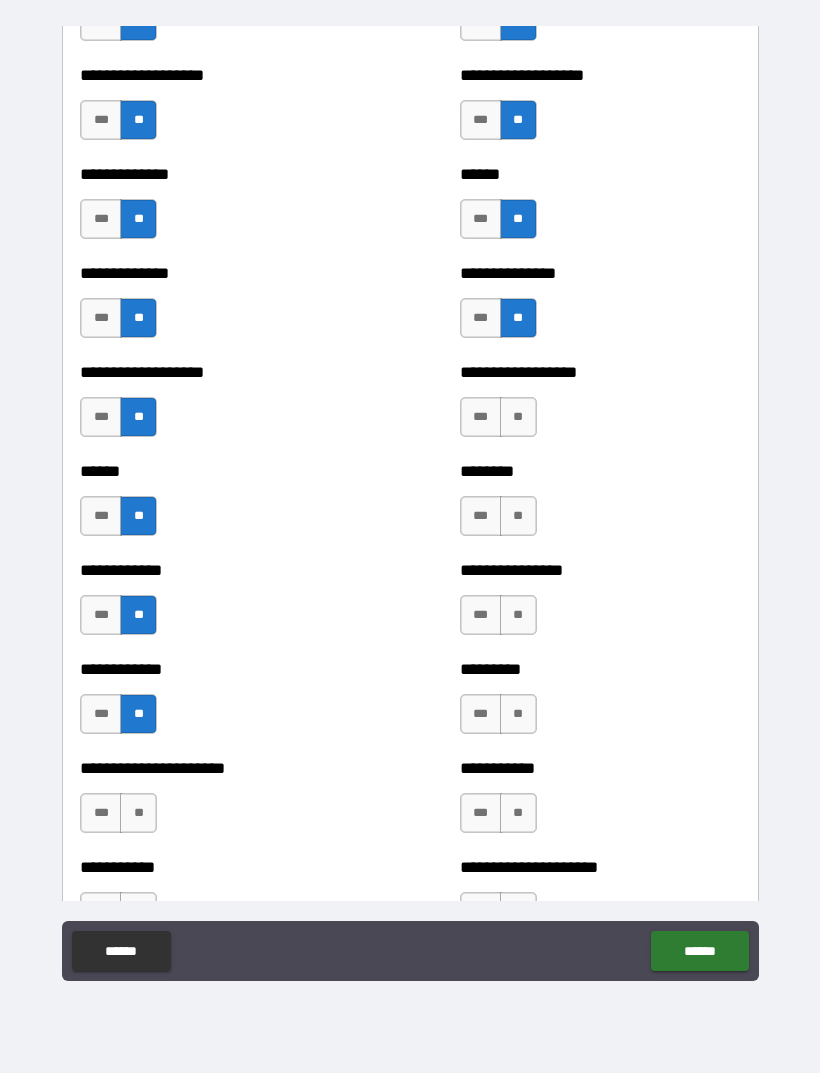 click on "**" at bounding box center [138, 813] 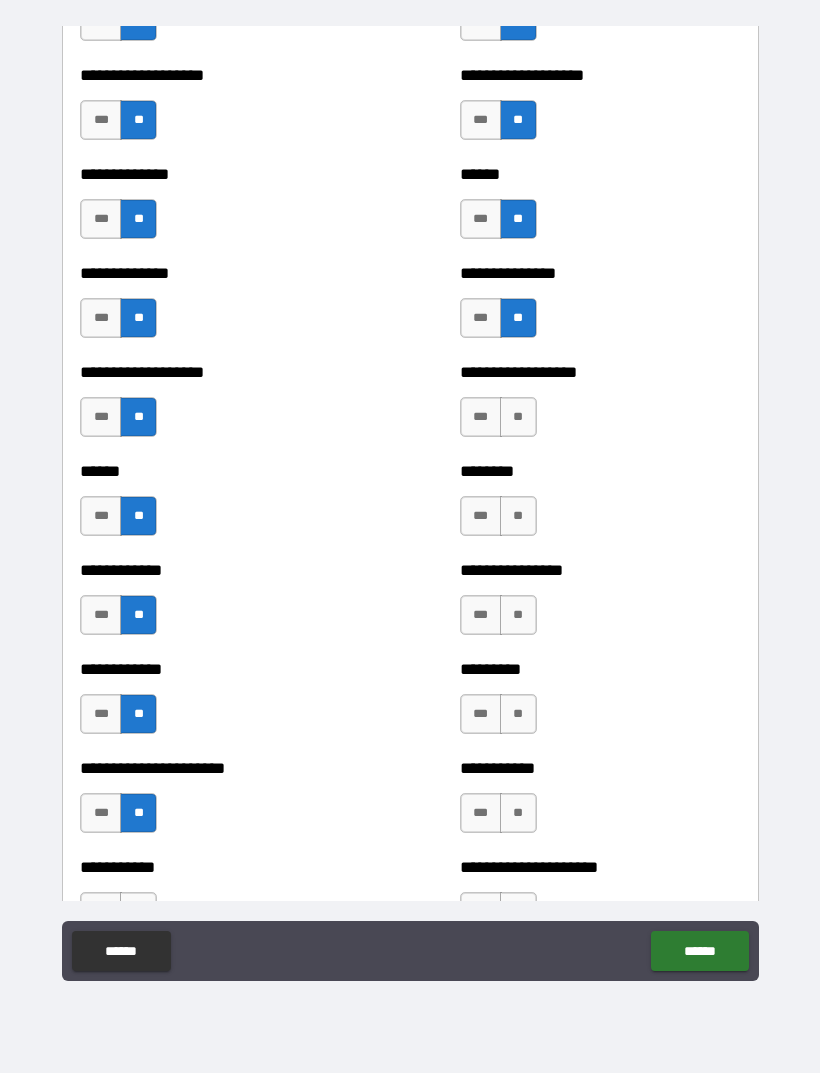 click on "**" at bounding box center (518, 417) 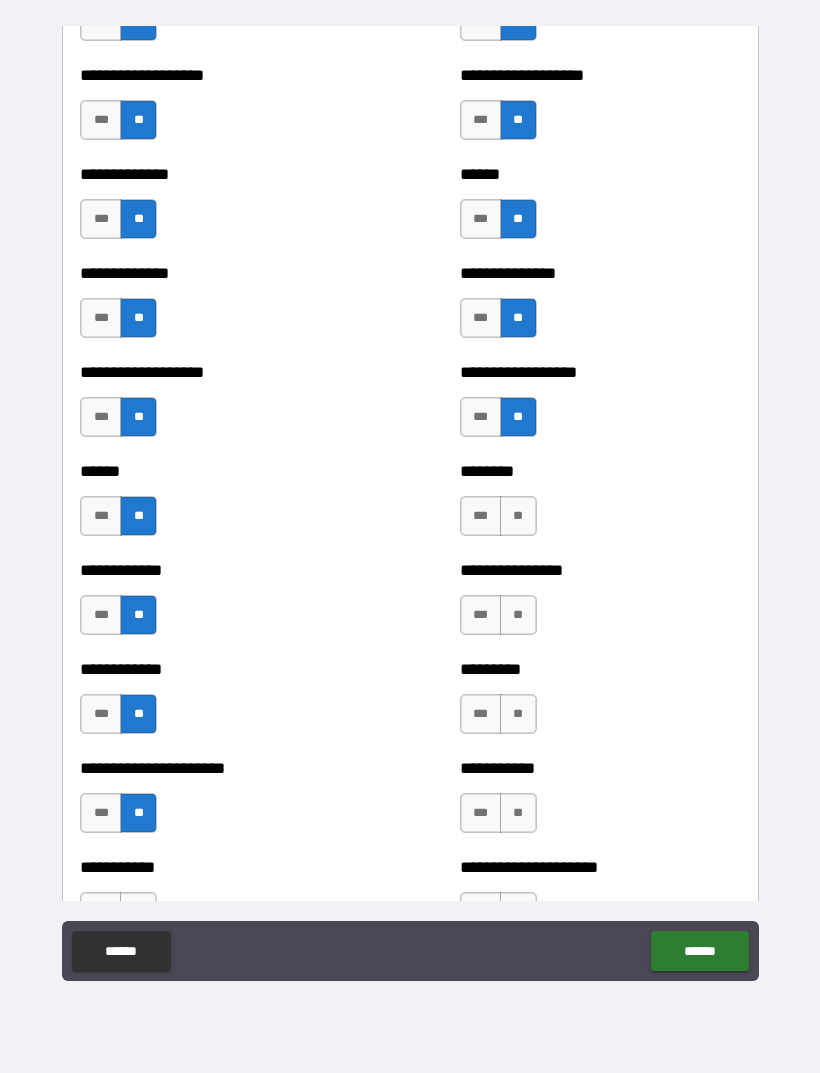click on "**" at bounding box center [518, 516] 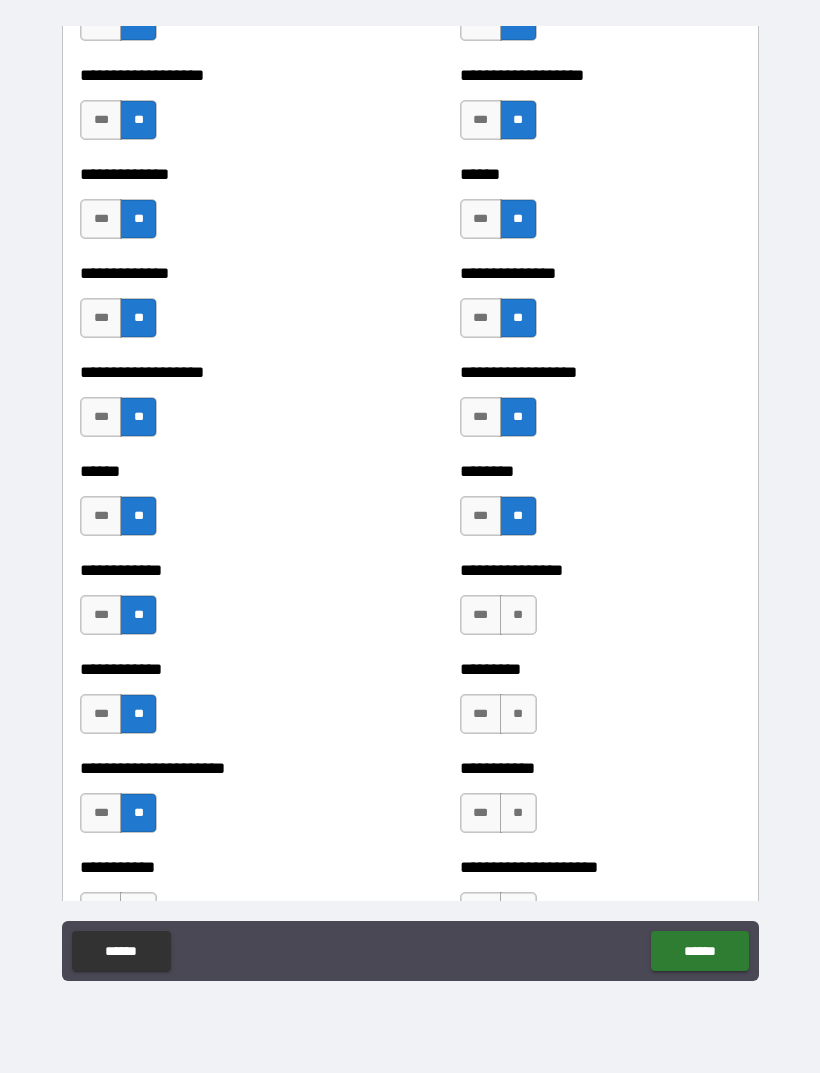 click on "***" at bounding box center (481, 615) 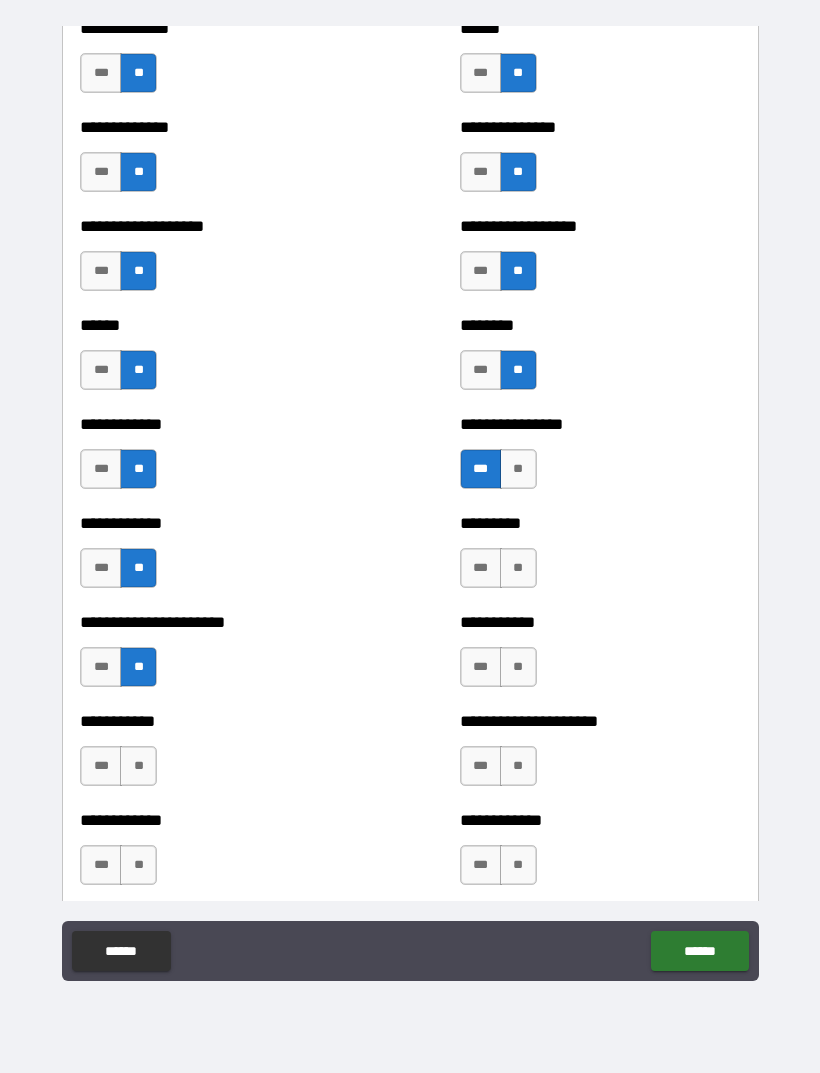 scroll, scrollTop: 4785, scrollLeft: 0, axis: vertical 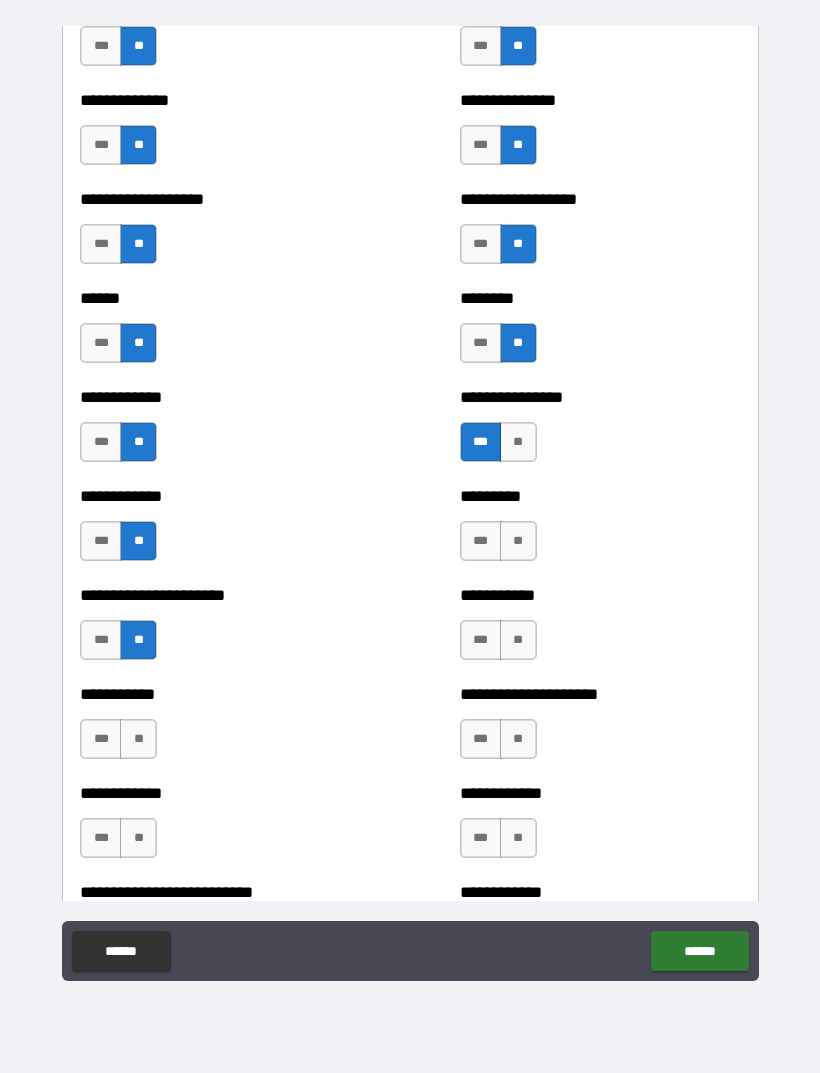 click on "**" at bounding box center [518, 541] 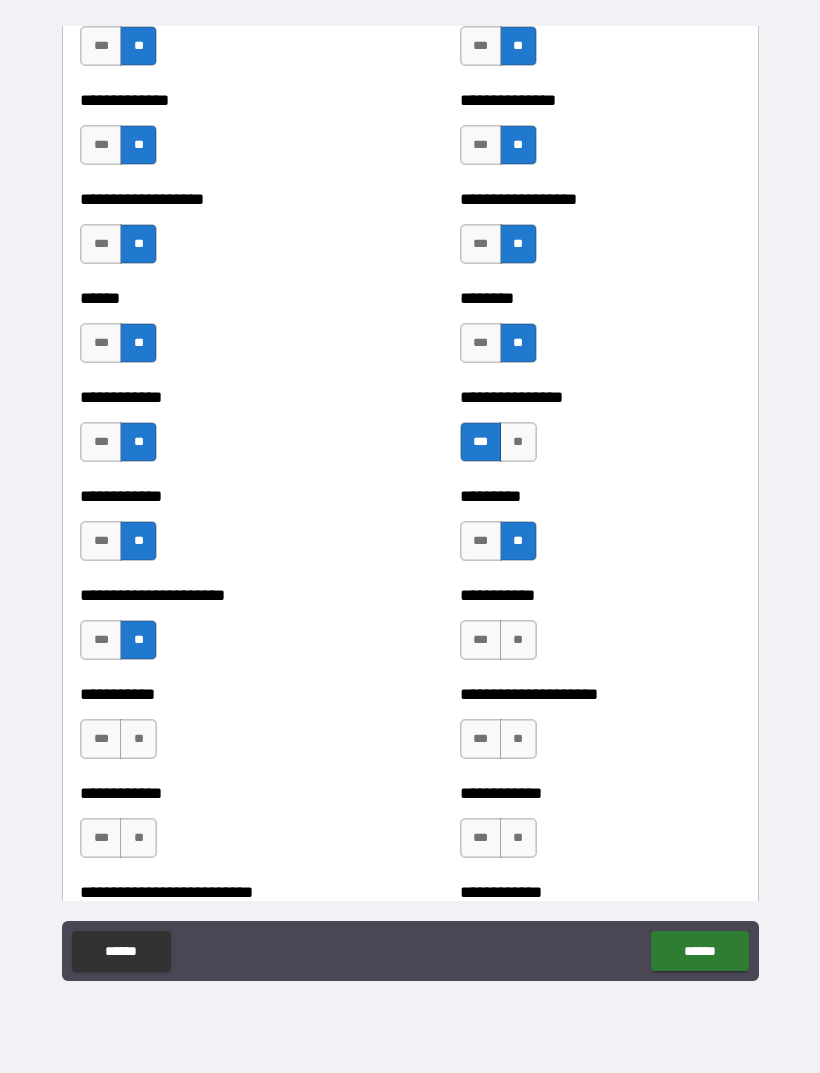 click on "**" at bounding box center (518, 640) 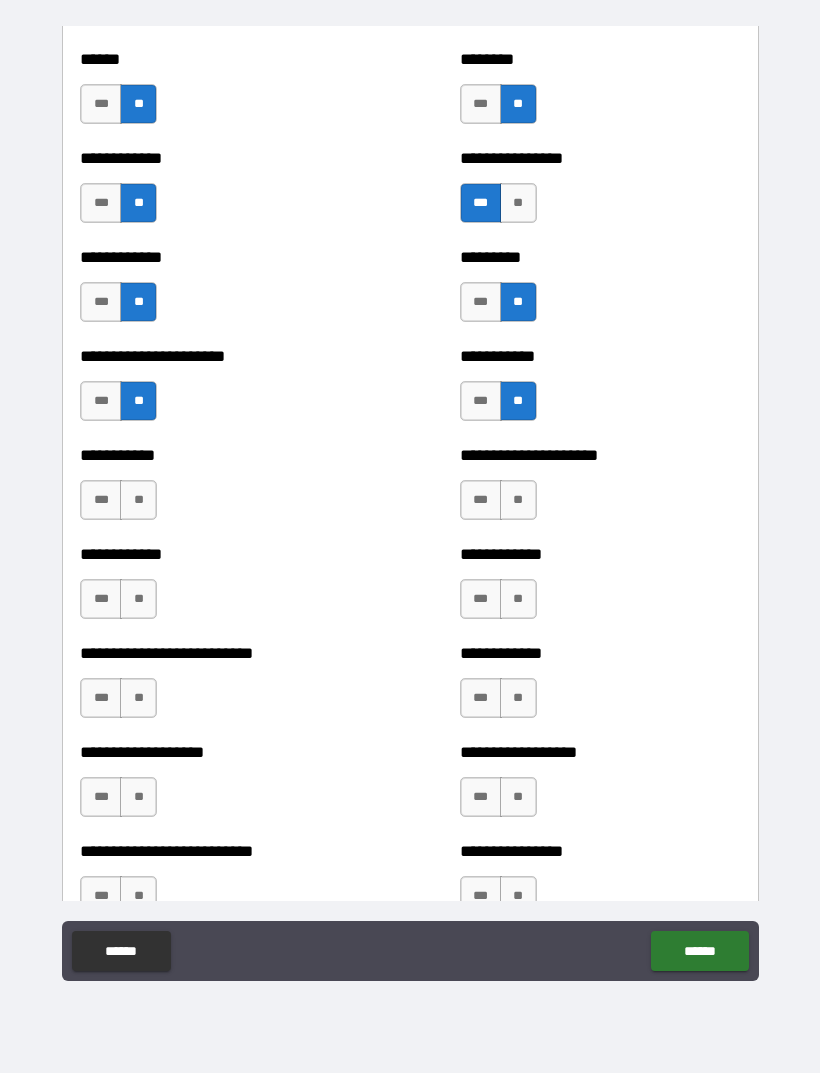 scroll, scrollTop: 5028, scrollLeft: 0, axis: vertical 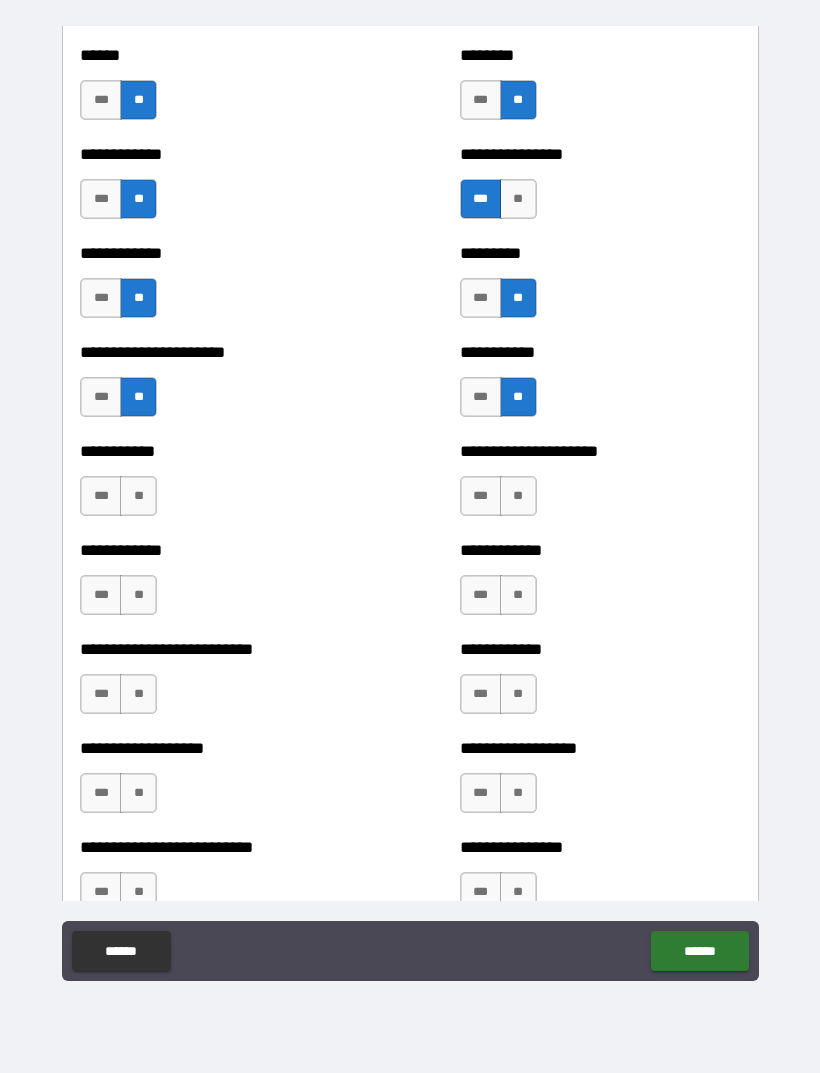 click on "**" at bounding box center [518, 496] 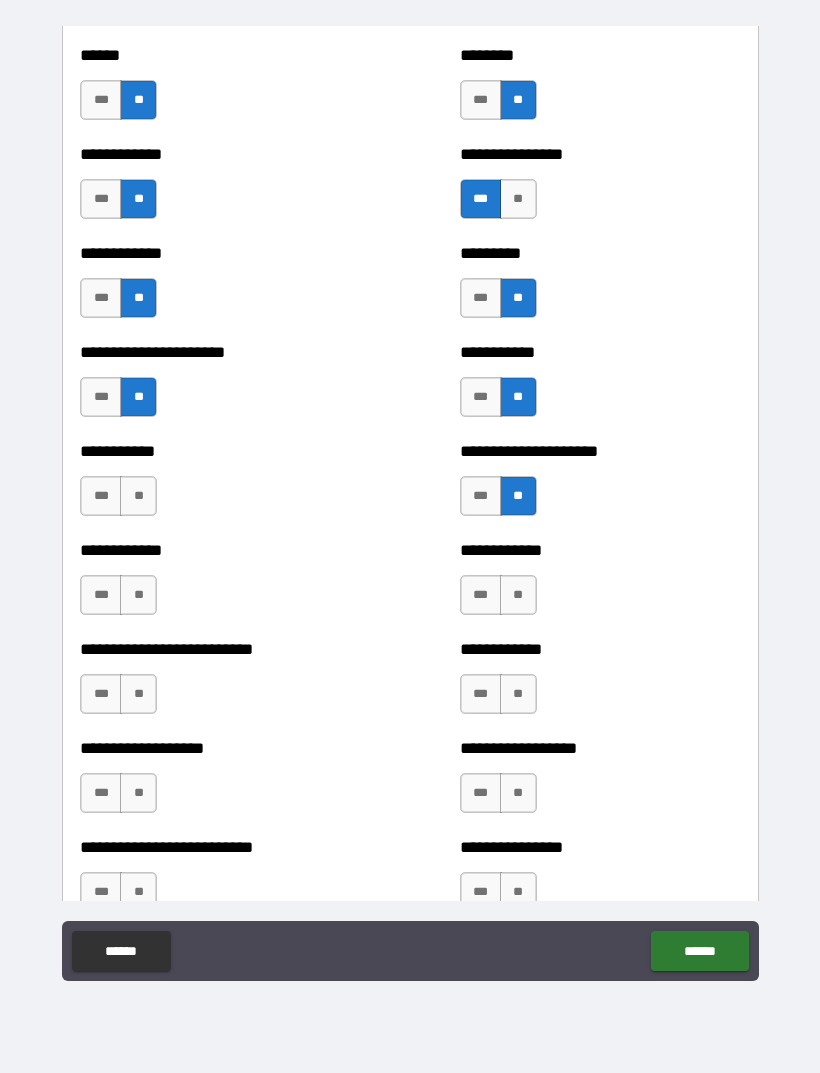 click on "**" at bounding box center (518, 595) 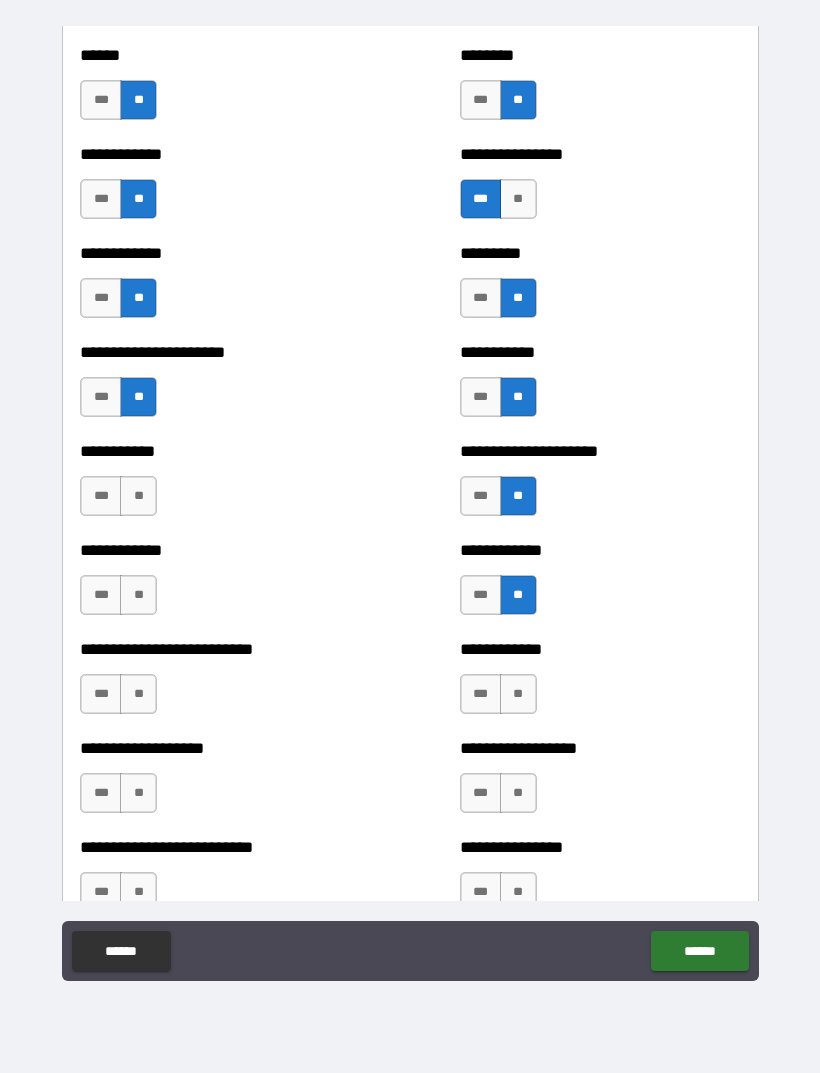 click on "**" at bounding box center [138, 496] 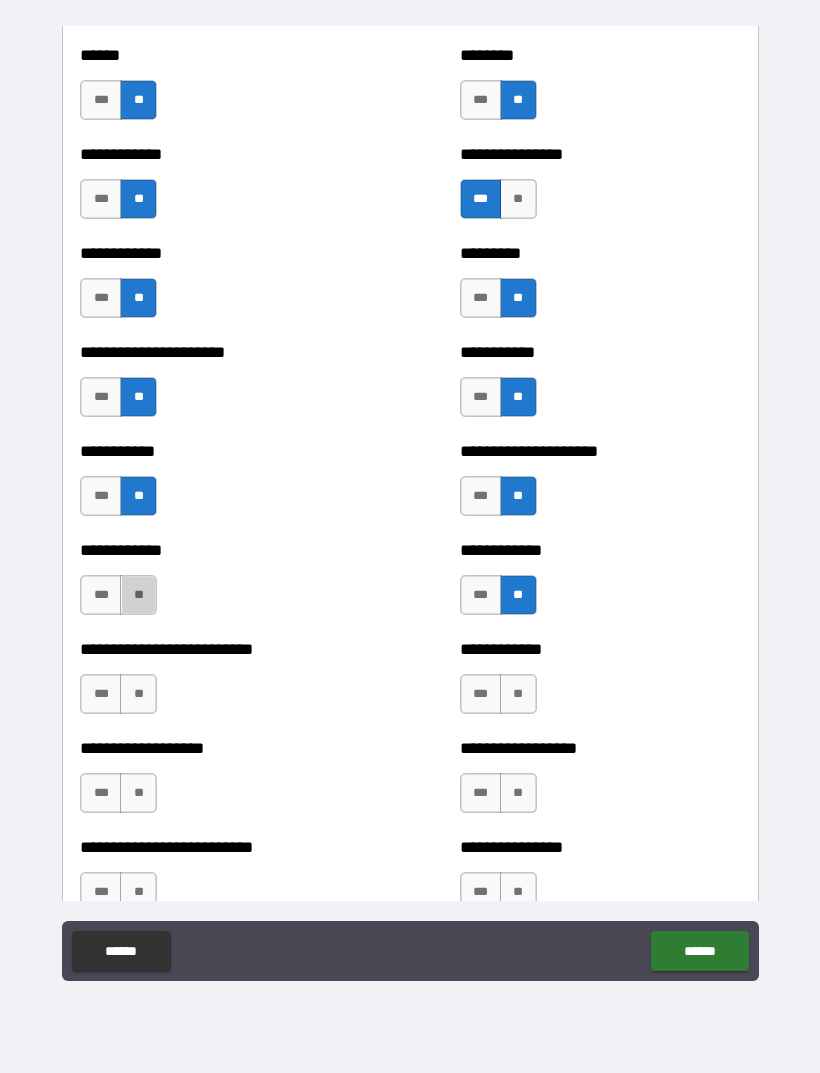 click on "**" at bounding box center (138, 595) 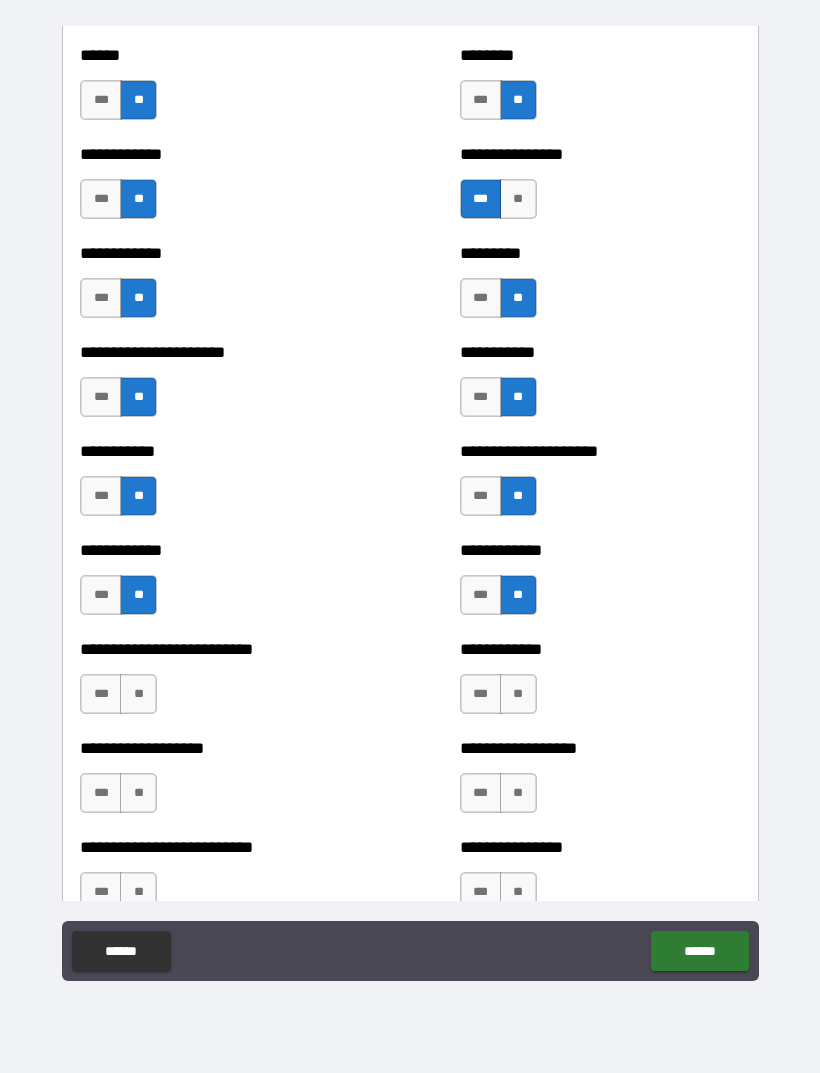 click on "***" at bounding box center [101, 694] 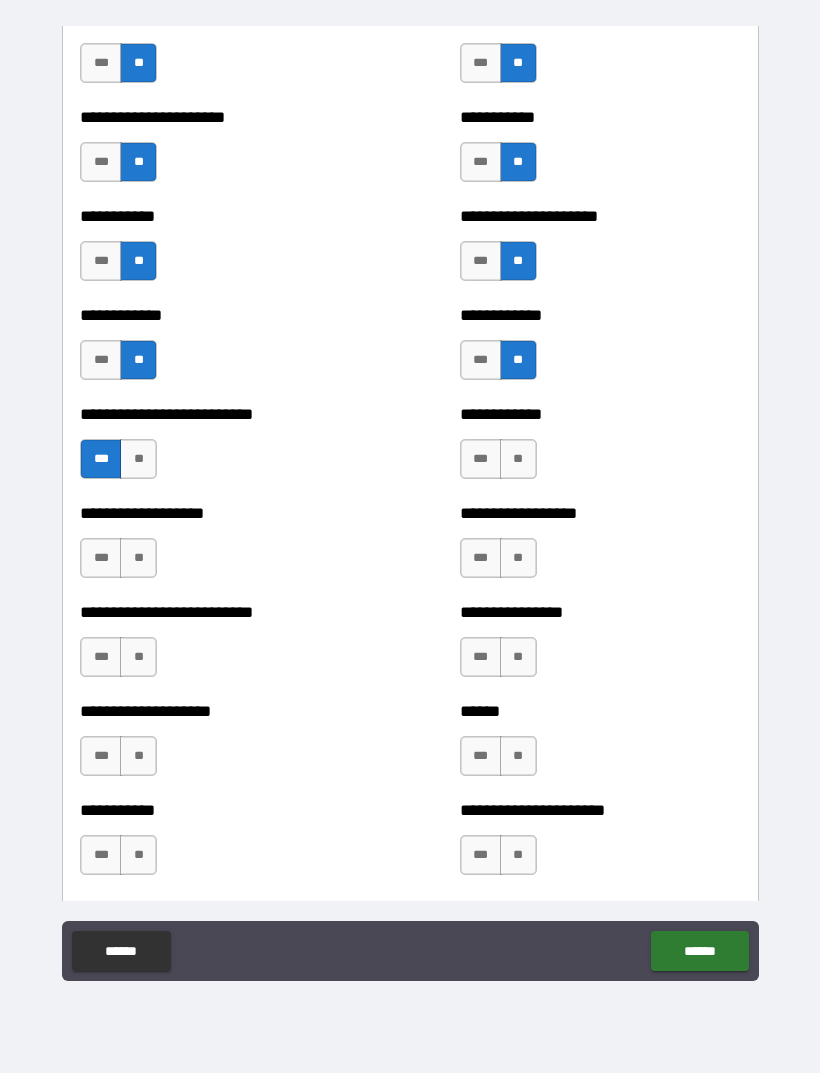 scroll, scrollTop: 5269, scrollLeft: 0, axis: vertical 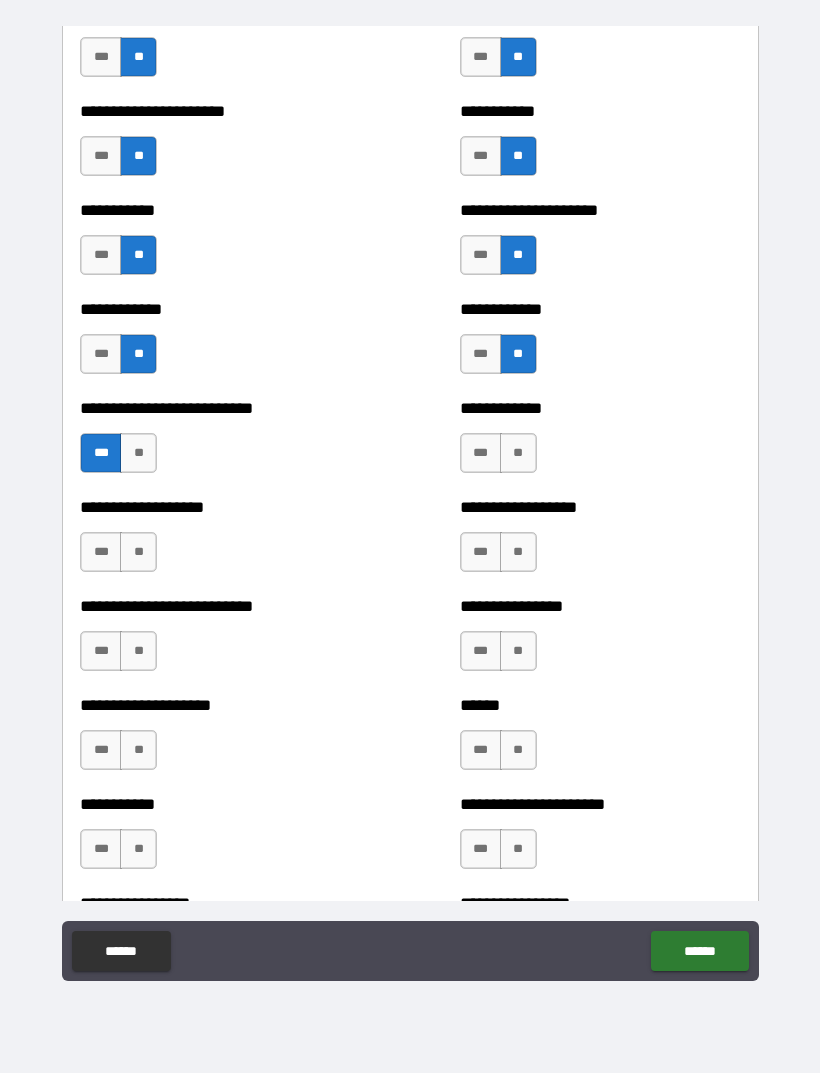 click on "**" at bounding box center [138, 552] 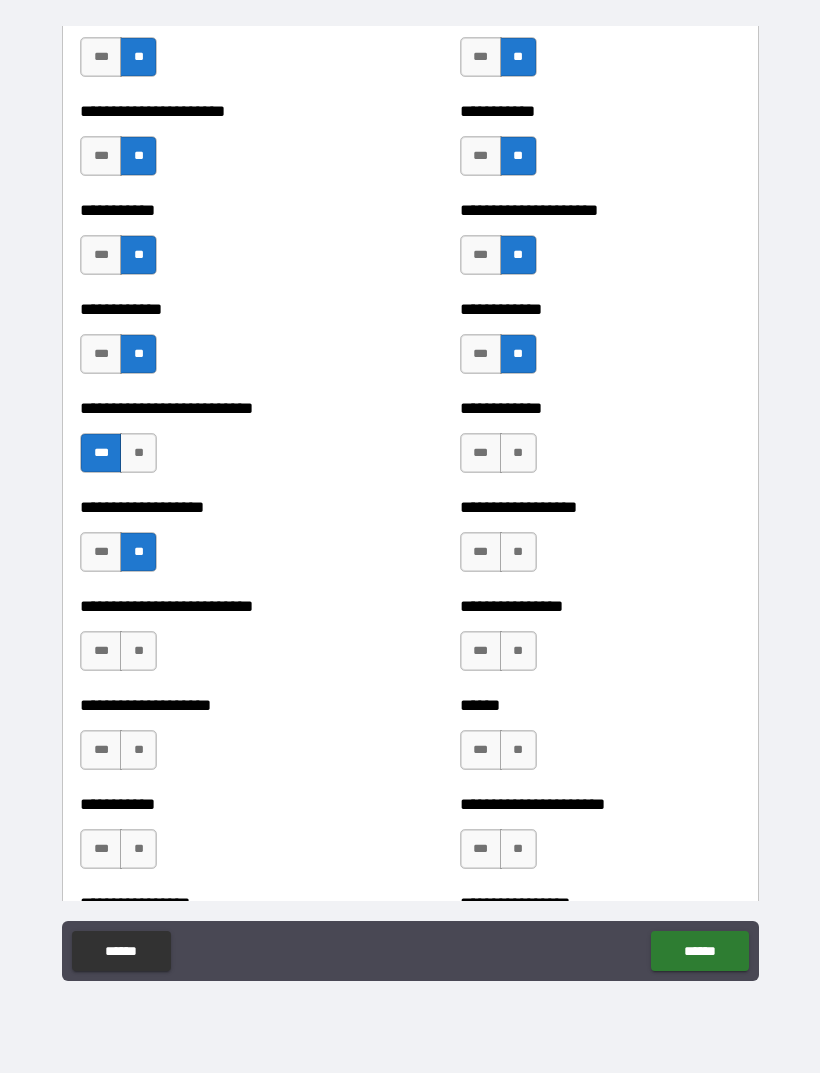 click on "**" at bounding box center [518, 453] 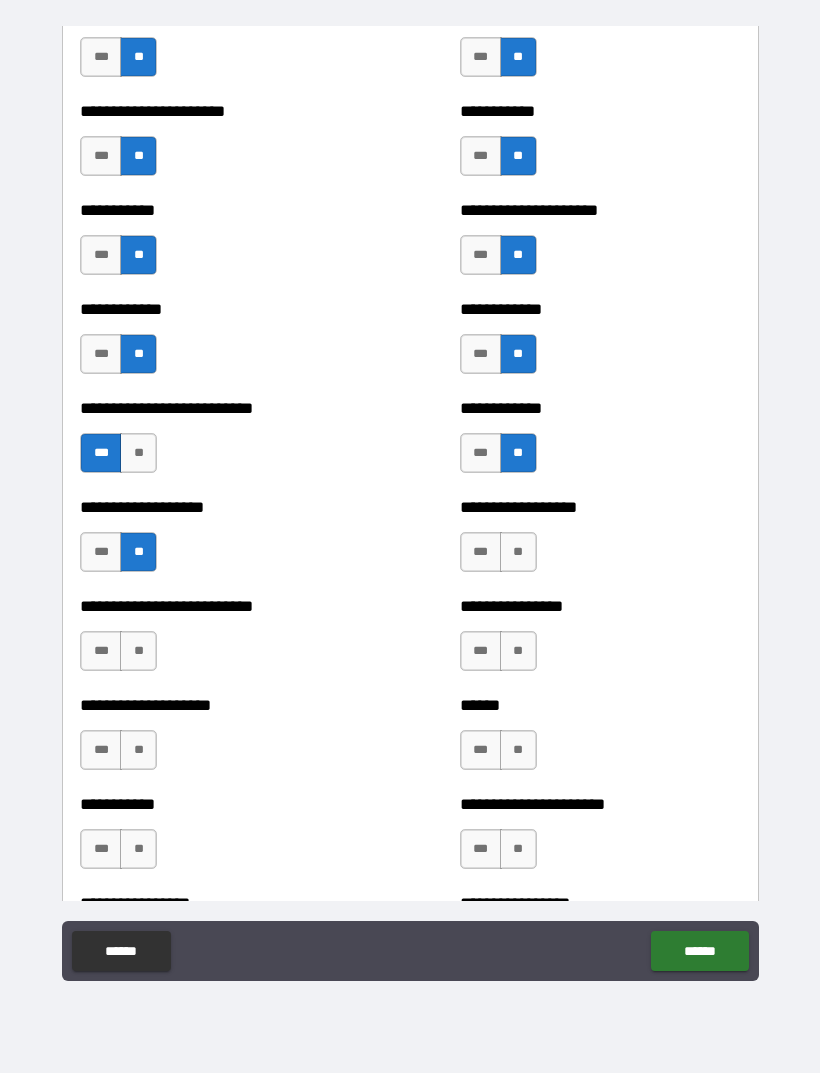 click on "**" at bounding box center (518, 552) 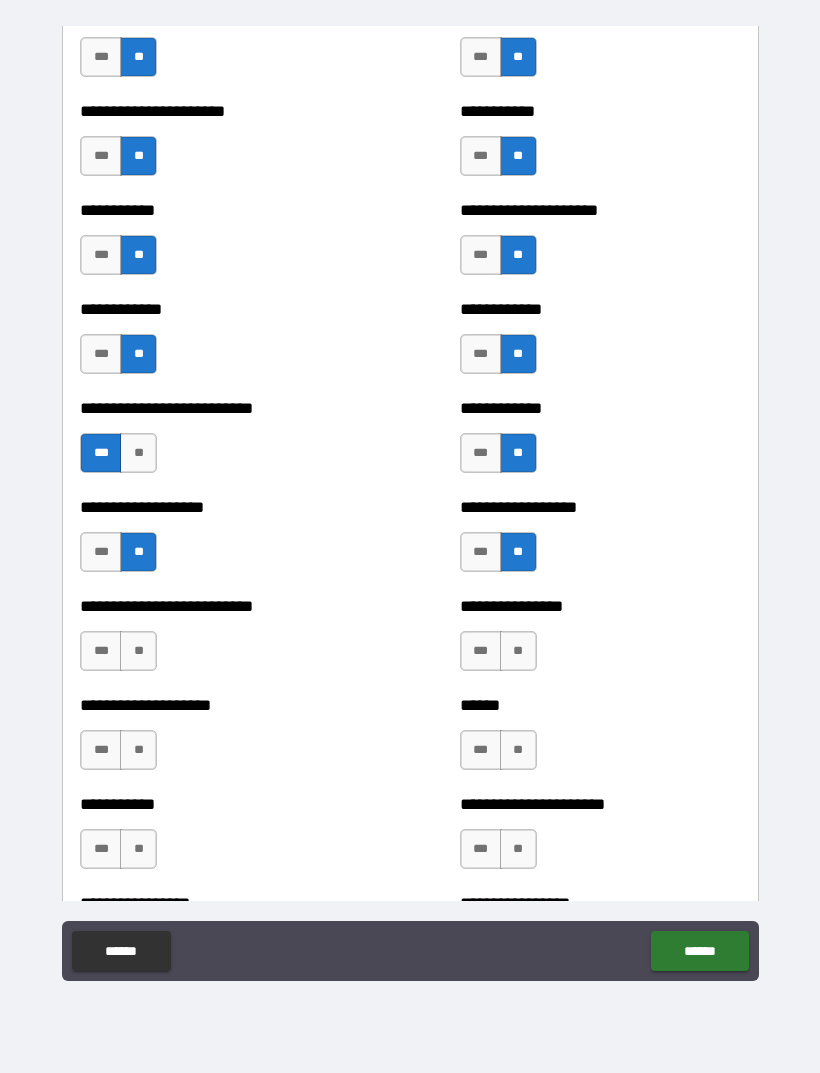 click on "**" at bounding box center [518, 651] 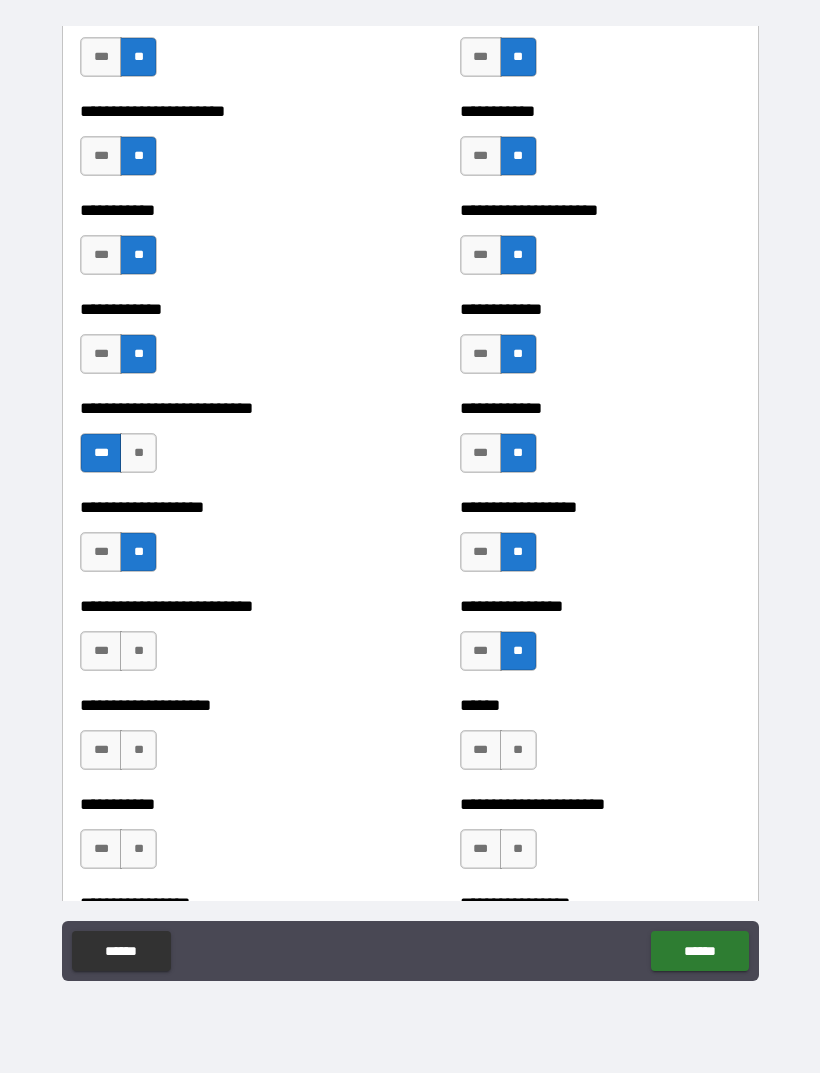 click on "**" at bounding box center [518, 750] 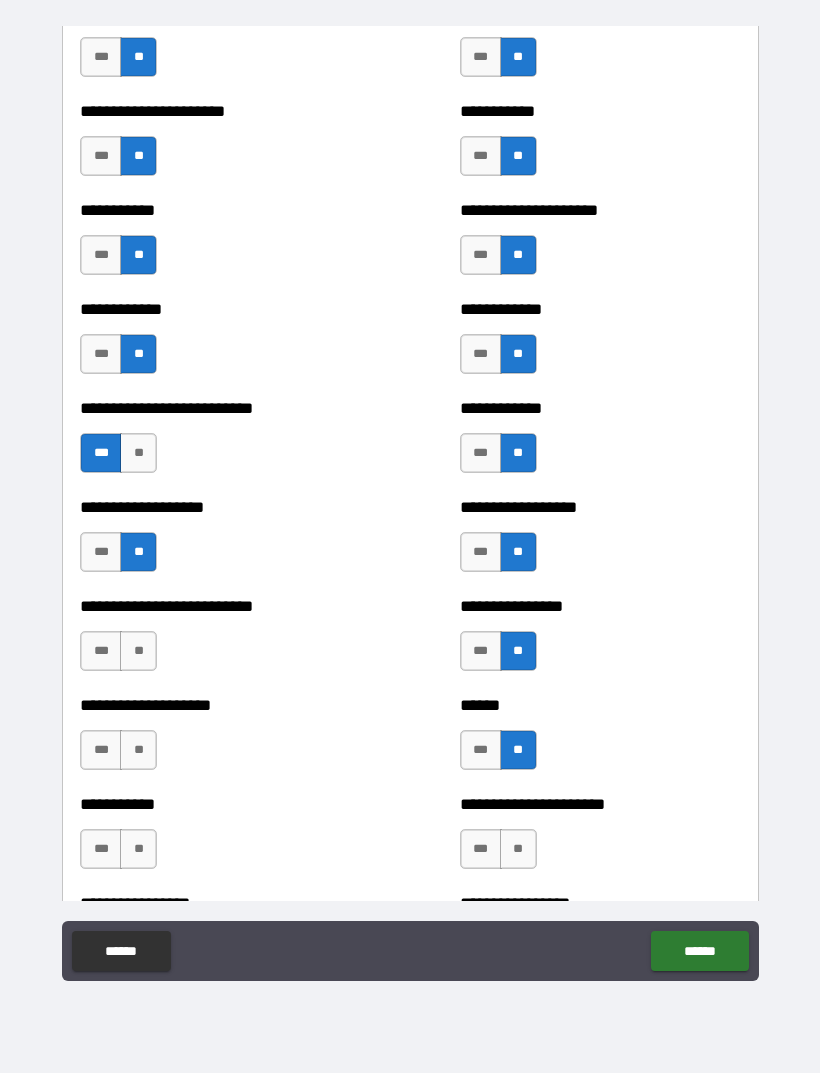 click on "**" at bounding box center [138, 651] 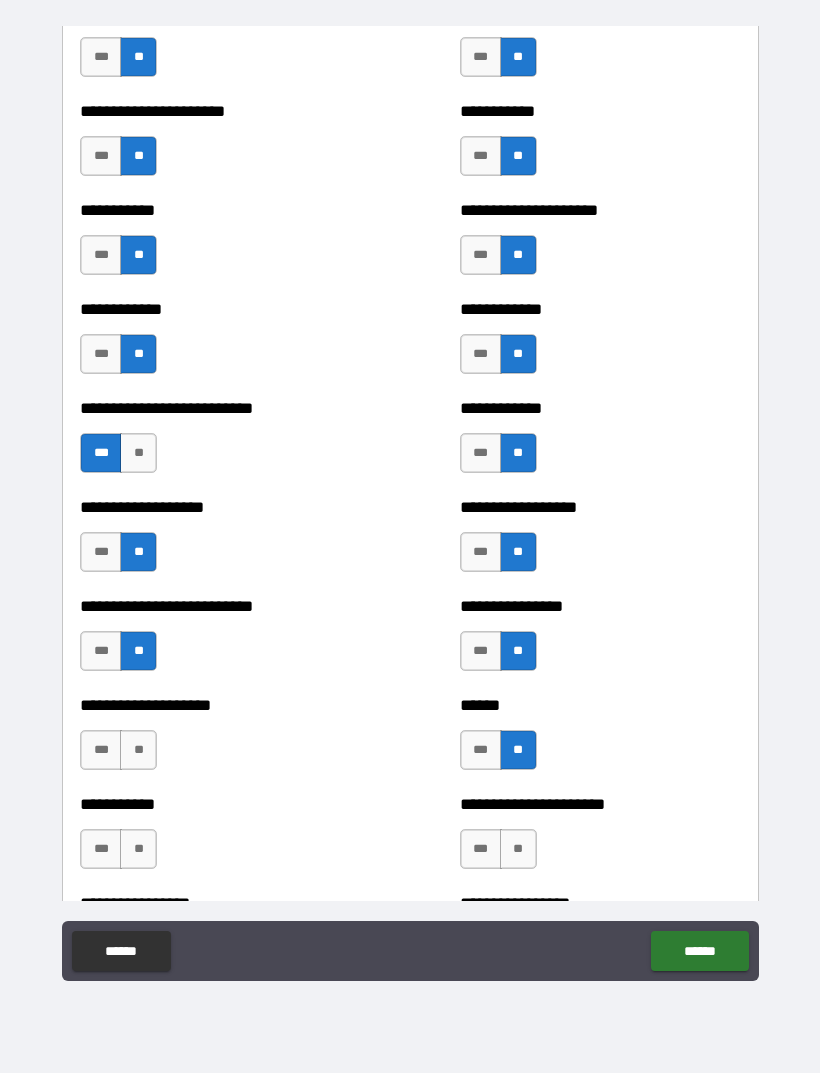 click on "**" at bounding box center (138, 750) 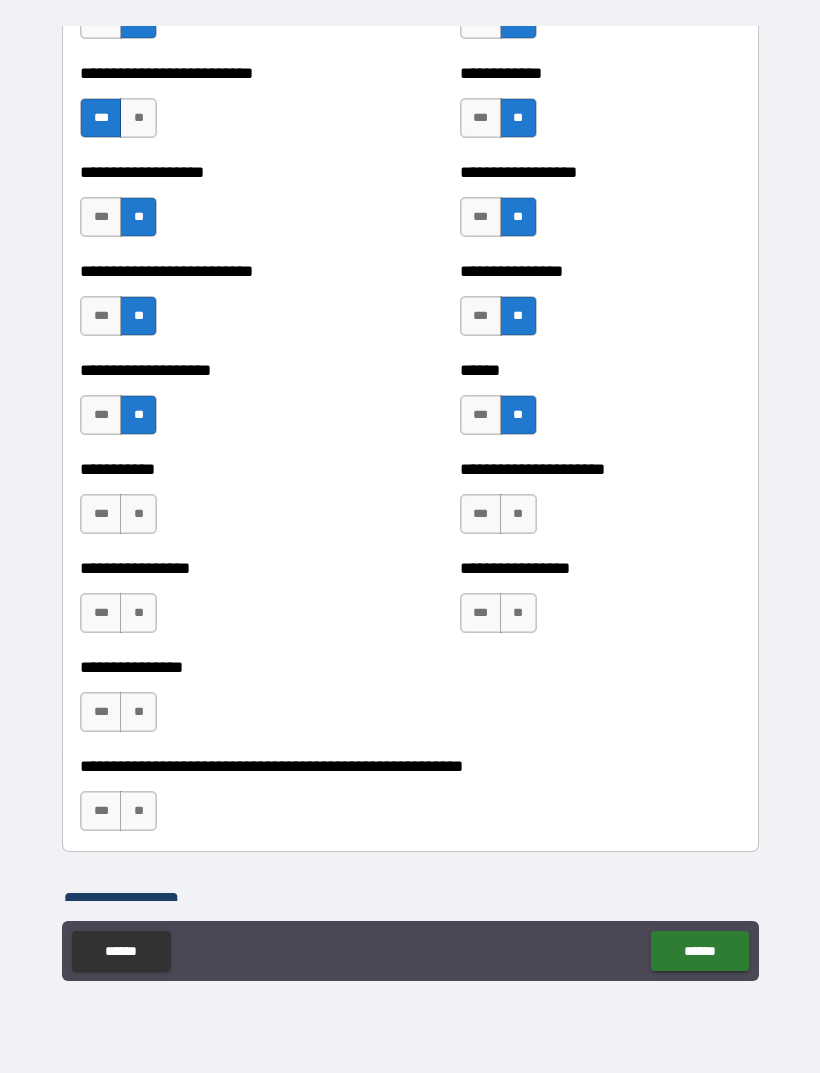 scroll, scrollTop: 5655, scrollLeft: 0, axis: vertical 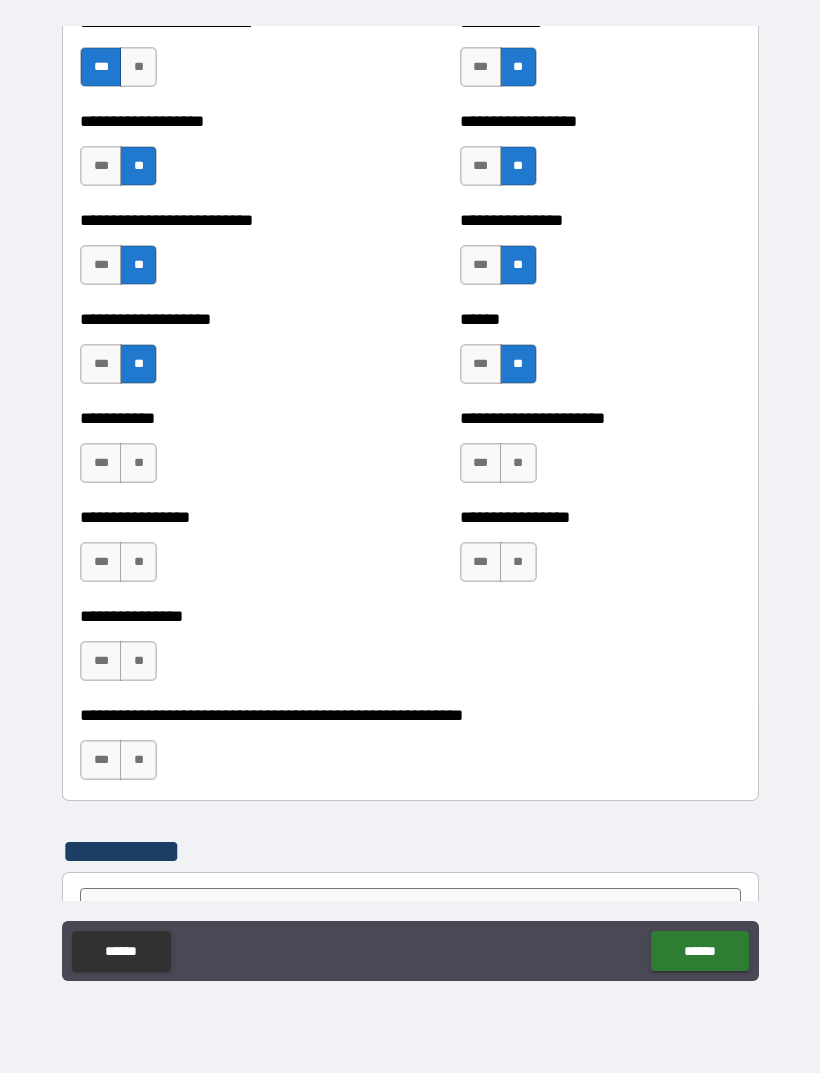 click on "**" at bounding box center (138, 463) 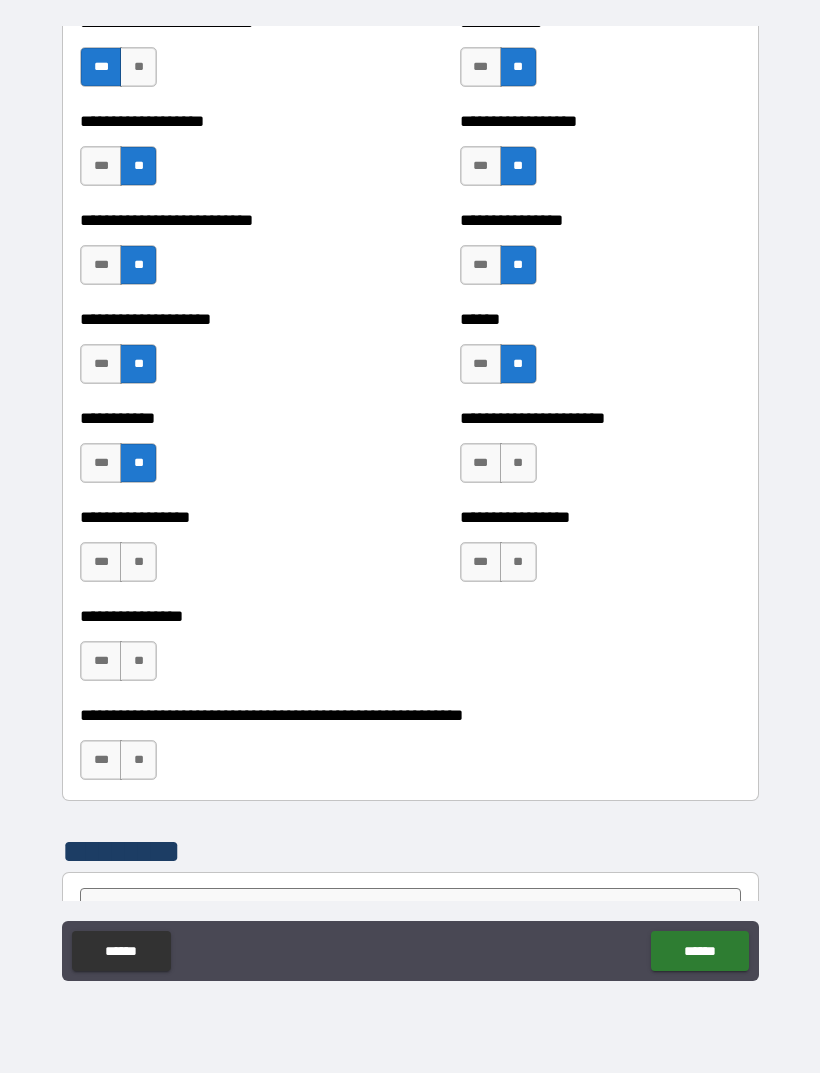 click on "**" at bounding box center (138, 562) 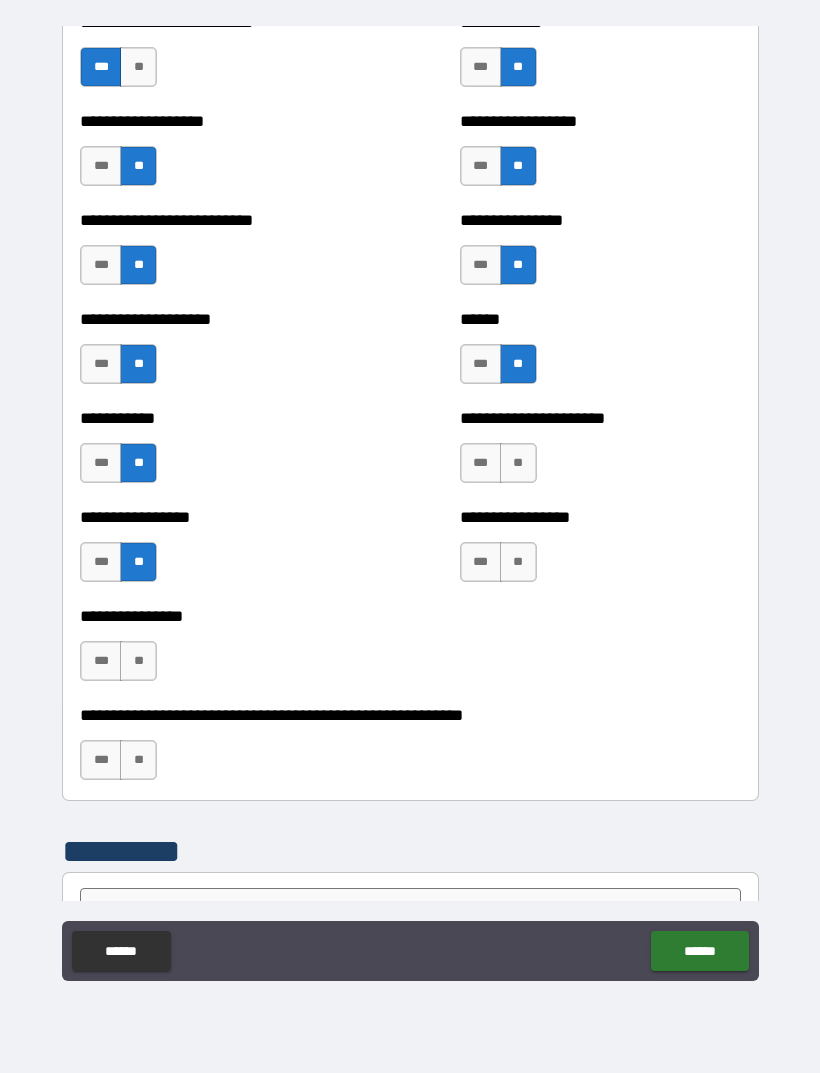 click on "**" at bounding box center [138, 661] 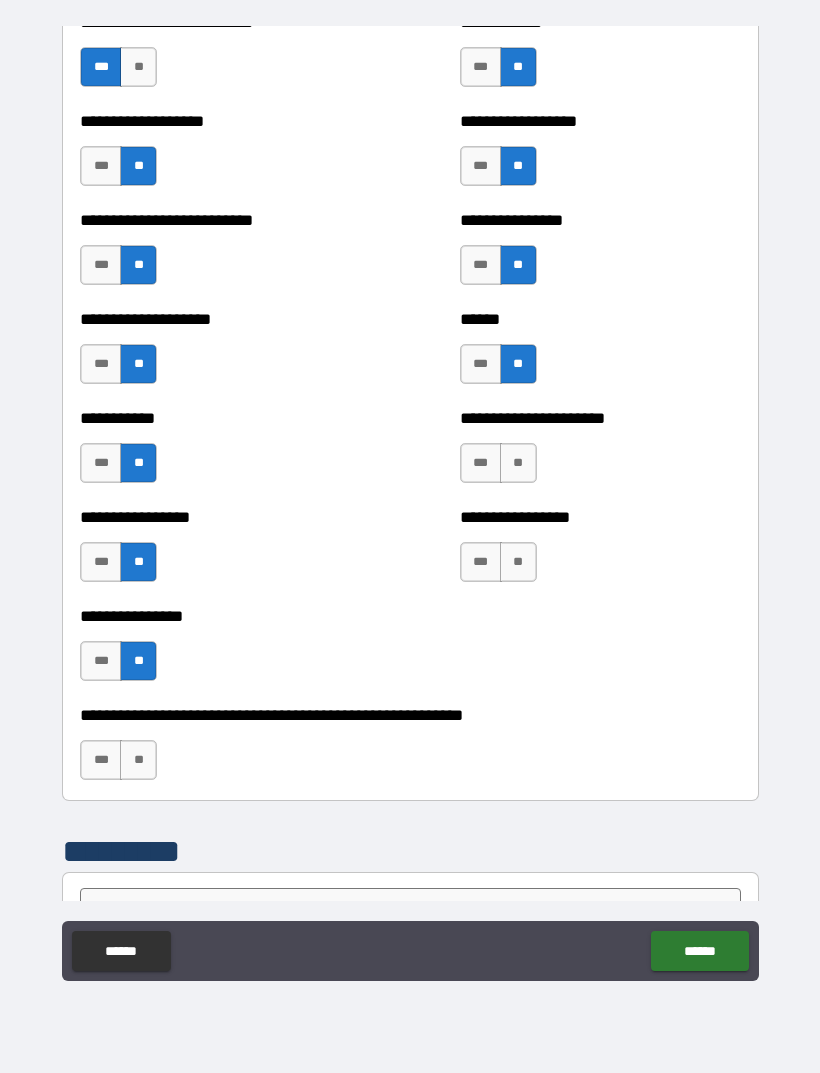 click on "**" at bounding box center (518, 463) 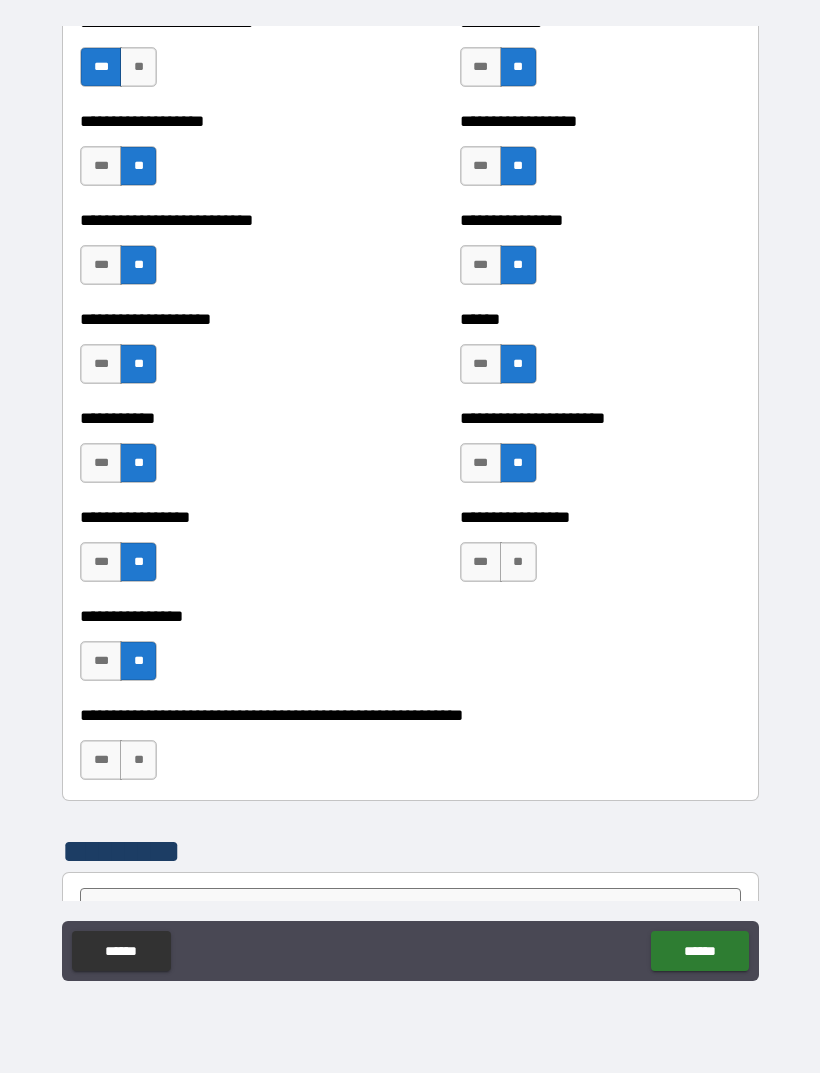 click on "**" at bounding box center (518, 562) 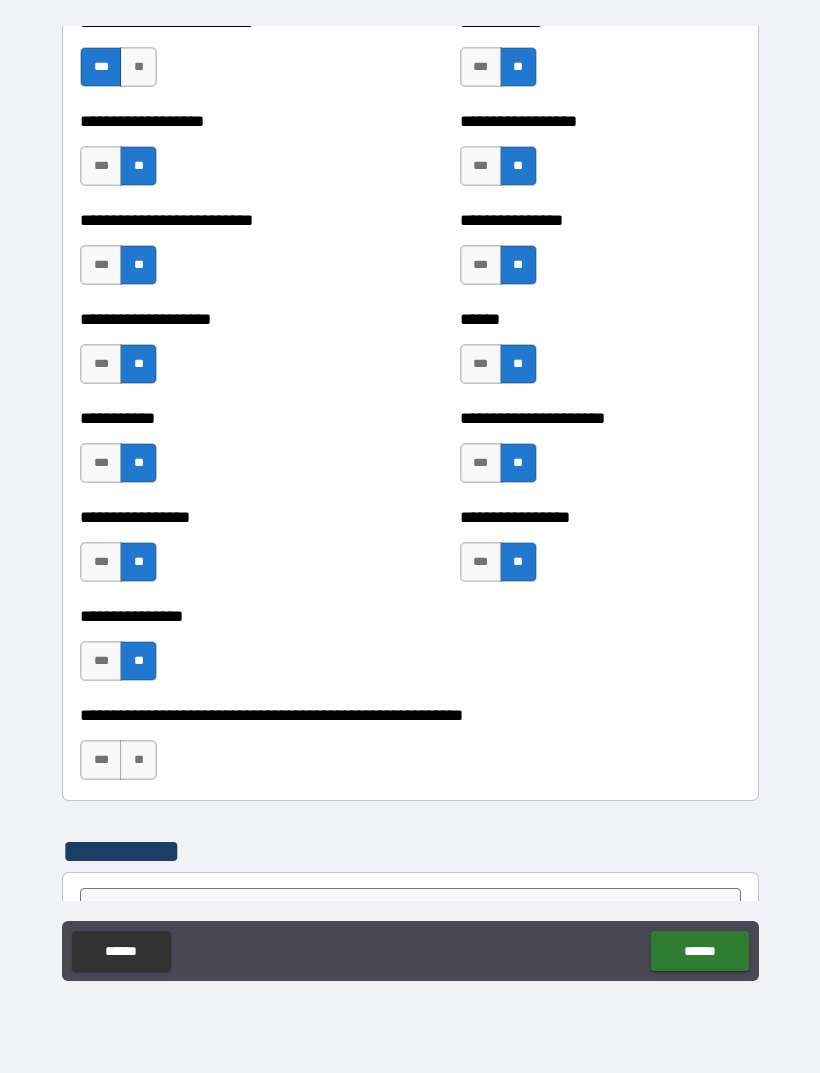 click on "**" at bounding box center (138, 760) 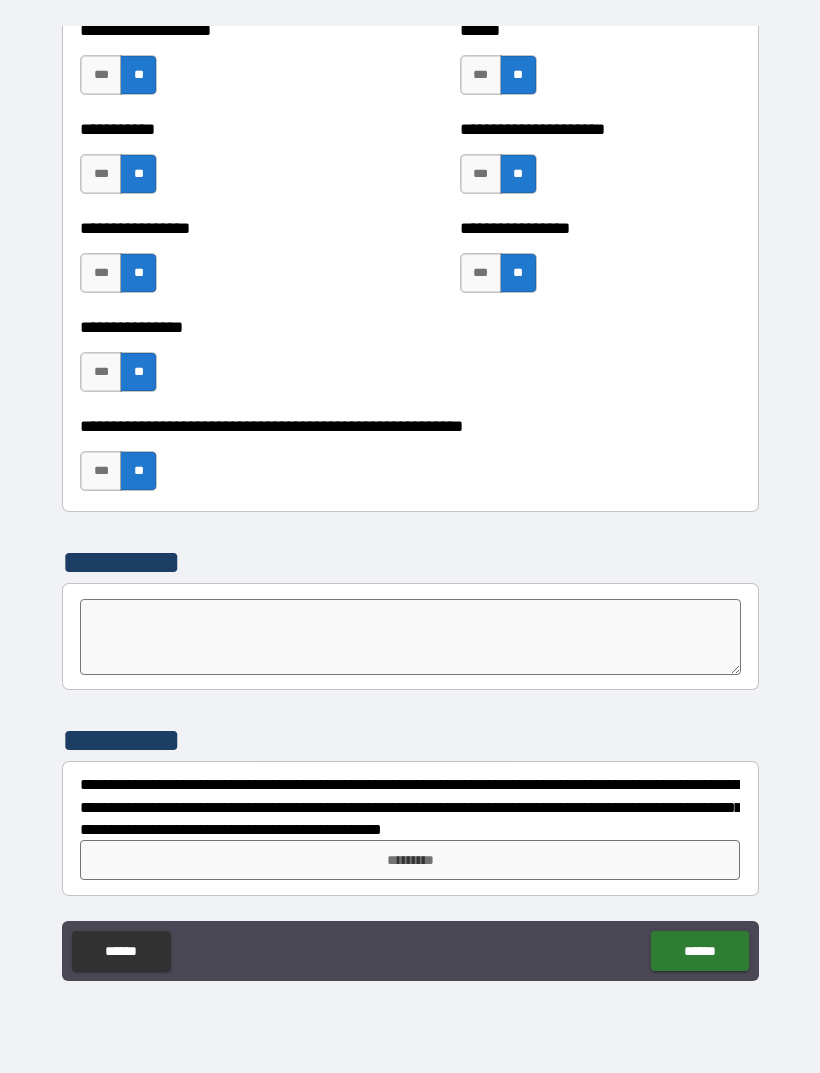 scroll, scrollTop: 5944, scrollLeft: 0, axis: vertical 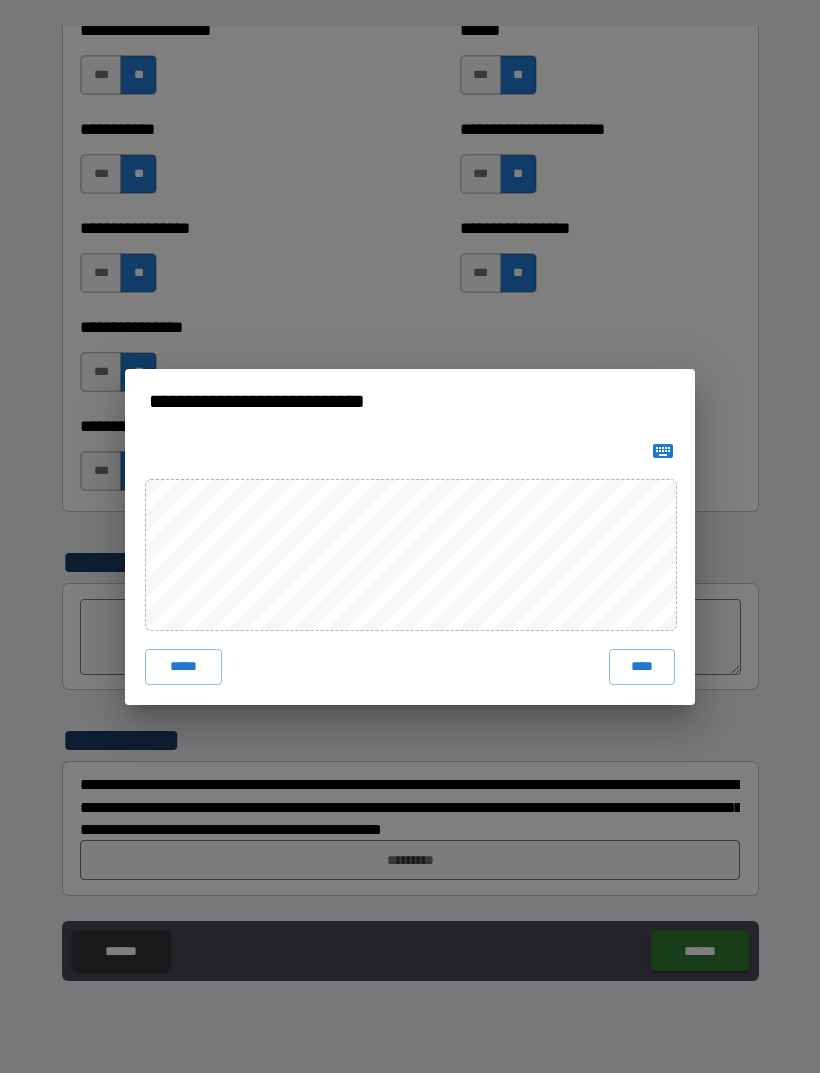 click on "****" at bounding box center [642, 667] 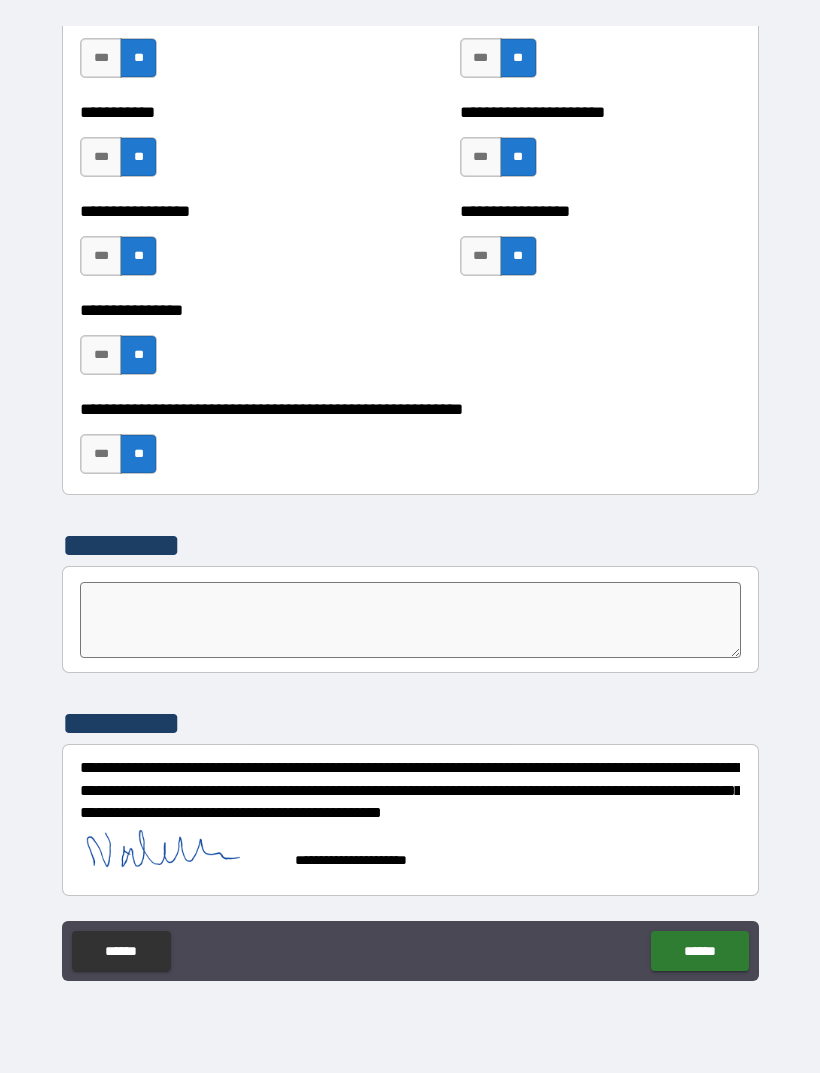 scroll, scrollTop: 5961, scrollLeft: 0, axis: vertical 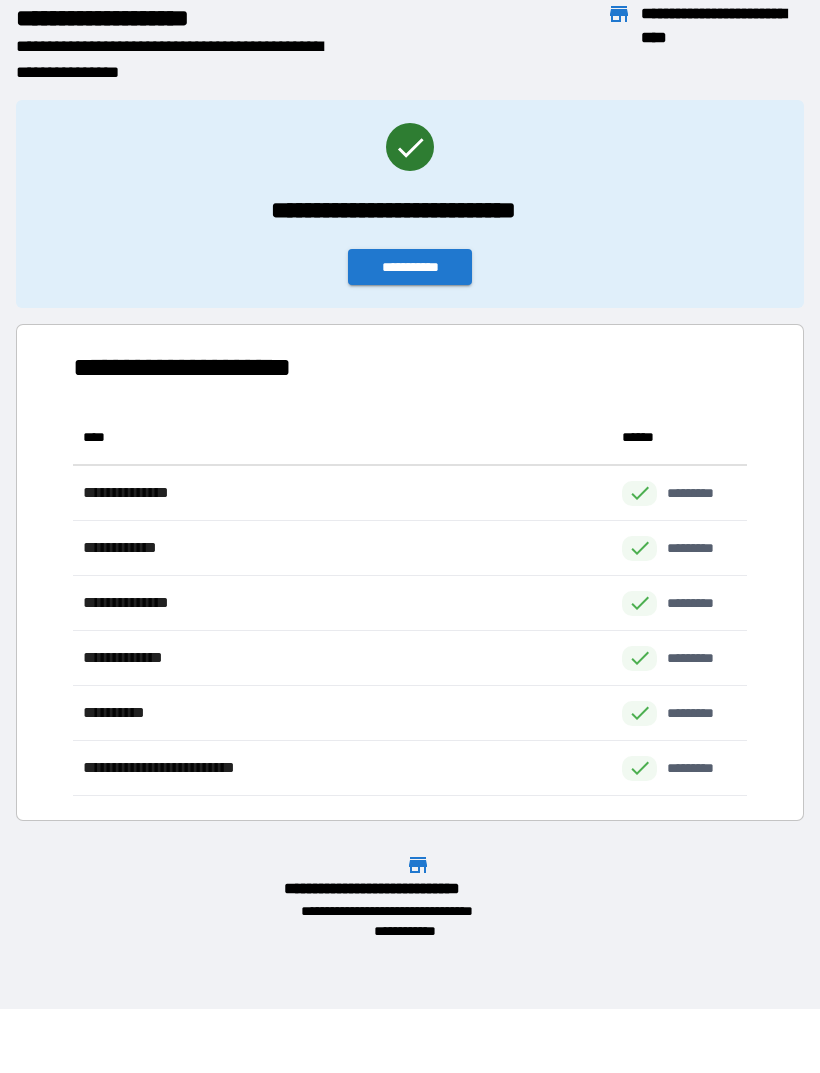 click on "**********" at bounding box center [410, 267] 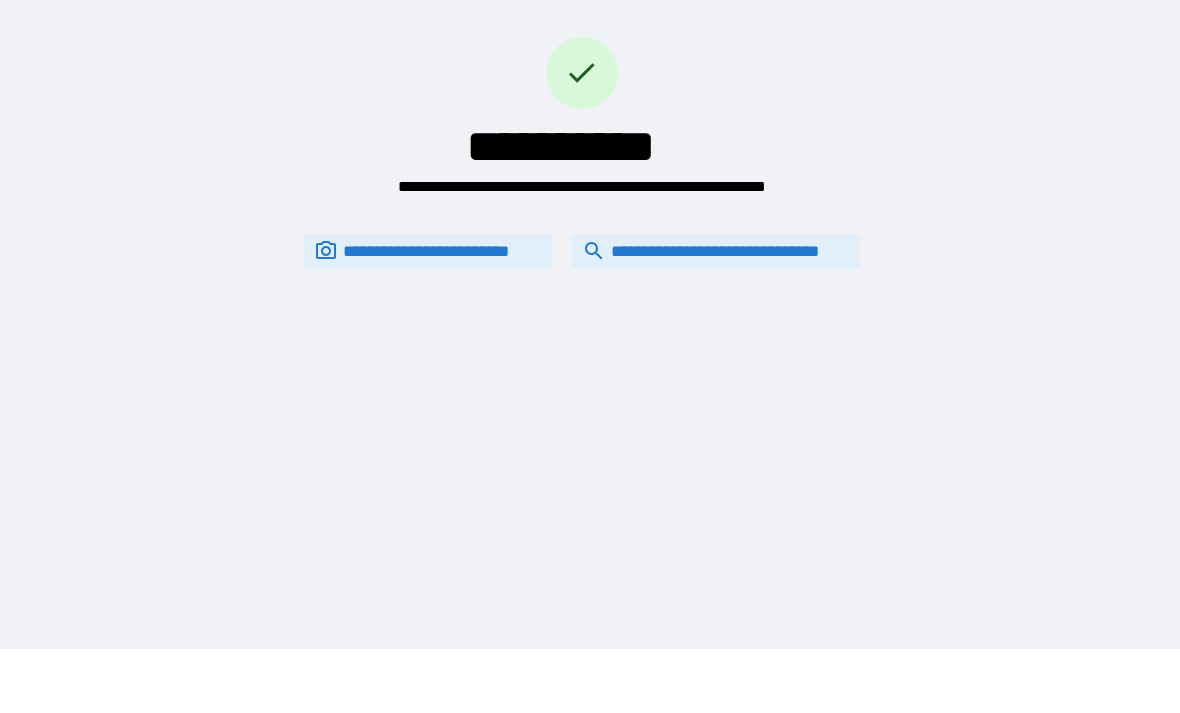 scroll, scrollTop: 54, scrollLeft: 0, axis: vertical 